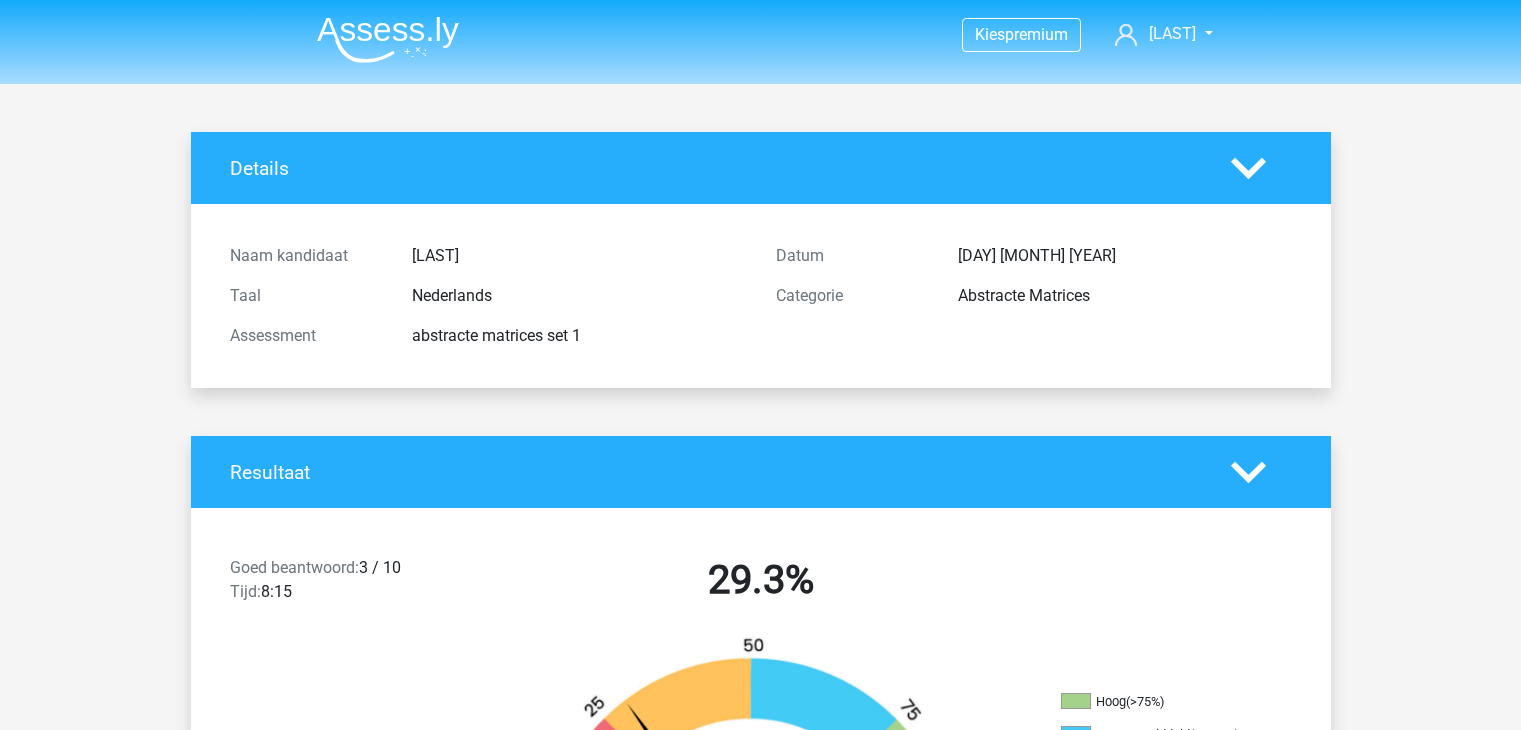 scroll, scrollTop: 4402, scrollLeft: 0, axis: vertical 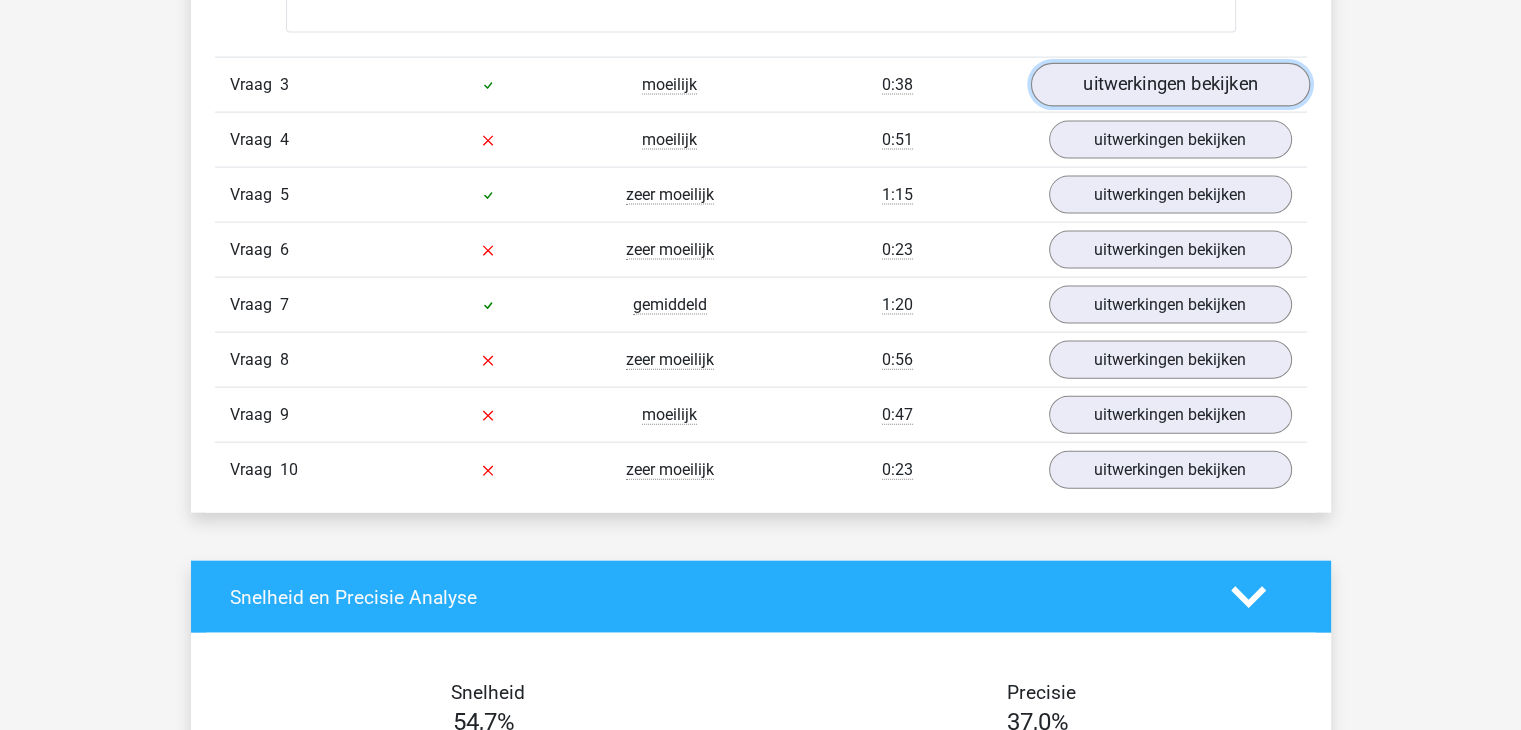 click on "uitwerkingen bekijken" at bounding box center (1169, 86) 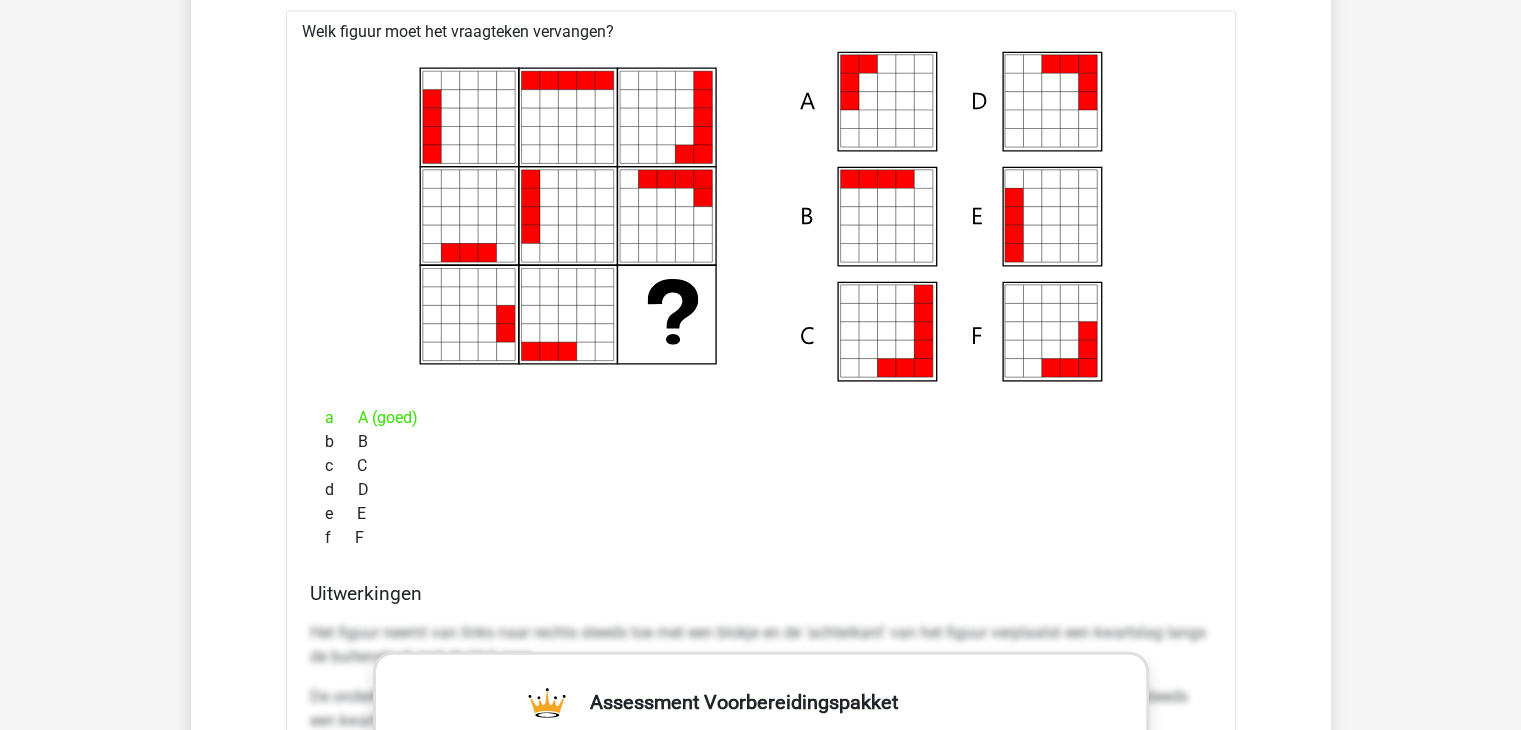 scroll, scrollTop: 4576, scrollLeft: 0, axis: vertical 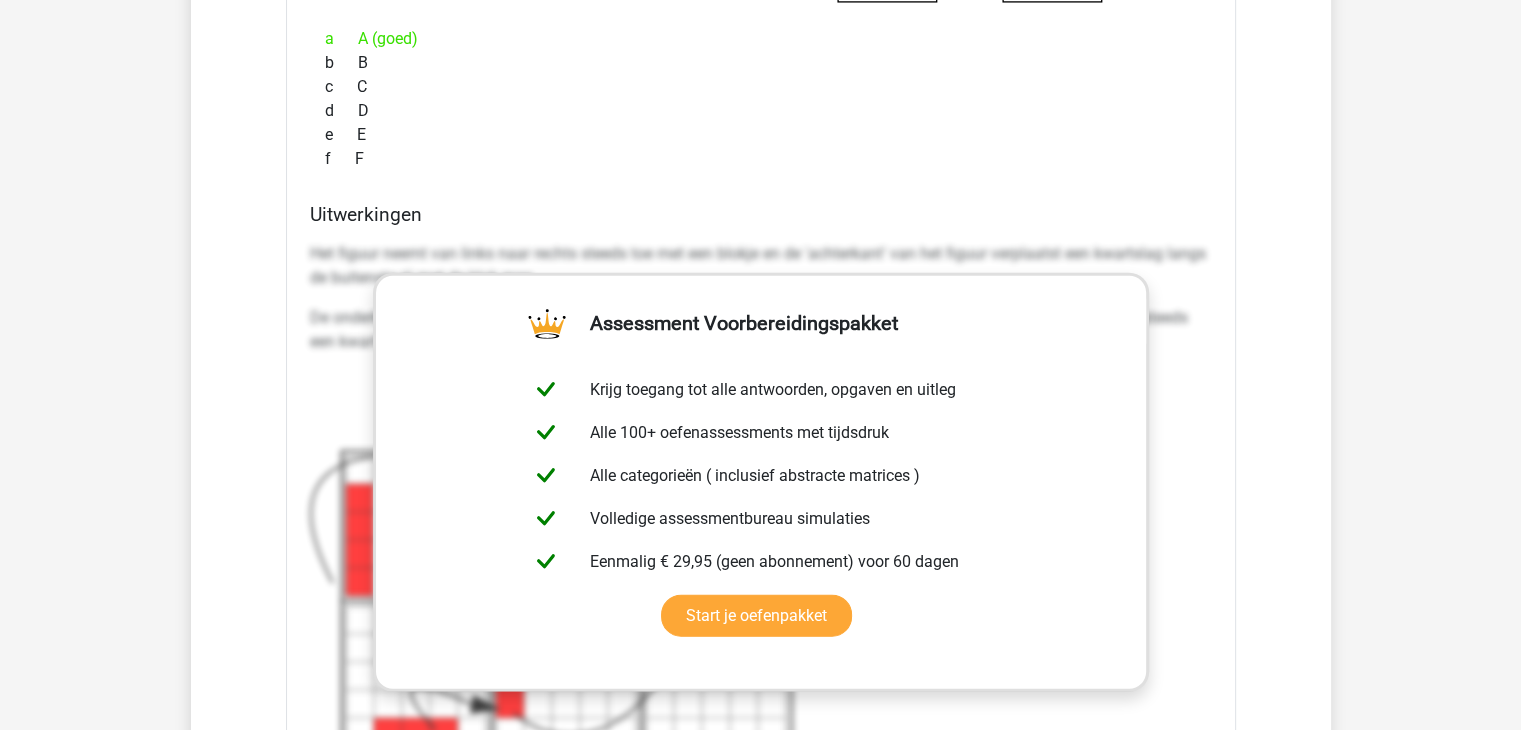 click on "Vraag
1
zeer moeilijk
0:54
uitwerkingen bekijken
Welk figuur moet het vraagteken vervangen?" at bounding box center [761, -860] 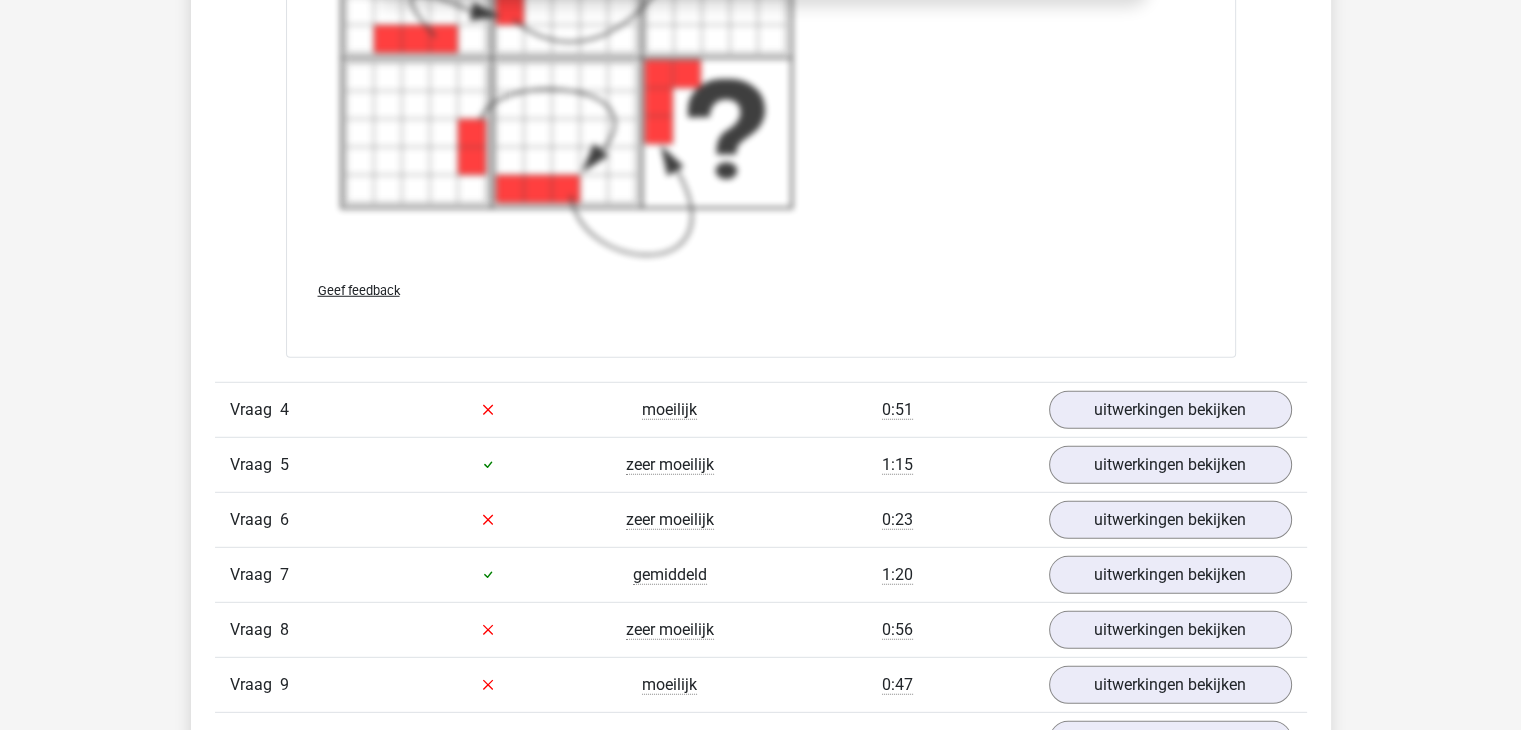 scroll, scrollTop: 5589, scrollLeft: 0, axis: vertical 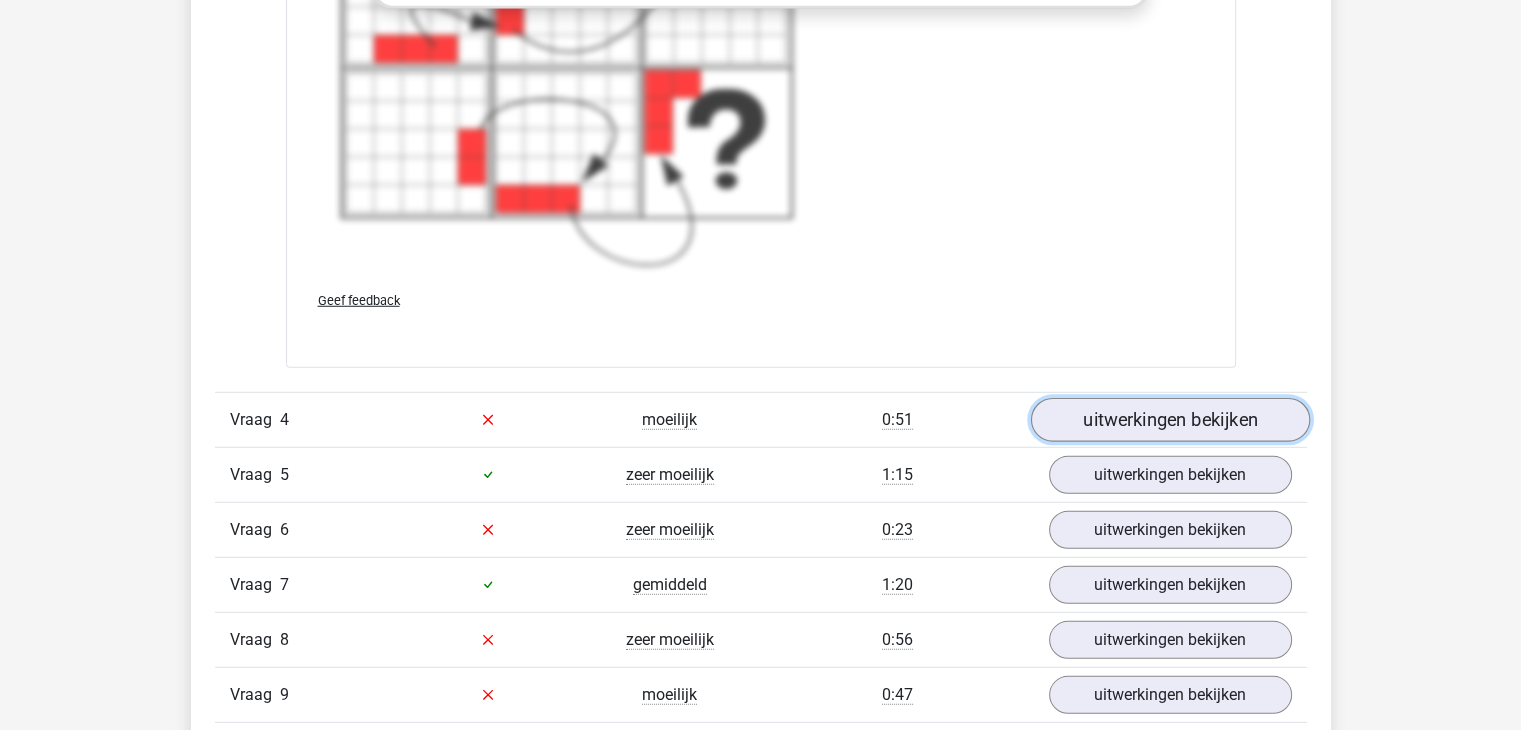 click on "uitwerkingen bekijken" at bounding box center [1169, 420] 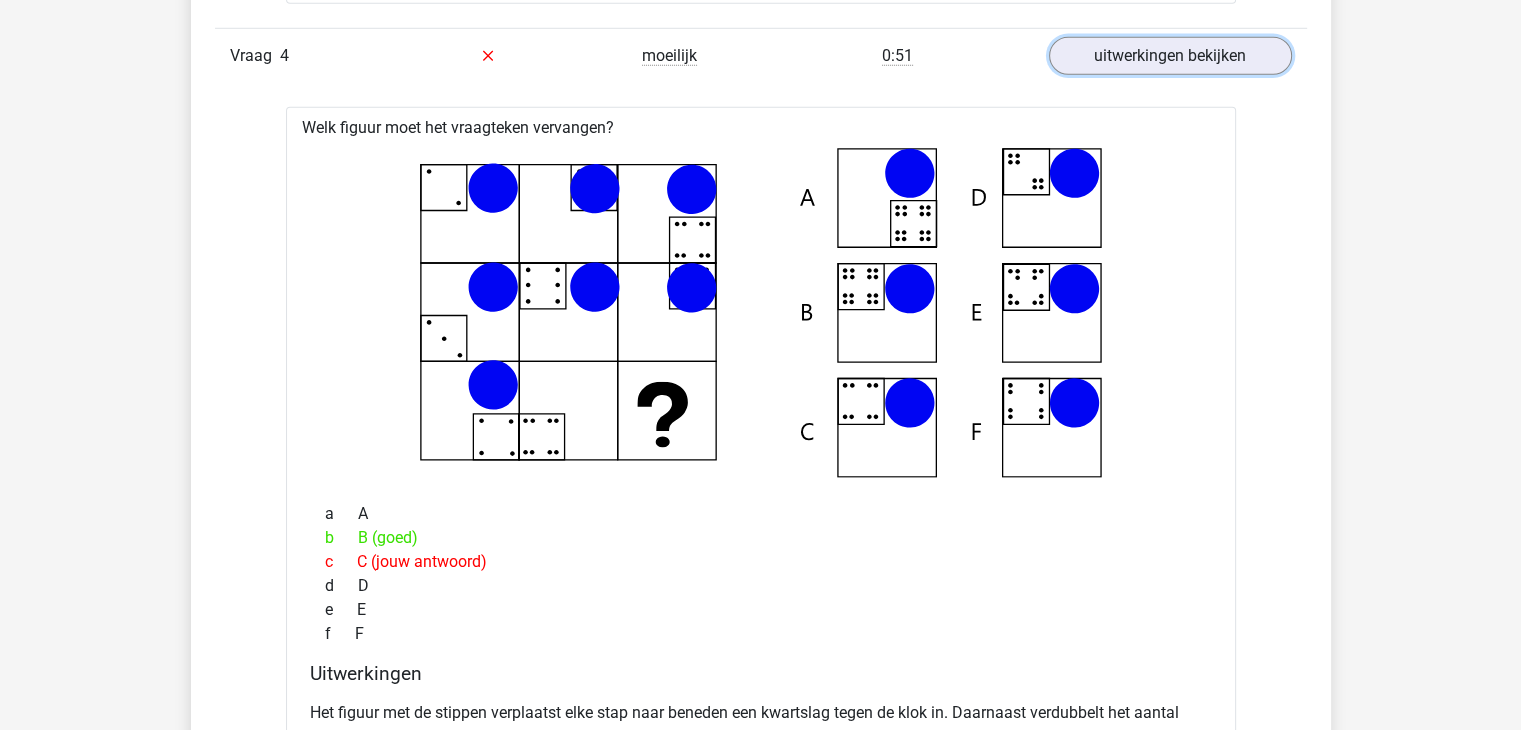 scroll, scrollTop: 5964, scrollLeft: 0, axis: vertical 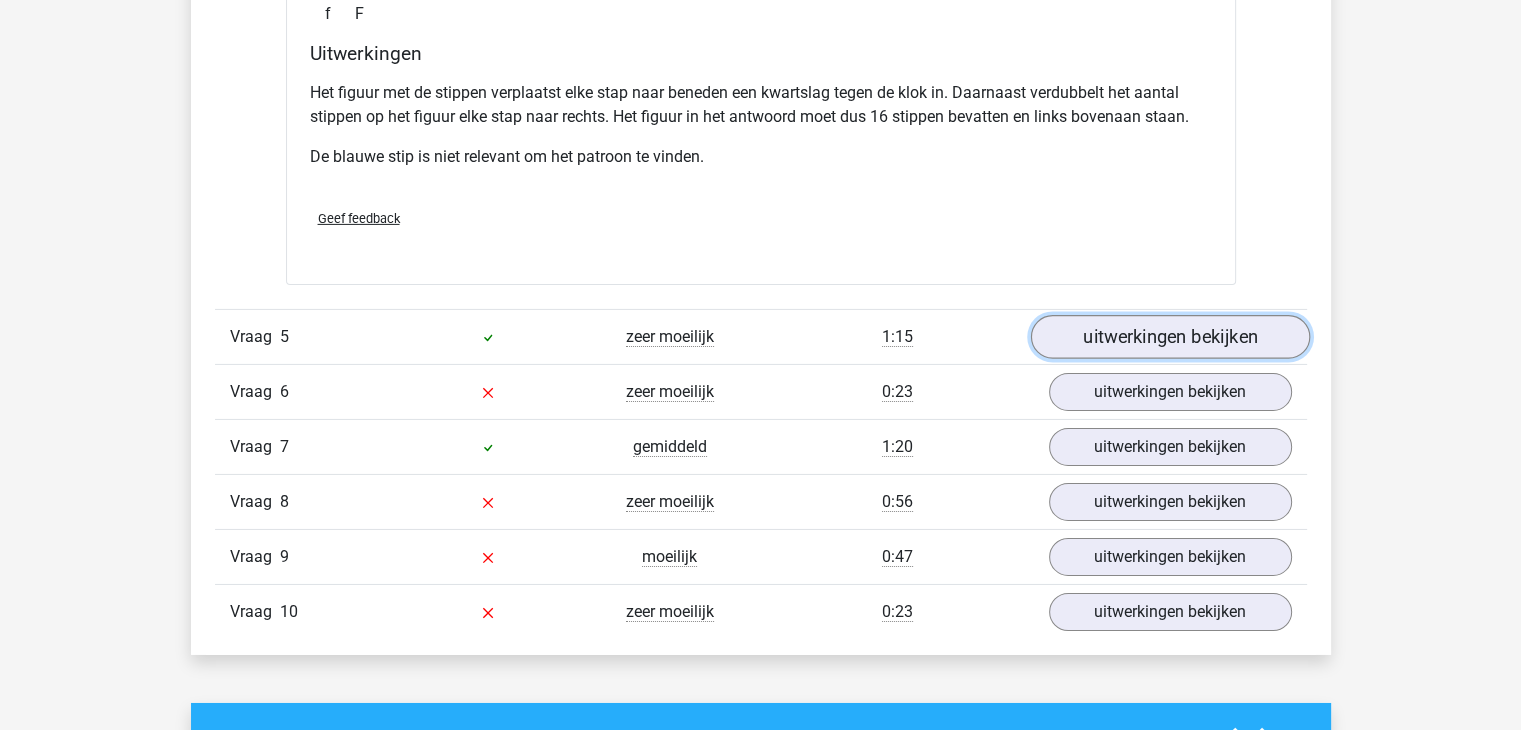 click on "uitwerkingen bekijken" at bounding box center [1169, 337] 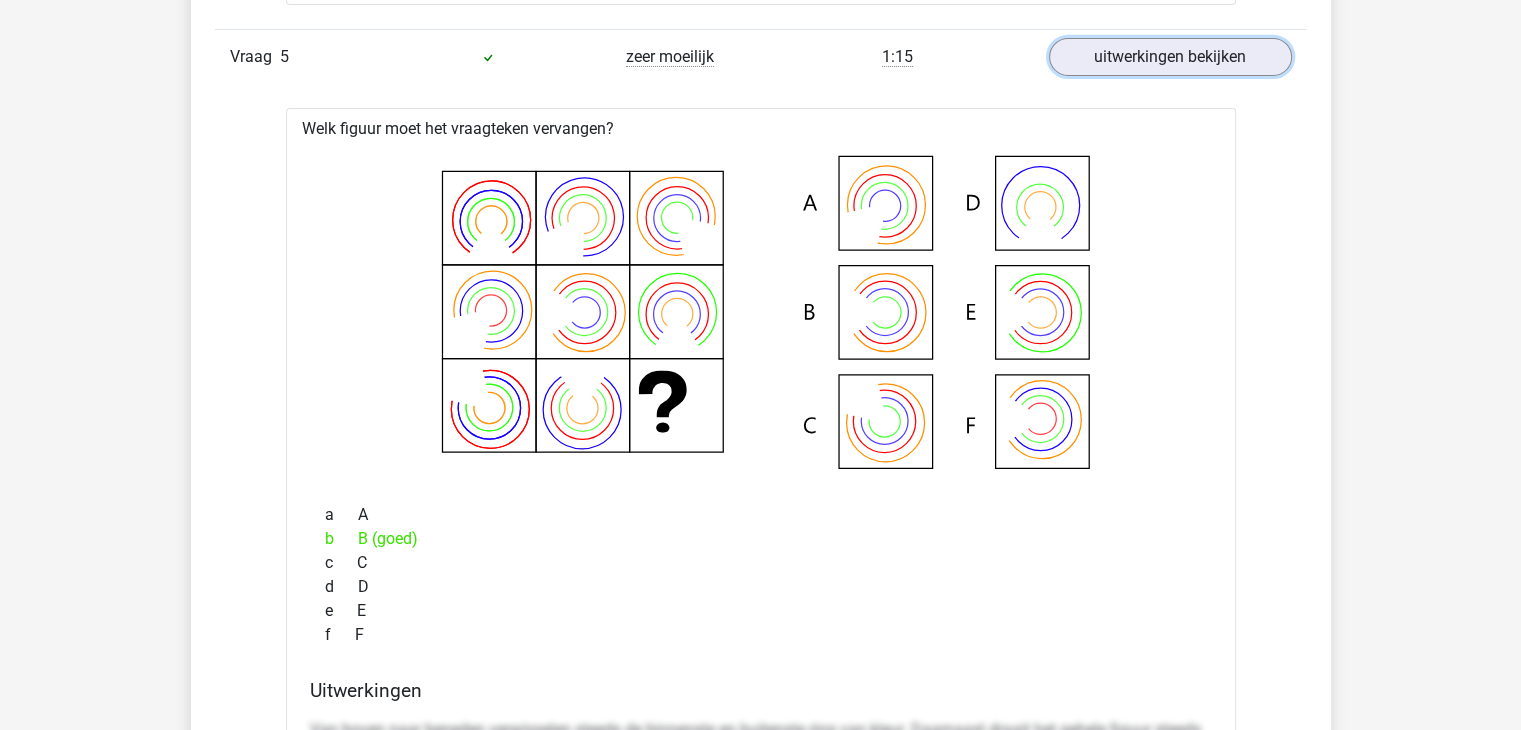 scroll, scrollTop: 6828, scrollLeft: 0, axis: vertical 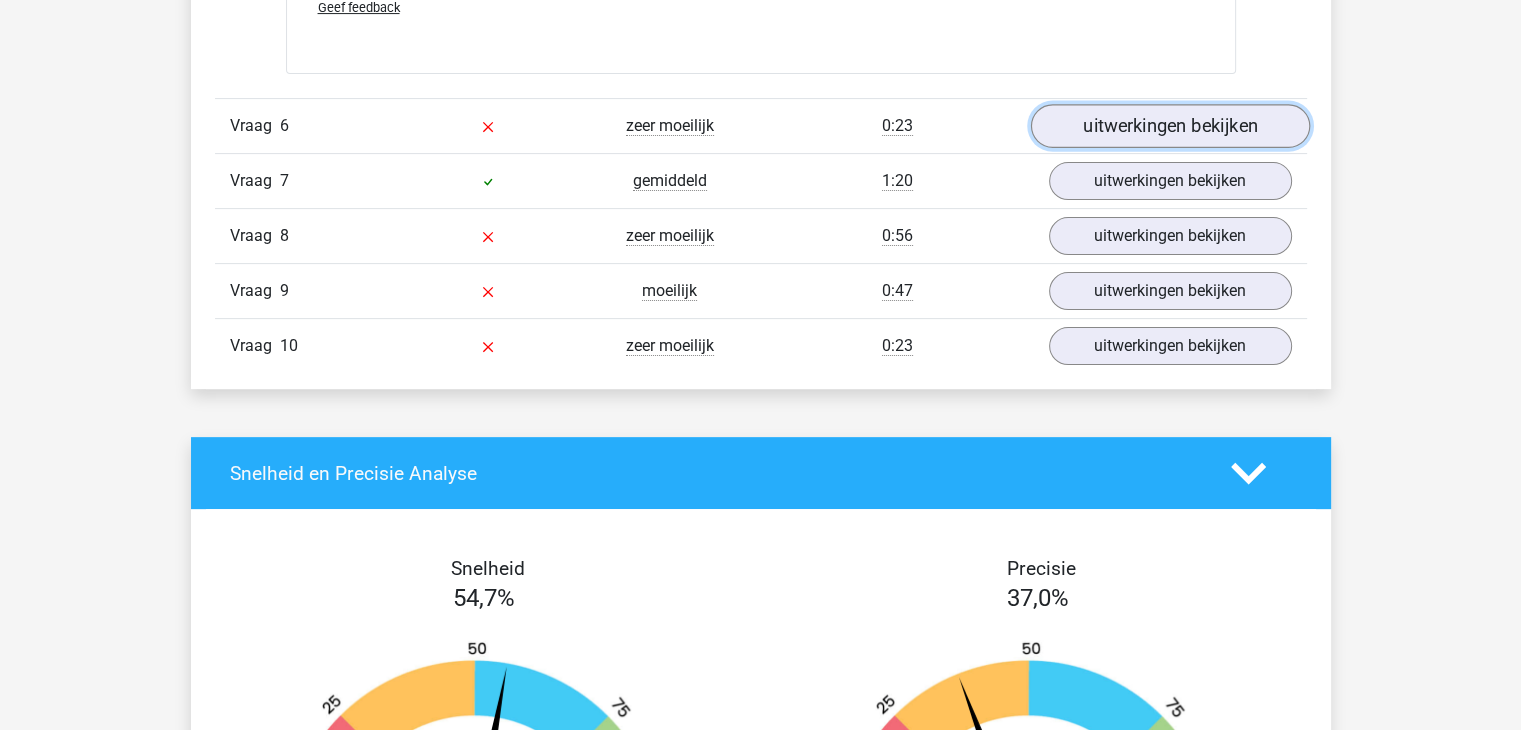 click on "uitwerkingen bekijken" at bounding box center (1169, 126) 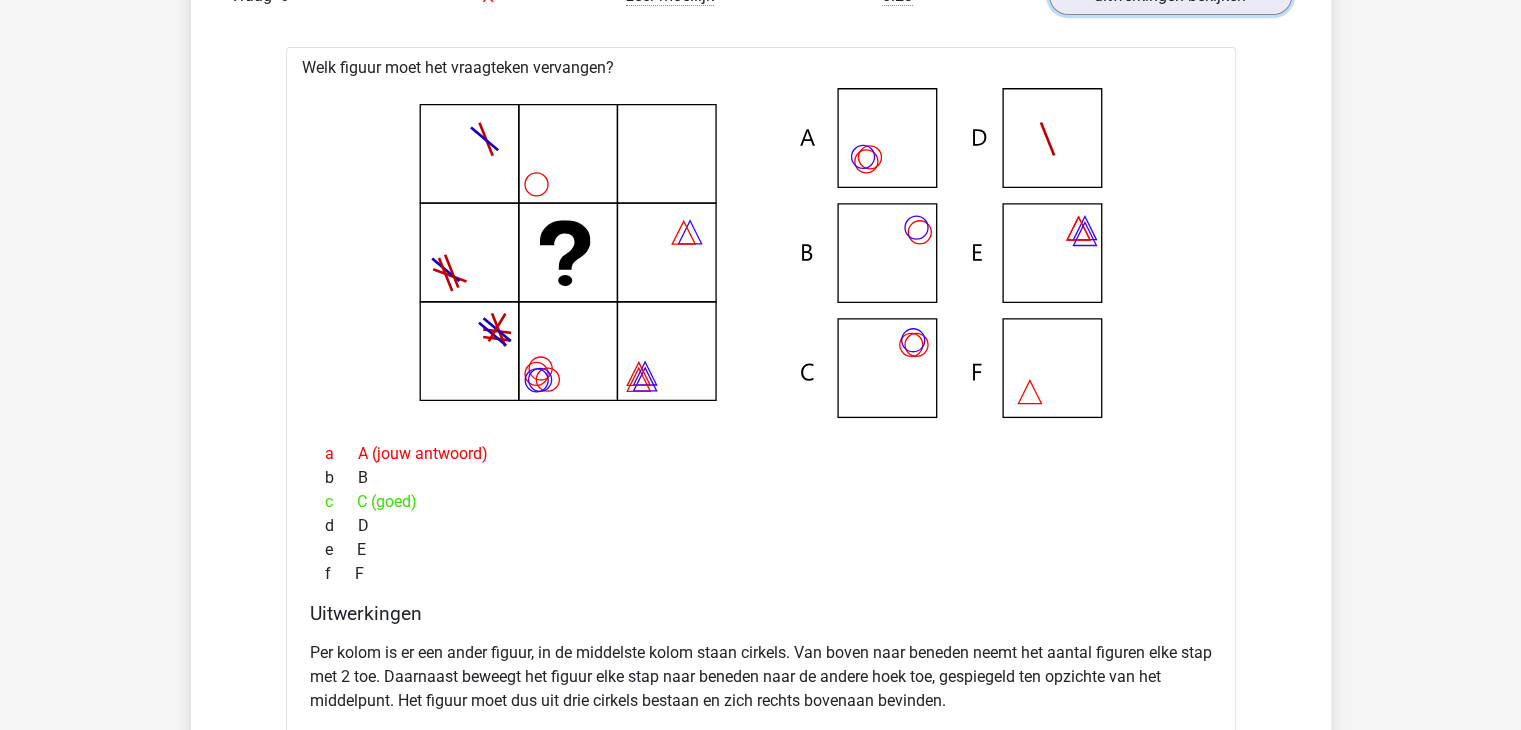 scroll, scrollTop: 8351, scrollLeft: 0, axis: vertical 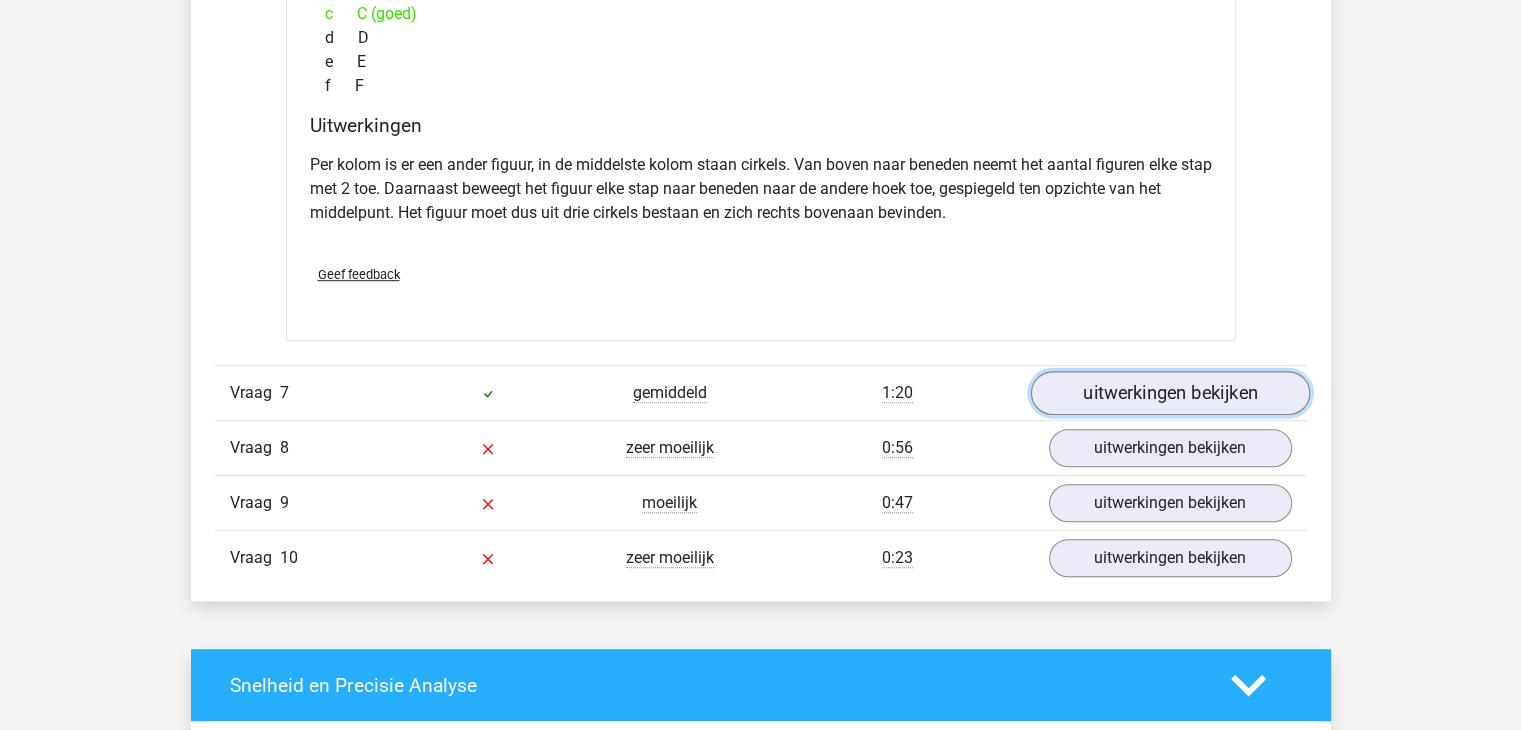 click on "uitwerkingen bekijken" at bounding box center (1169, 393) 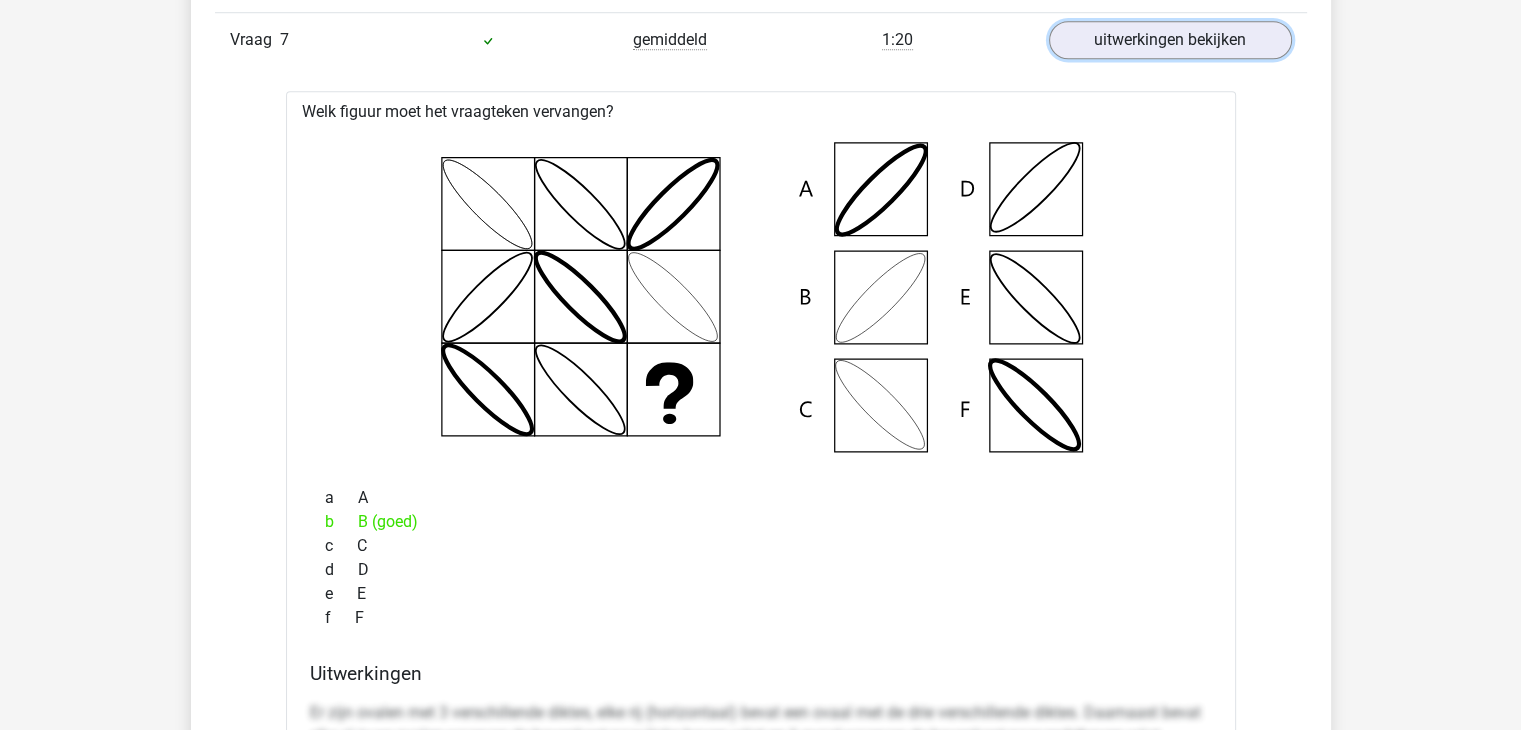 scroll, scrollTop: 9122, scrollLeft: 0, axis: vertical 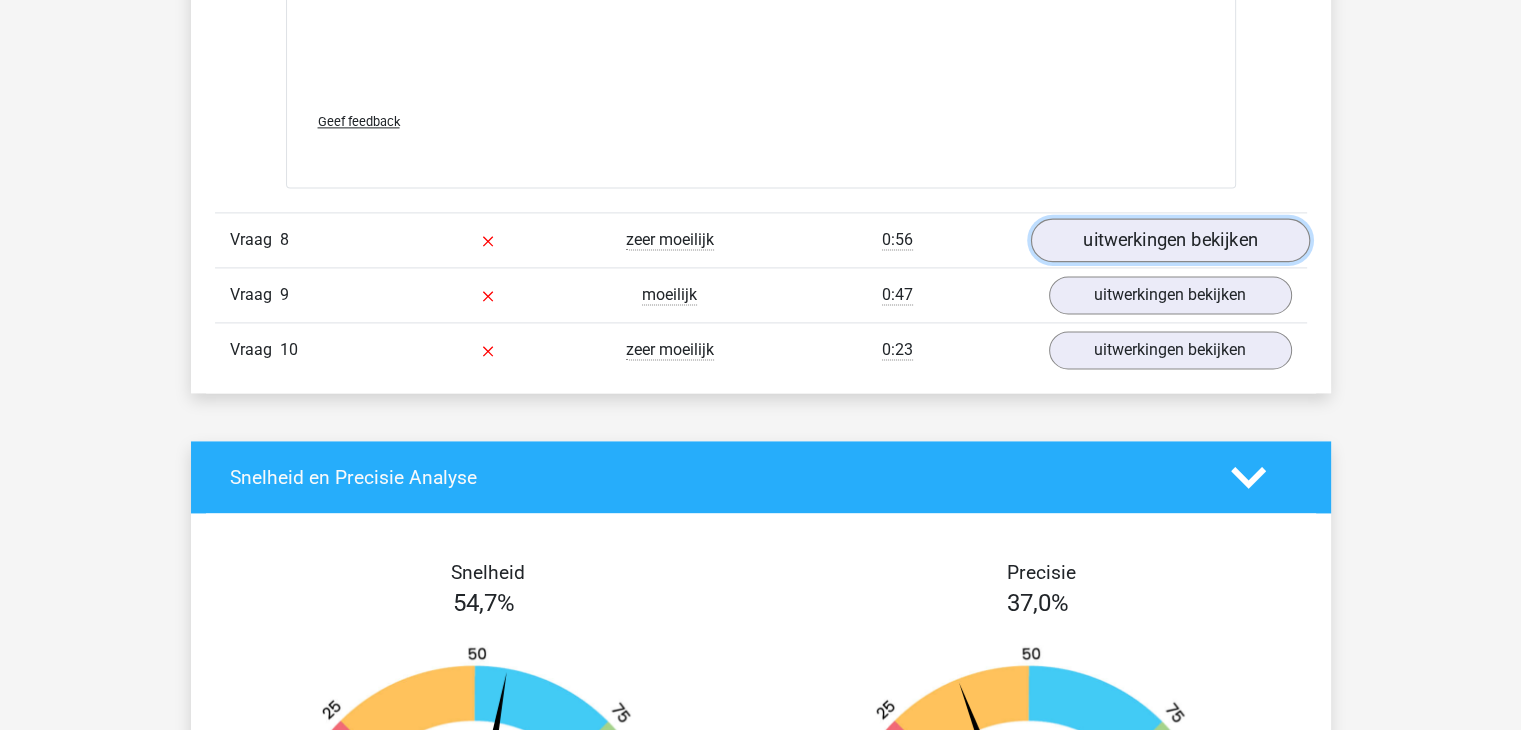 click on "uitwerkingen bekijken" at bounding box center (1169, 241) 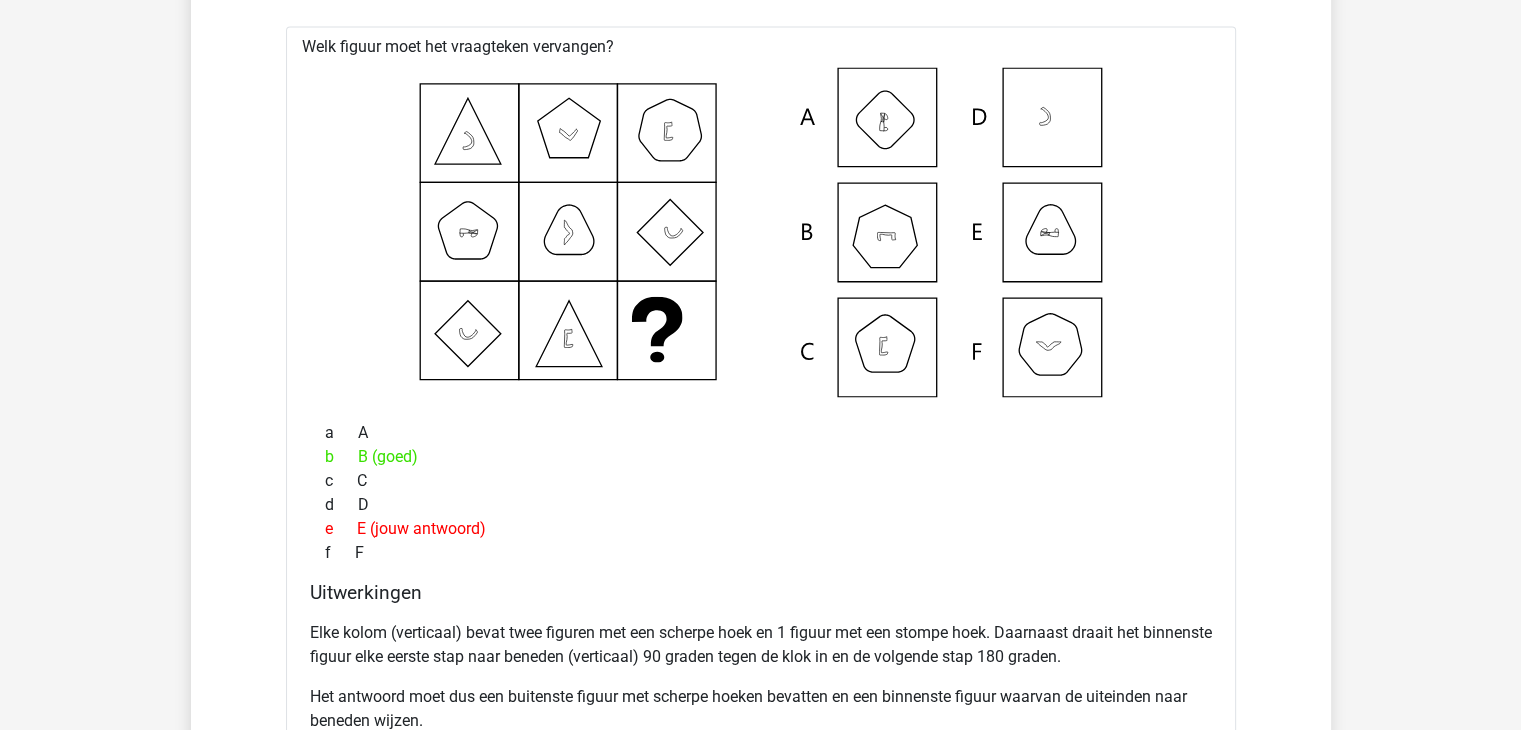scroll, scrollTop: 10662, scrollLeft: 0, axis: vertical 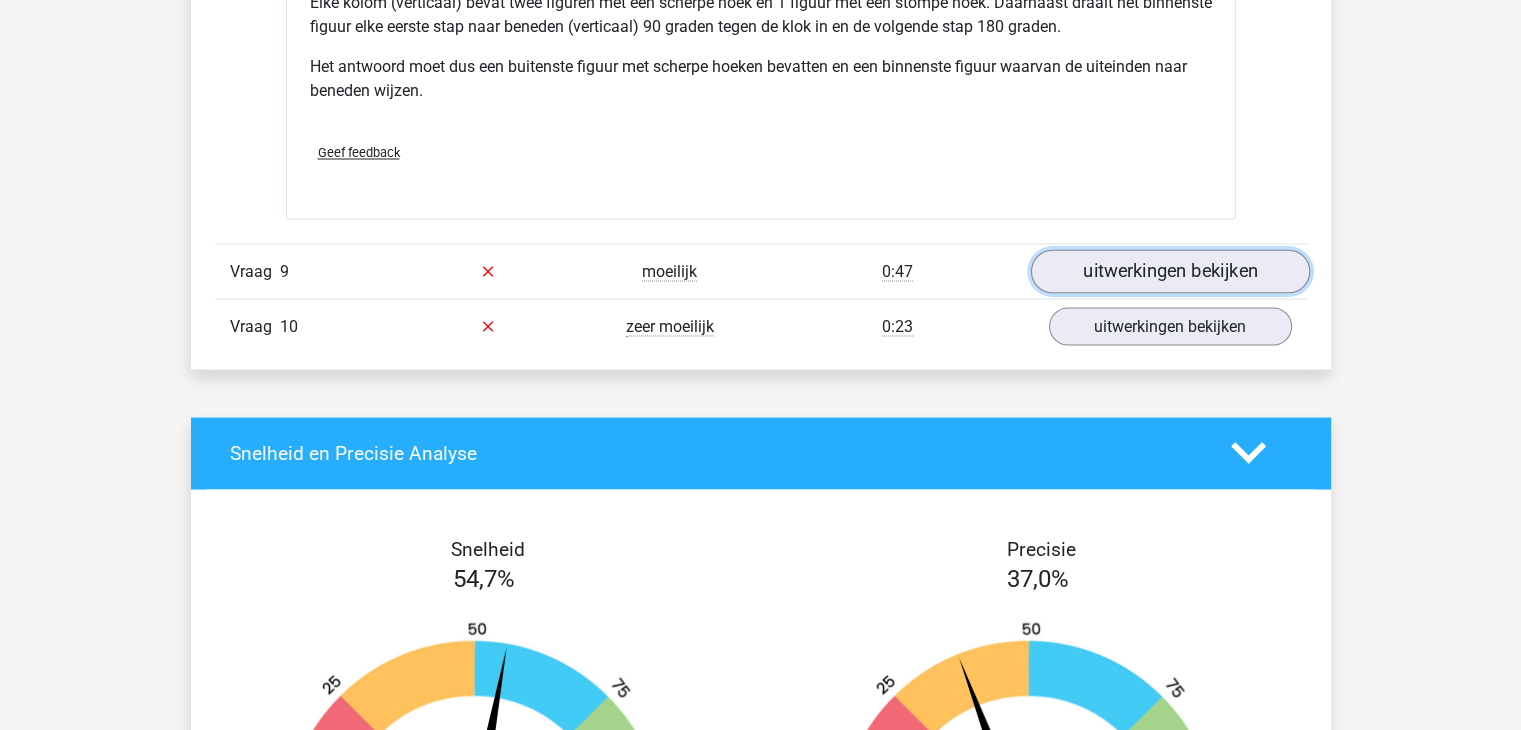 click on "uitwerkingen bekijken" at bounding box center (1169, 271) 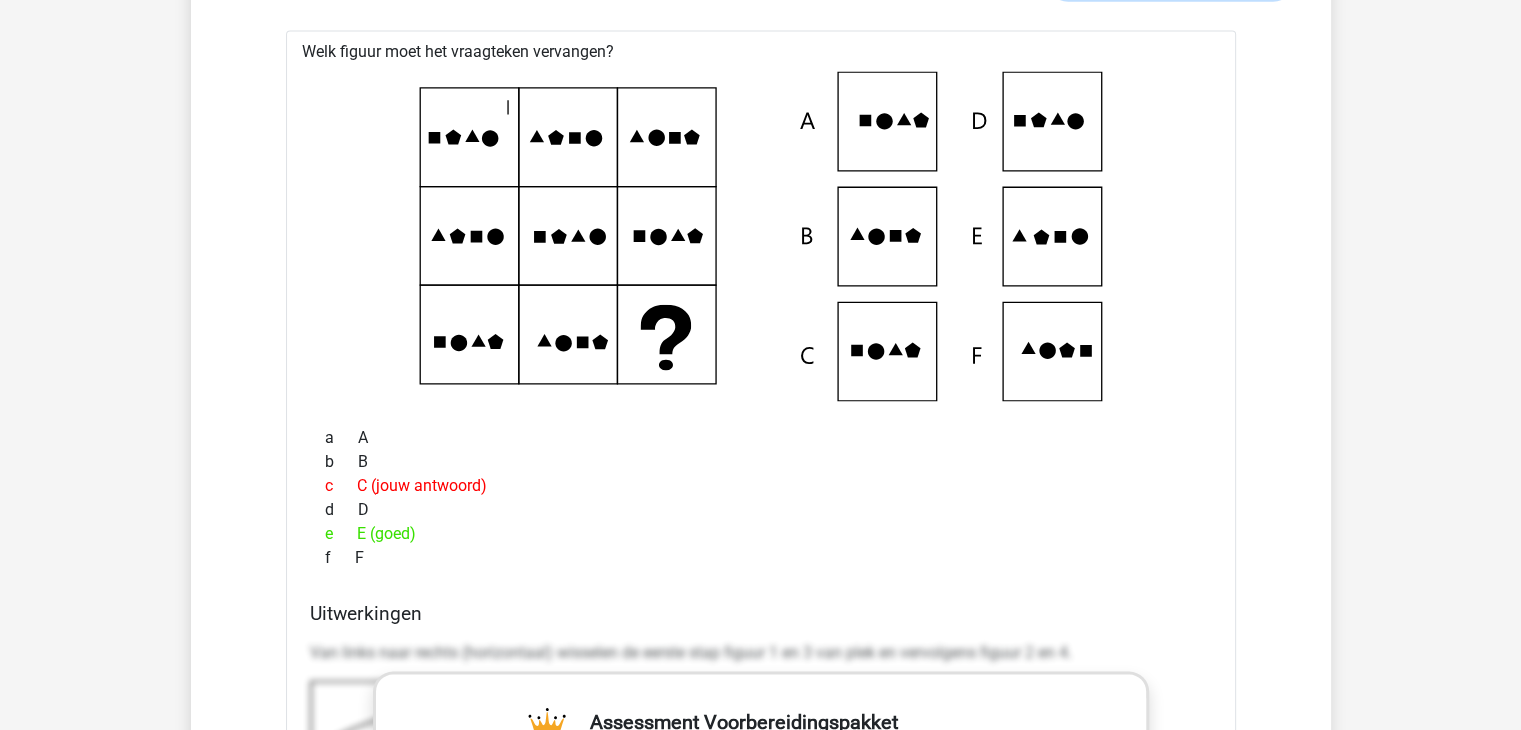scroll, scrollTop: 11570, scrollLeft: 0, axis: vertical 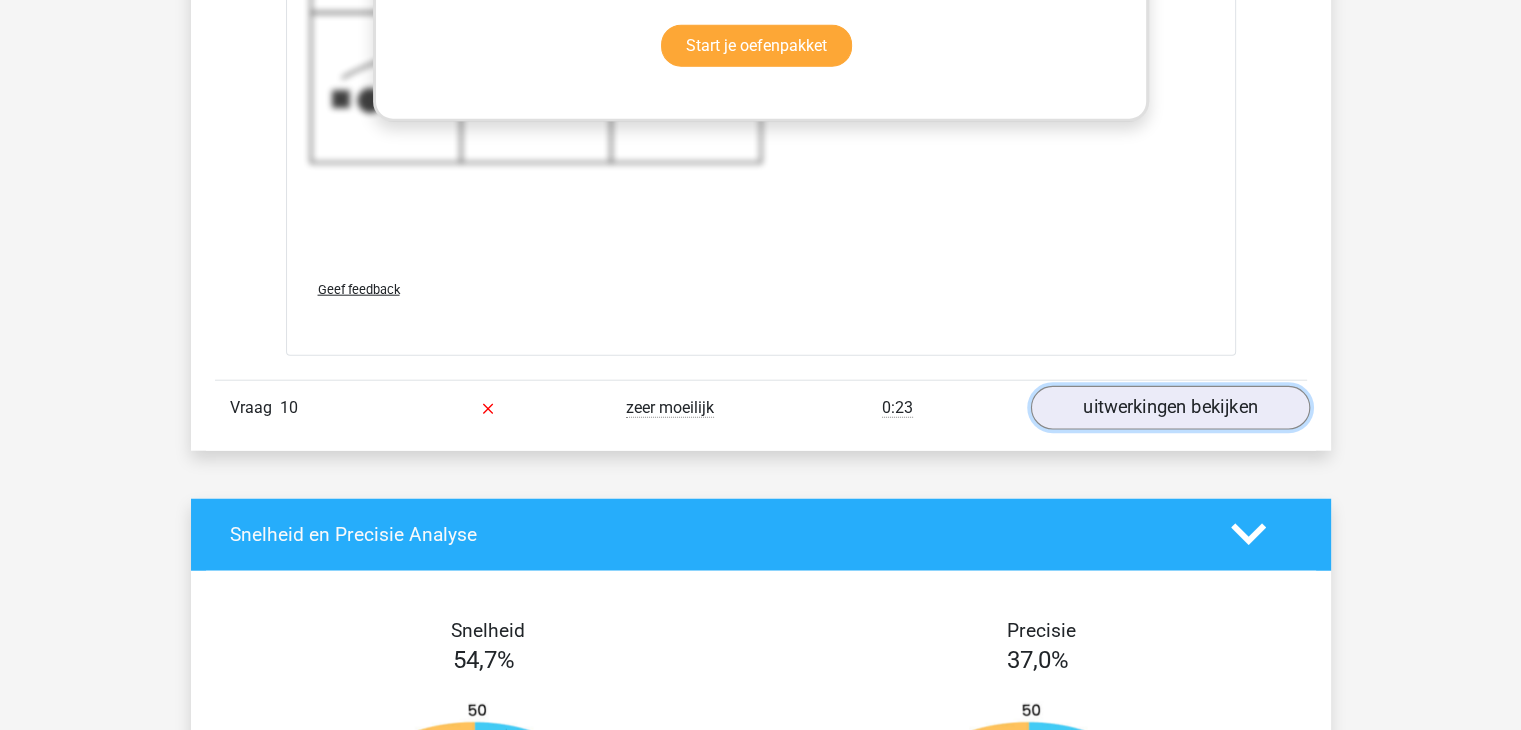 click on "uitwerkingen bekijken" at bounding box center (1169, 408) 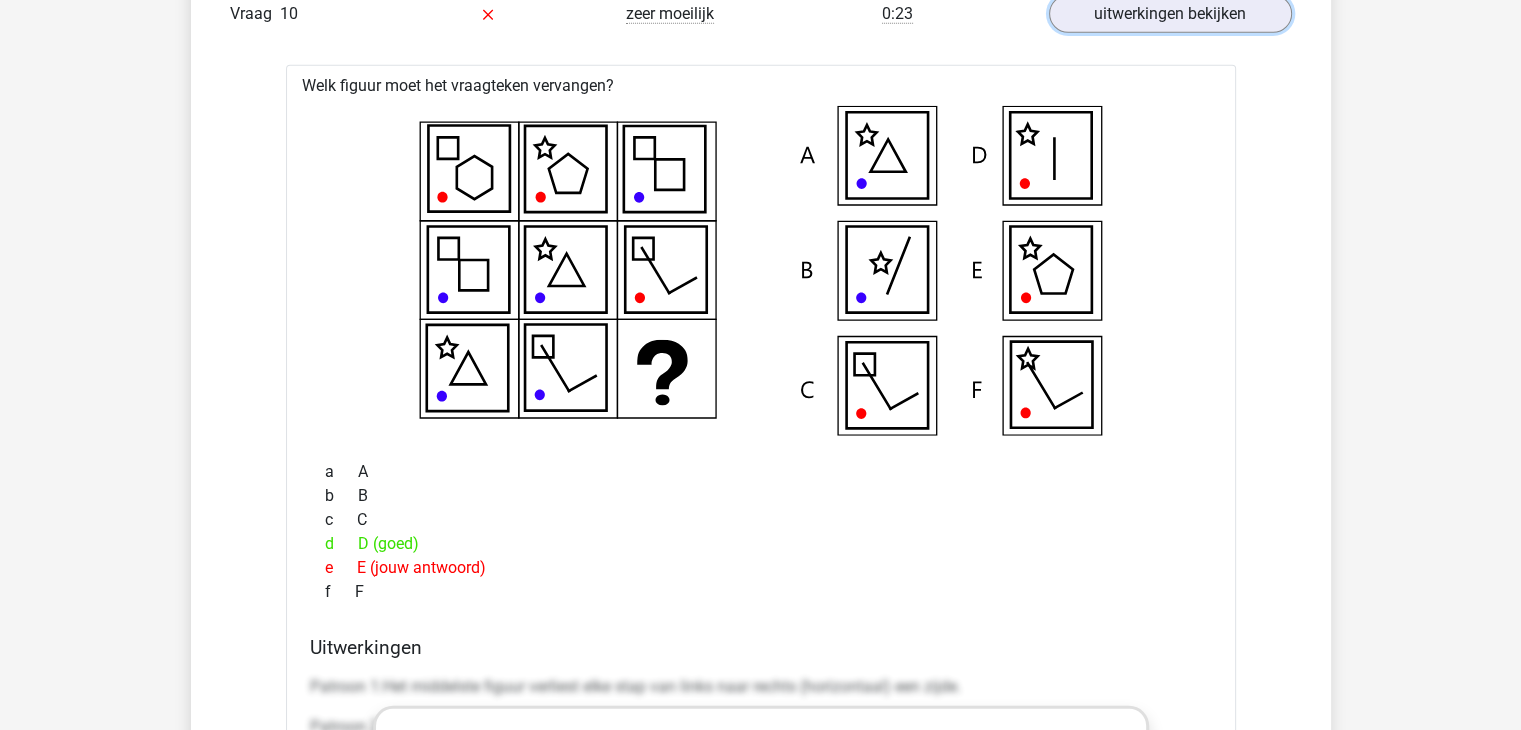 scroll, scrollTop: 12879, scrollLeft: 0, axis: vertical 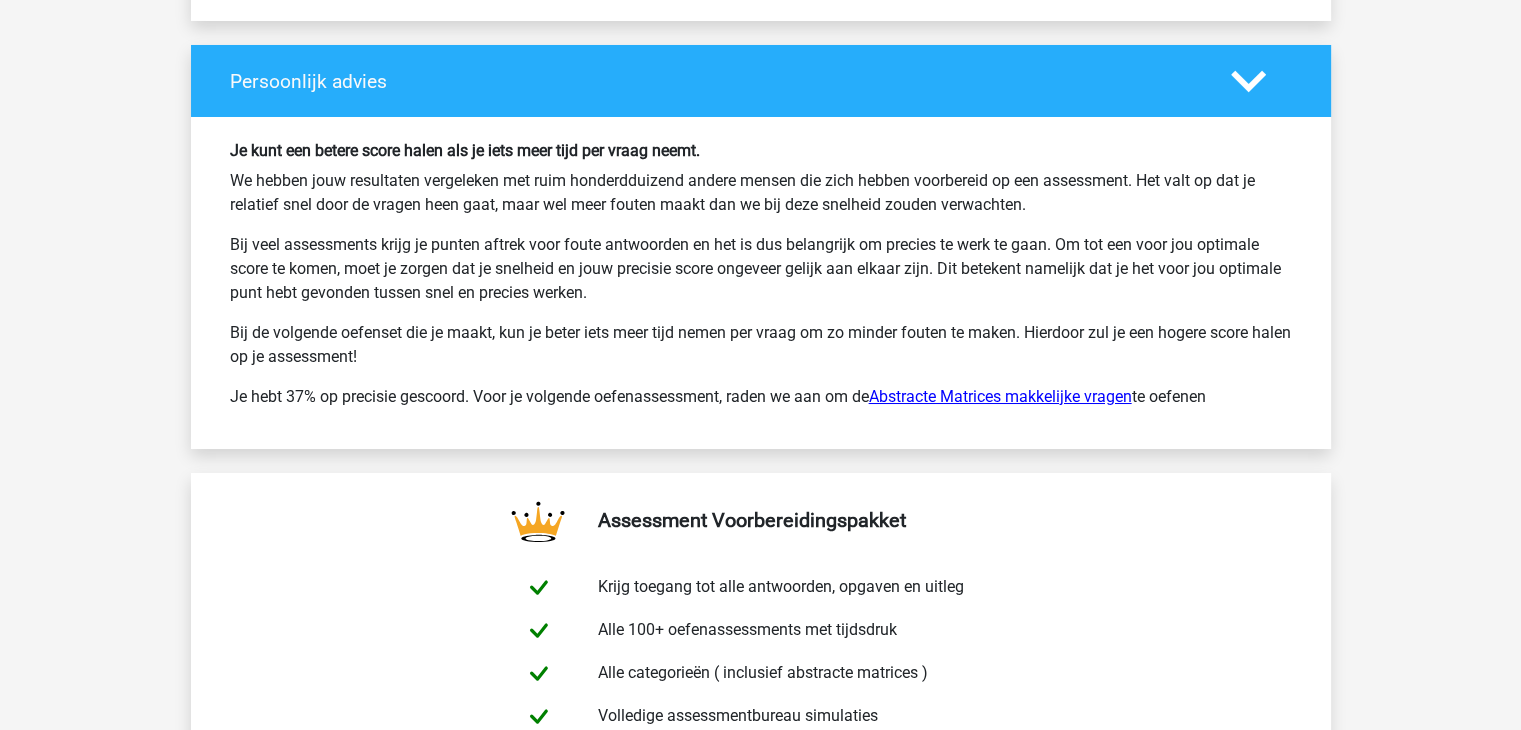 click on "Abstracte Matrices makkelijke vragen" at bounding box center [1000, 396] 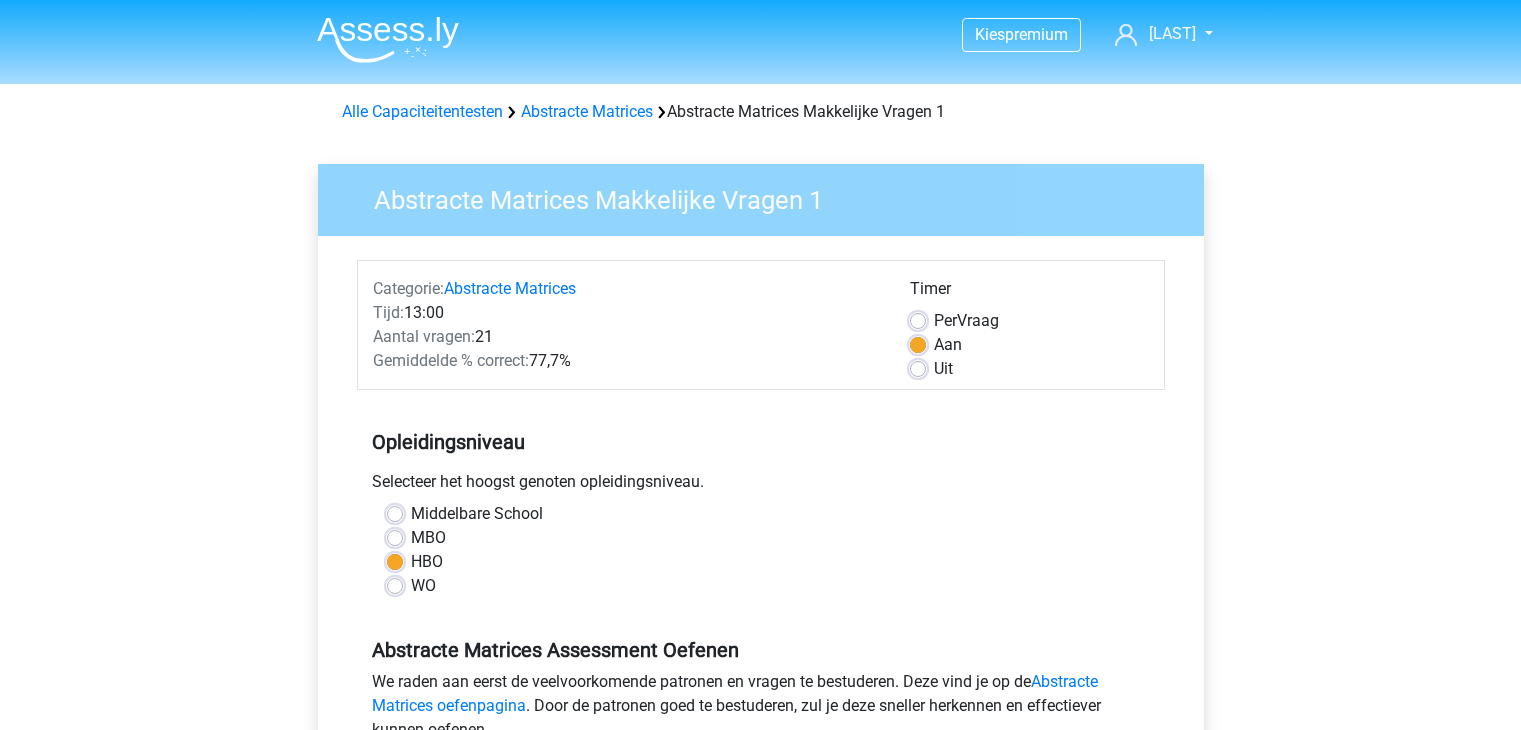 scroll, scrollTop: 0, scrollLeft: 0, axis: both 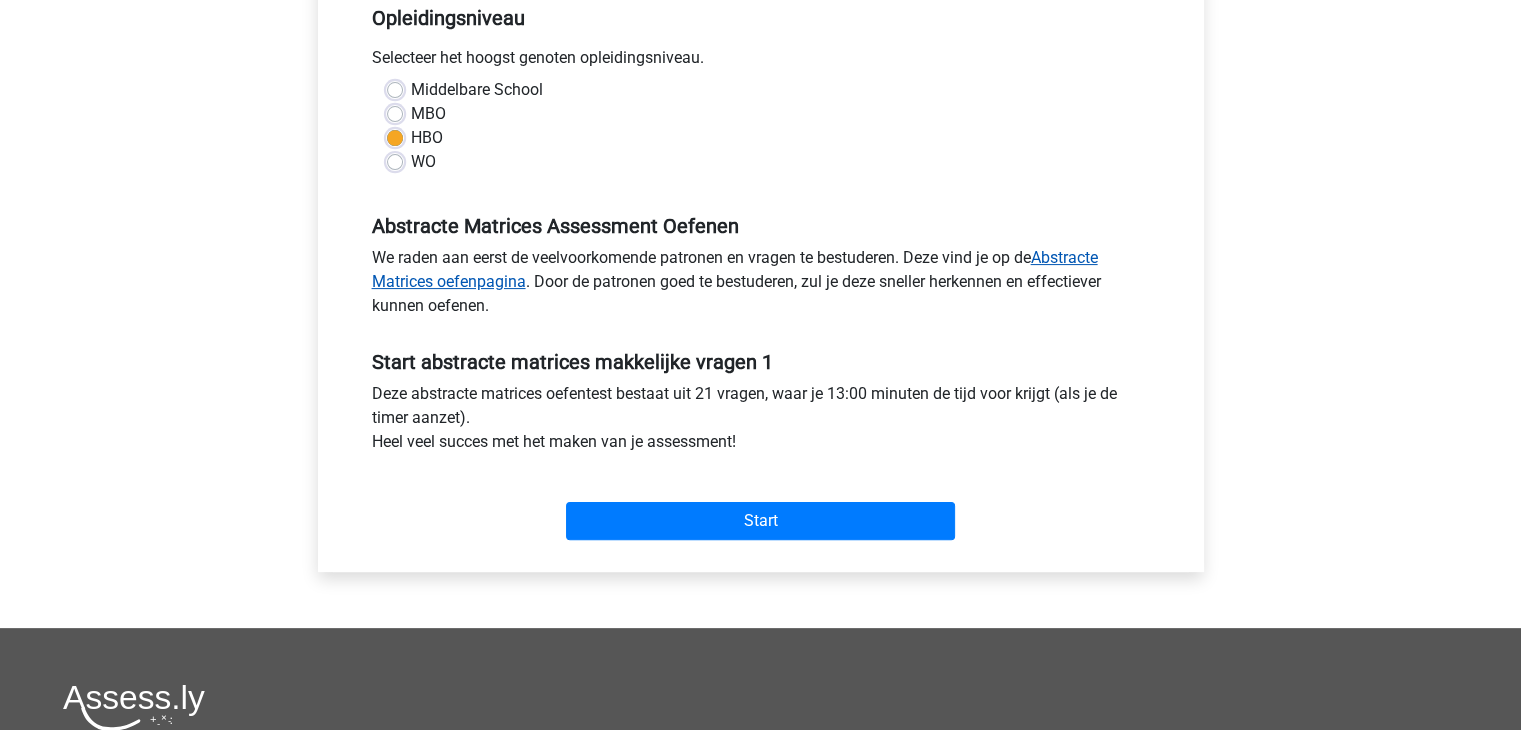 click on "Abstracte Matrices
oefenpagina" at bounding box center [735, 269] 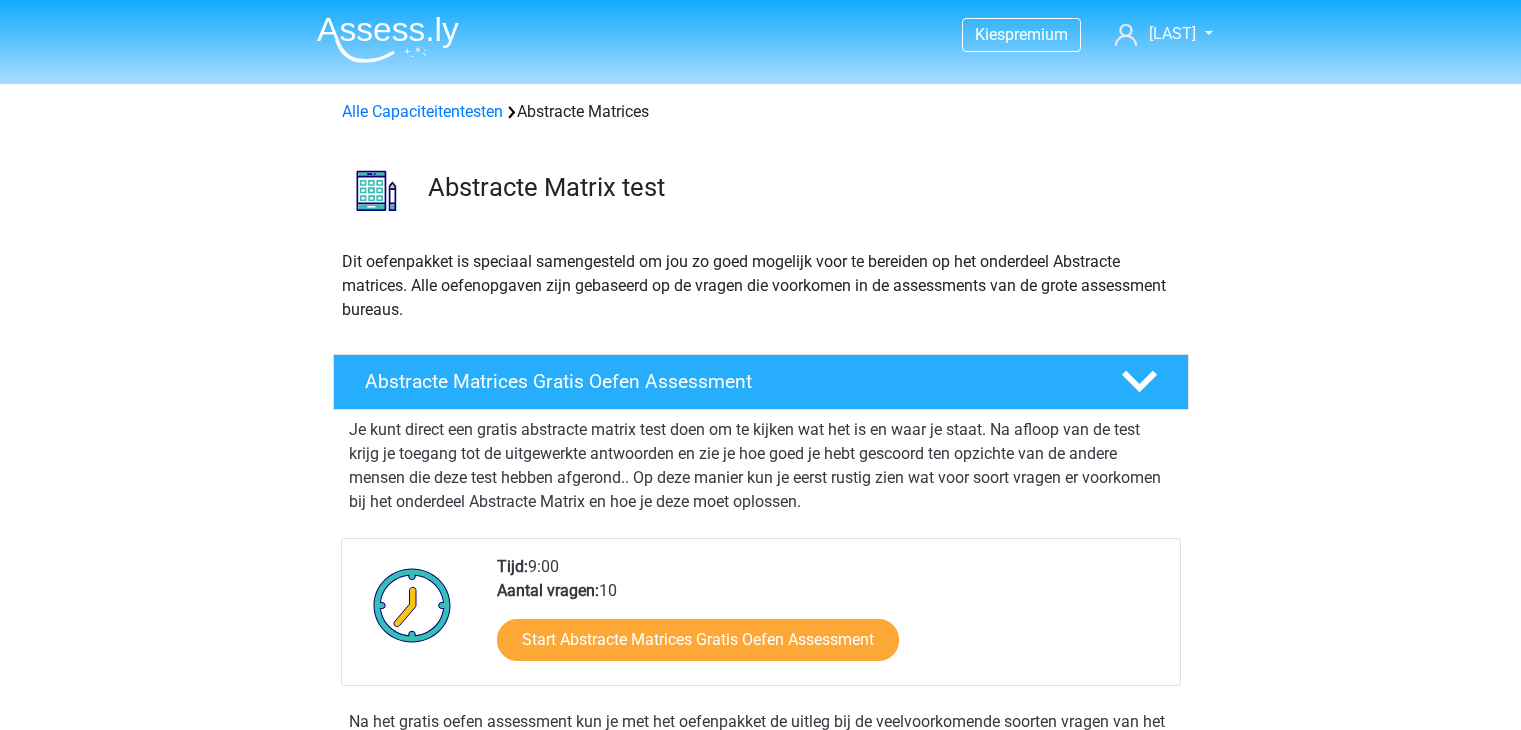 scroll, scrollTop: 0, scrollLeft: 0, axis: both 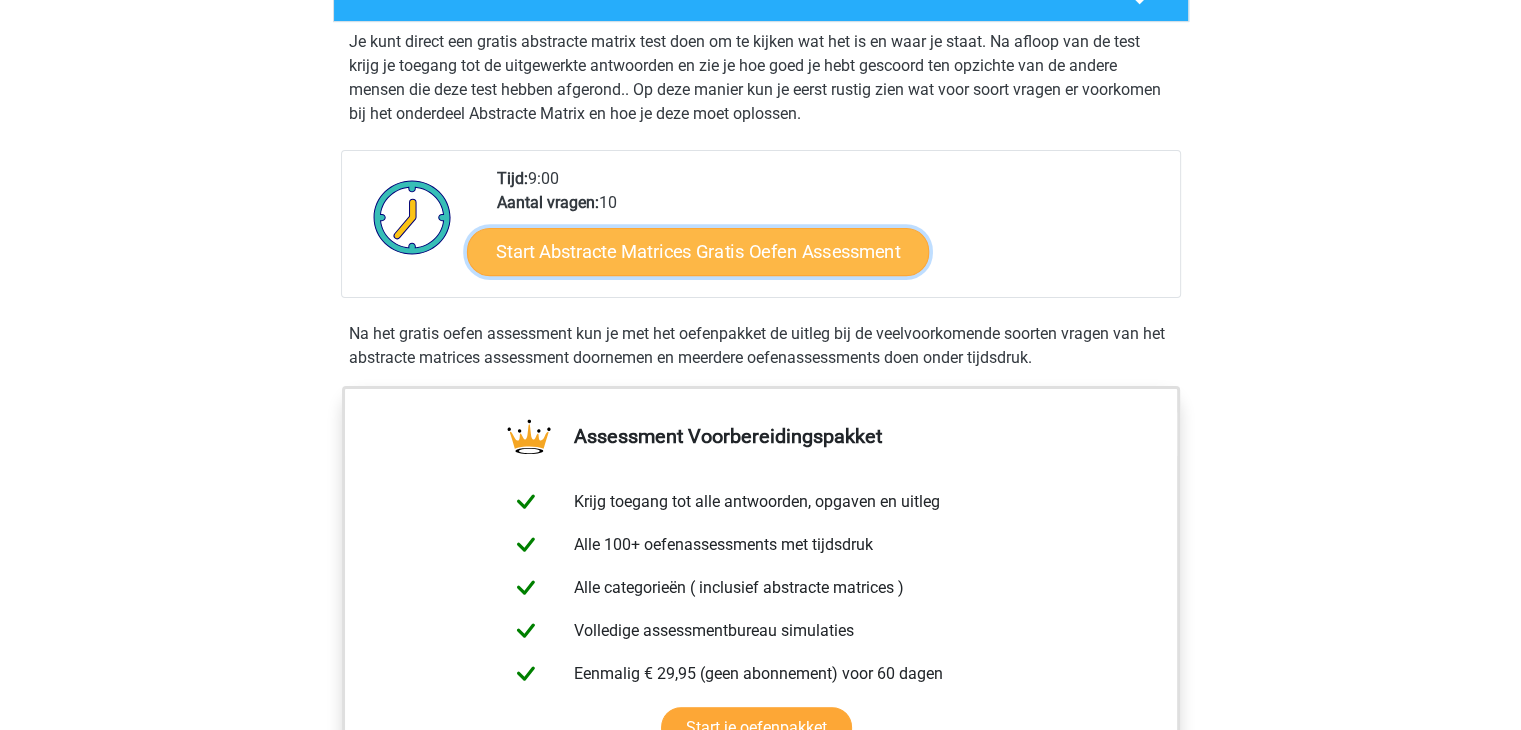 click on "Start Abstracte Matrices
Gratis Oefen Assessment" at bounding box center (698, 251) 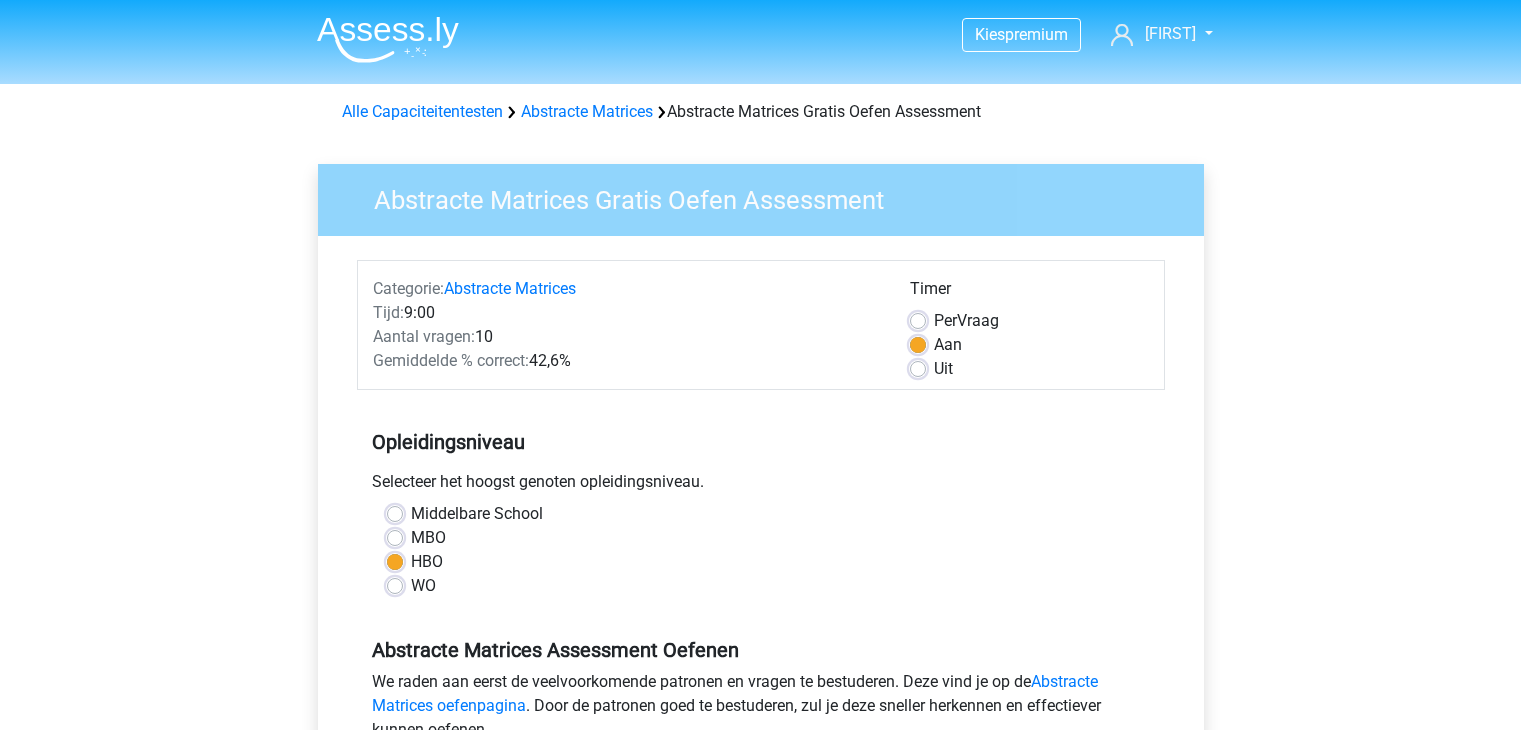 scroll, scrollTop: 0, scrollLeft: 0, axis: both 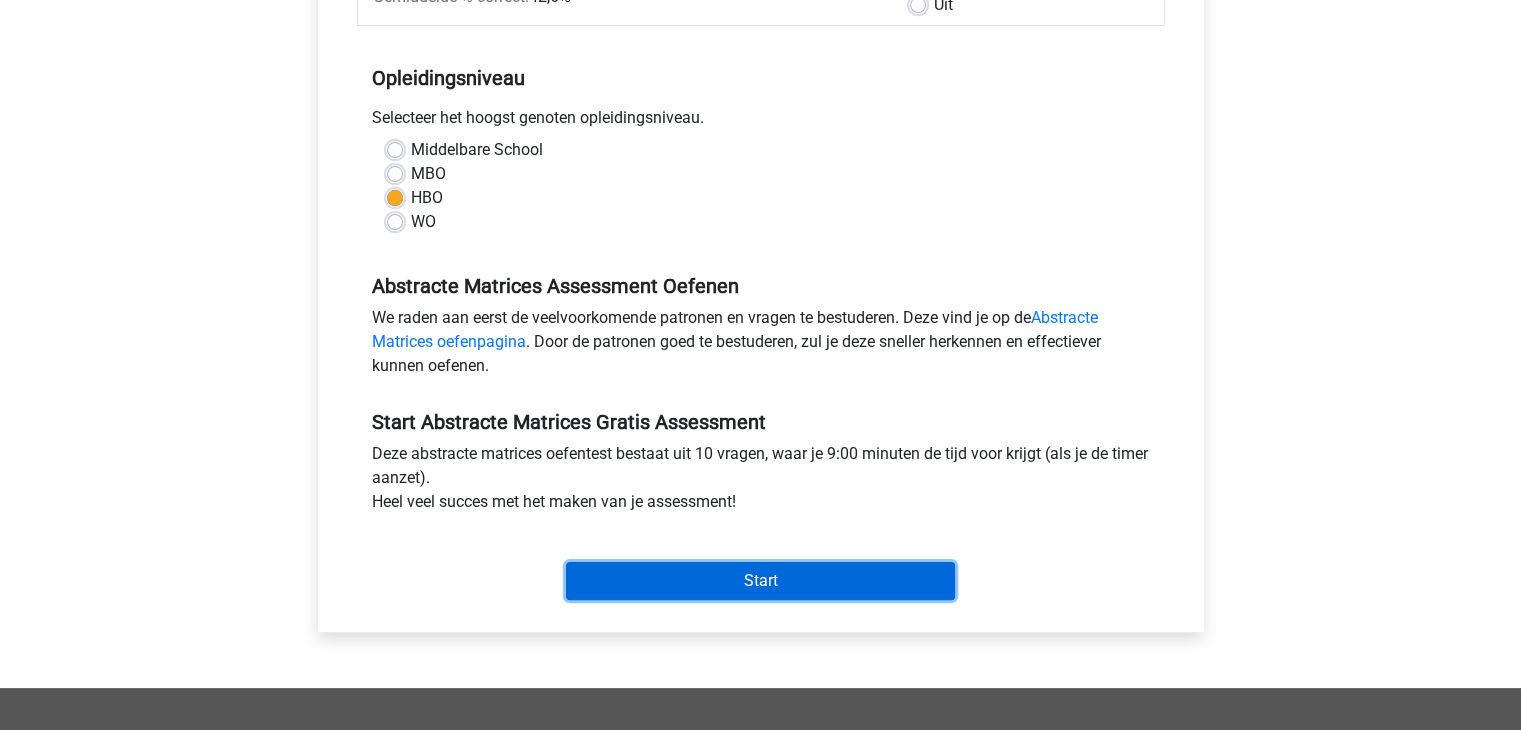 click on "Start" at bounding box center [760, 581] 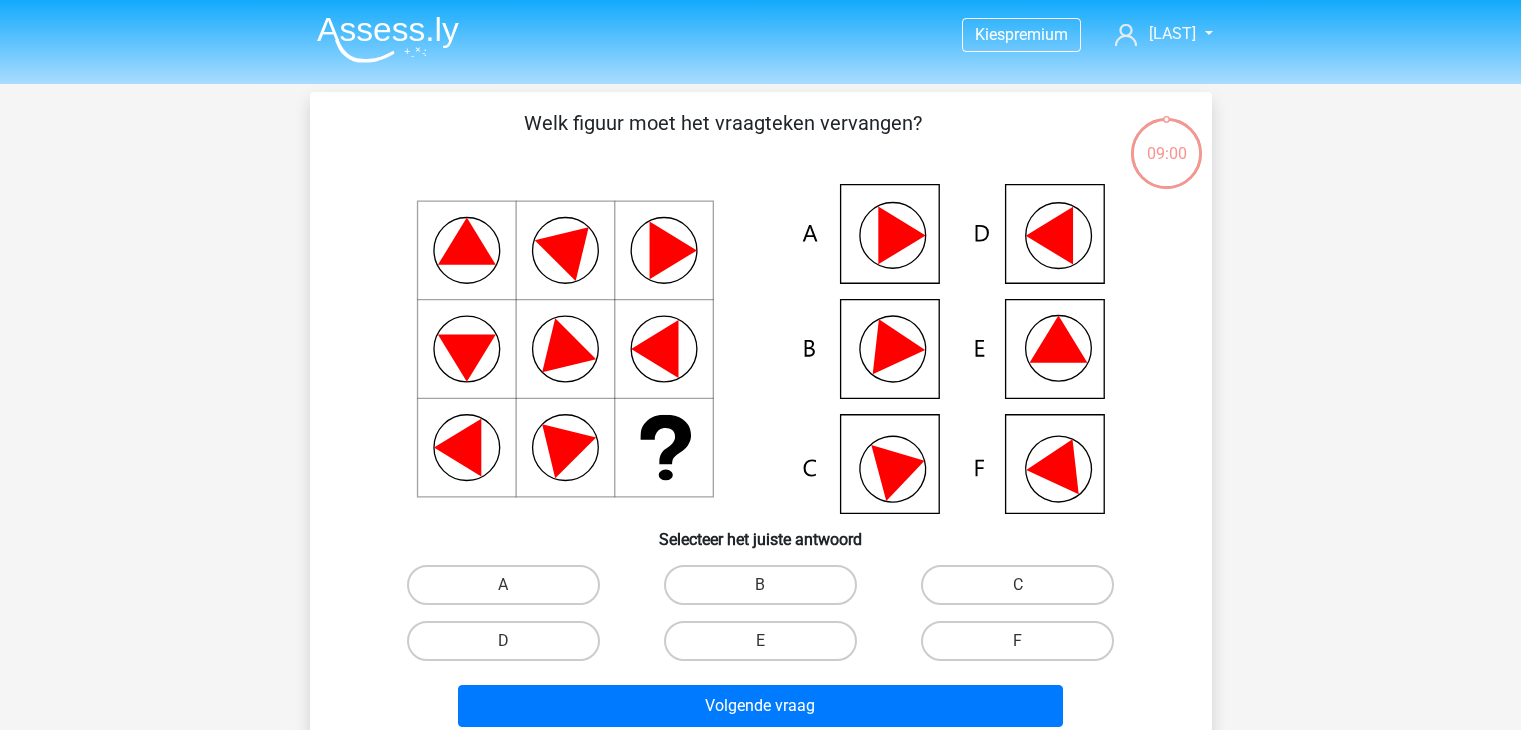scroll, scrollTop: 0, scrollLeft: 0, axis: both 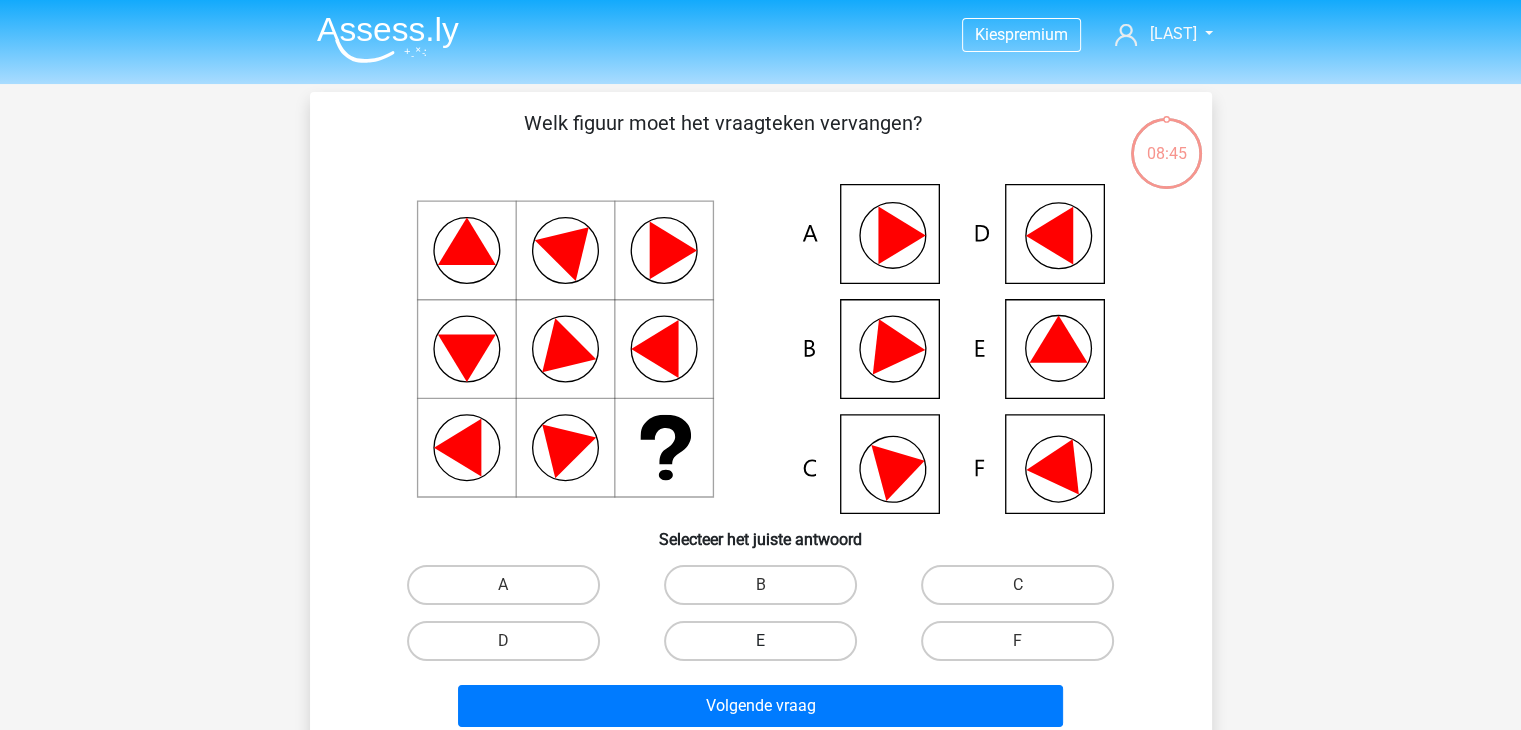 click on "E" at bounding box center (760, 641) 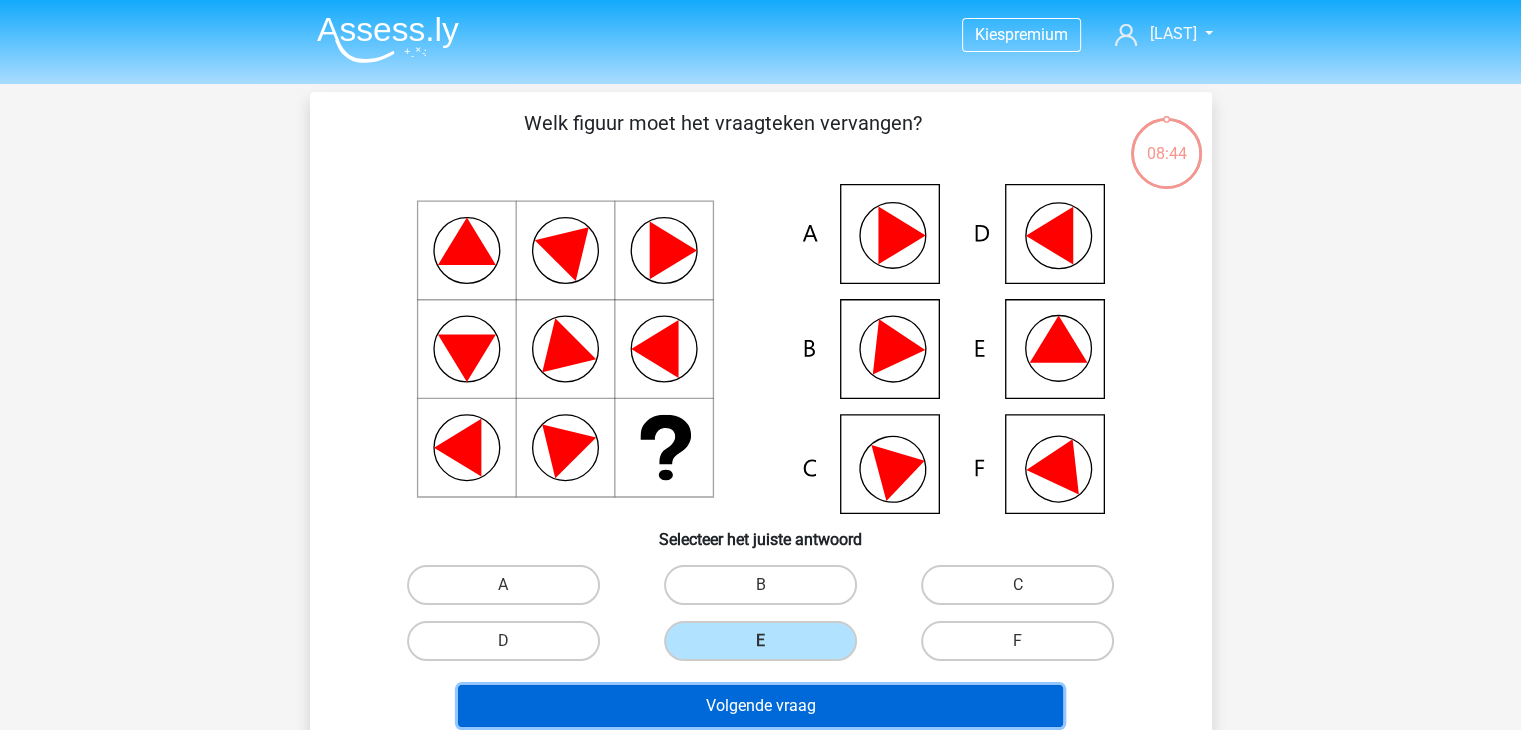 click on "Volgende vraag" at bounding box center (760, 706) 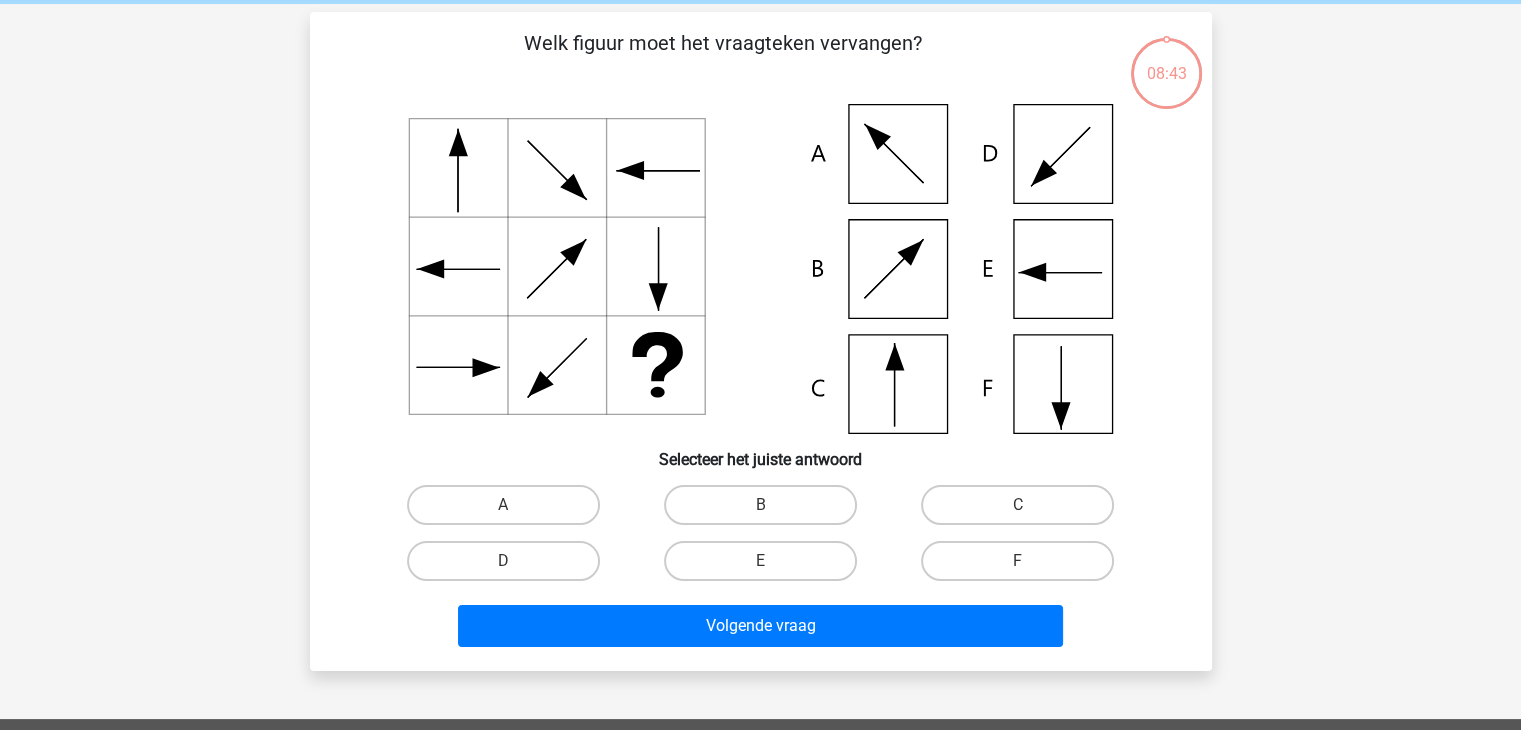 scroll, scrollTop: 92, scrollLeft: 0, axis: vertical 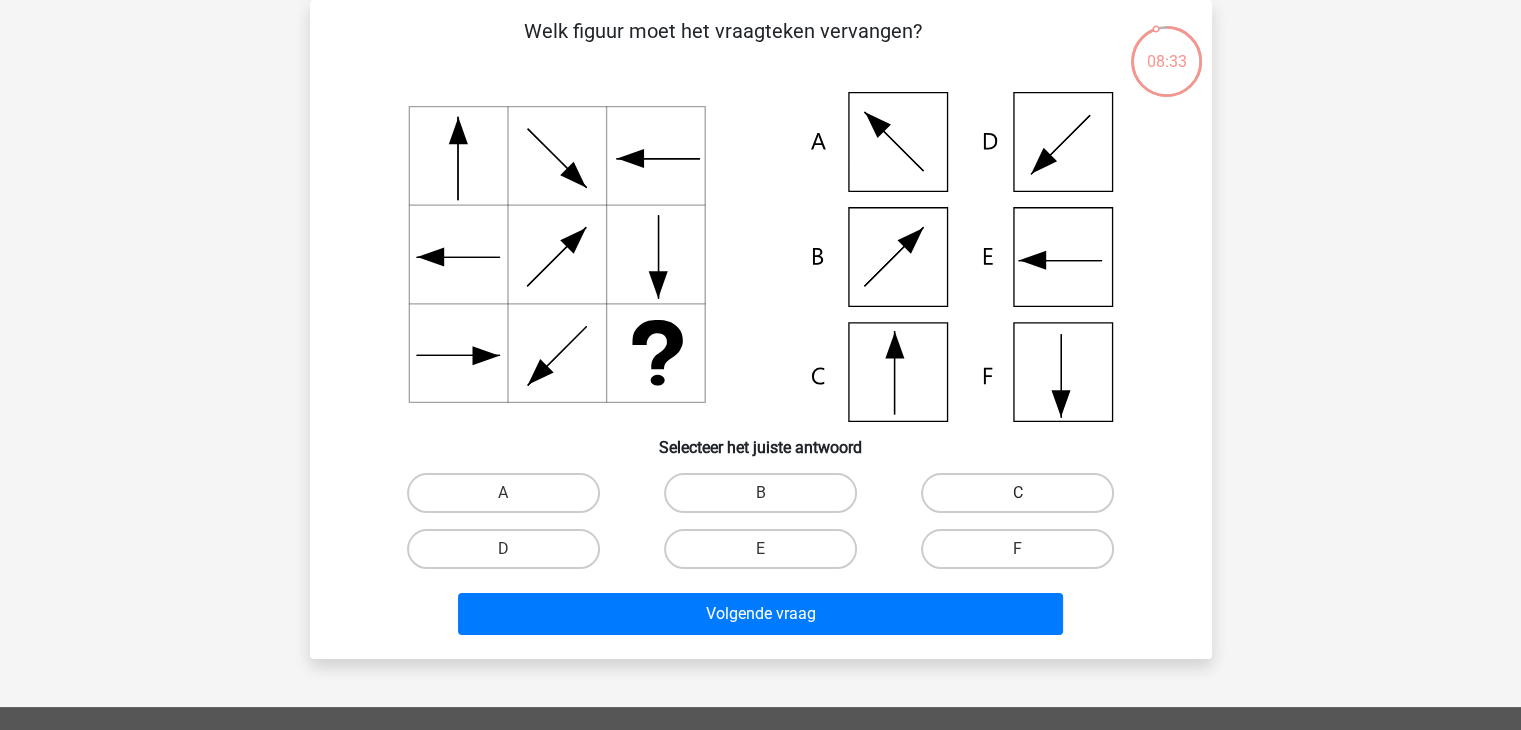 click on "C" at bounding box center [1017, 493] 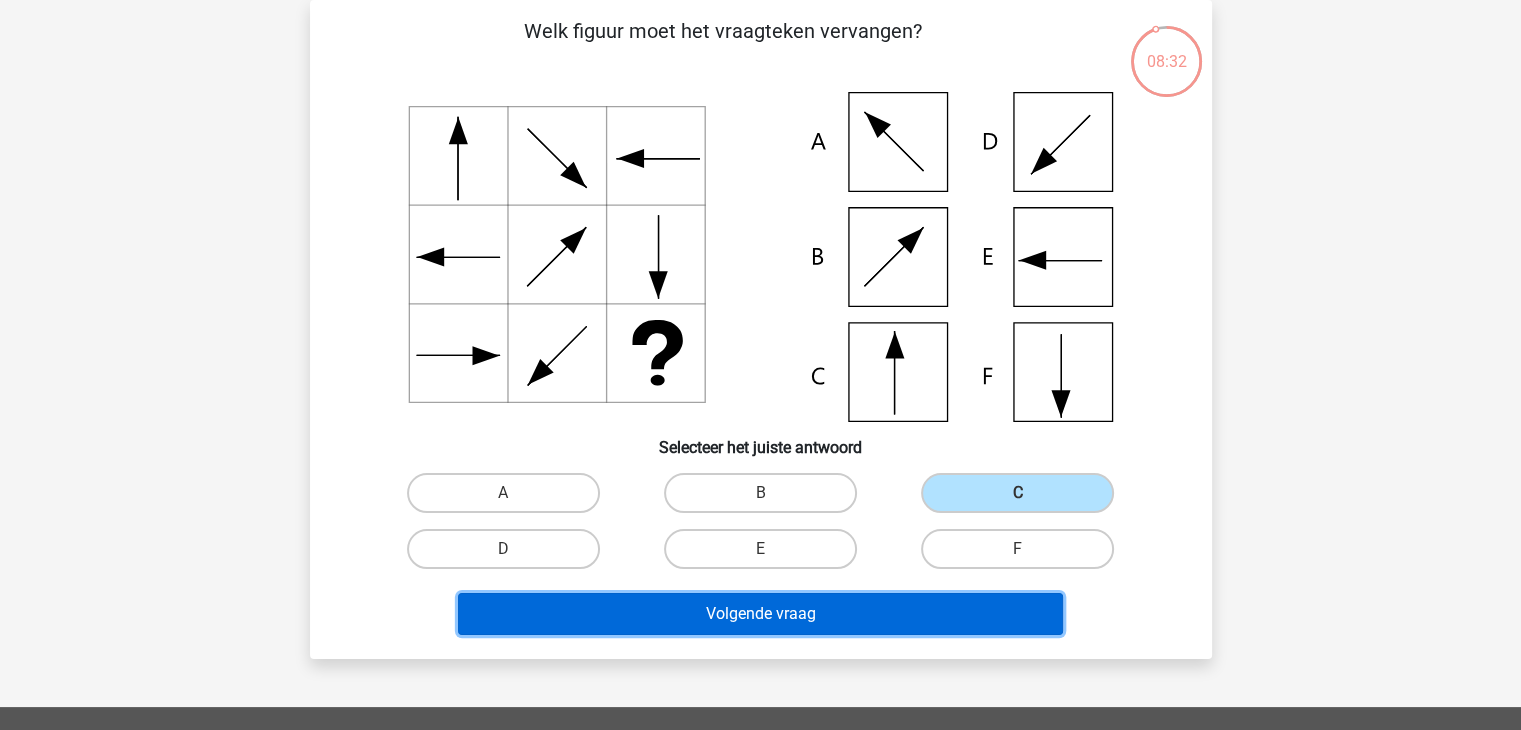 click on "Volgende vraag" at bounding box center (760, 614) 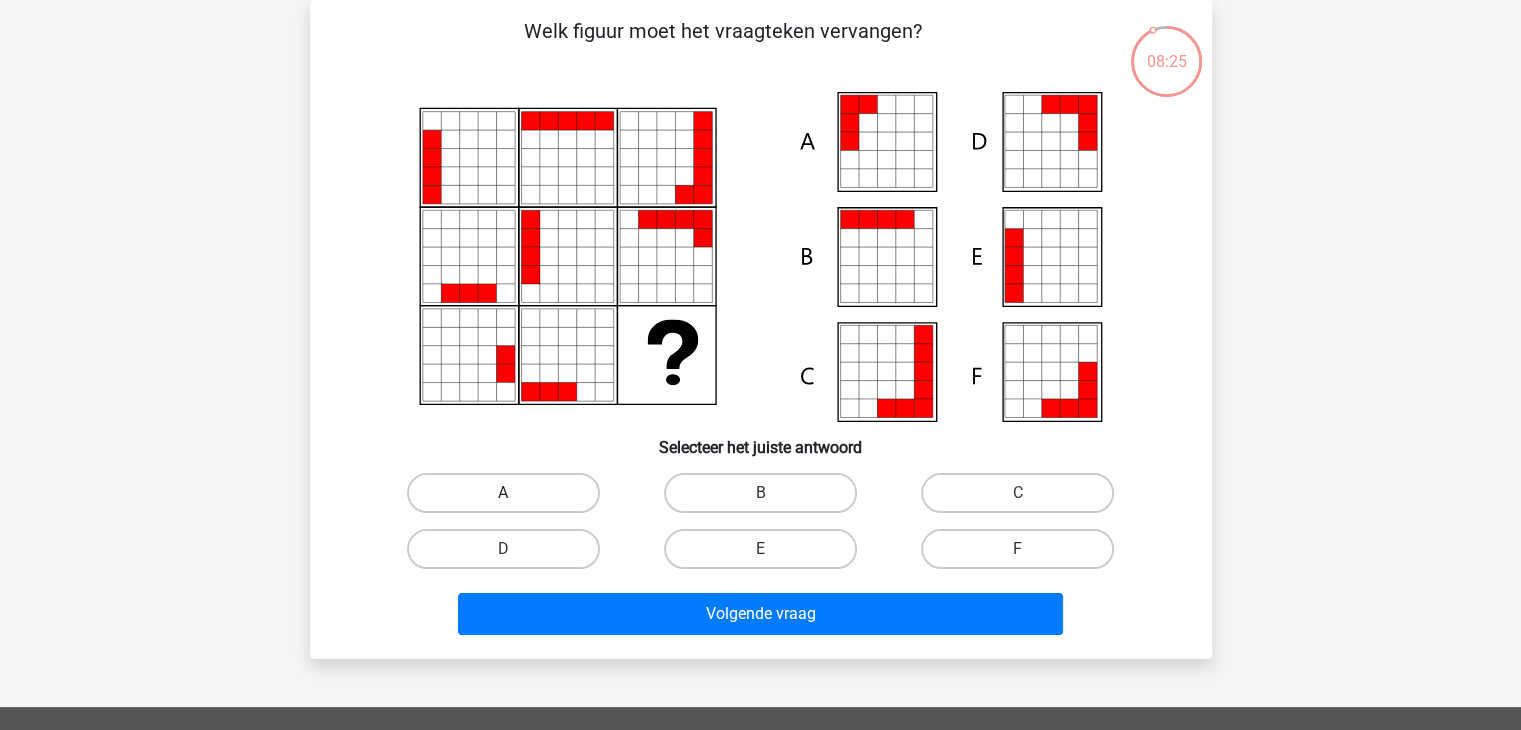 click on "A" at bounding box center (503, 493) 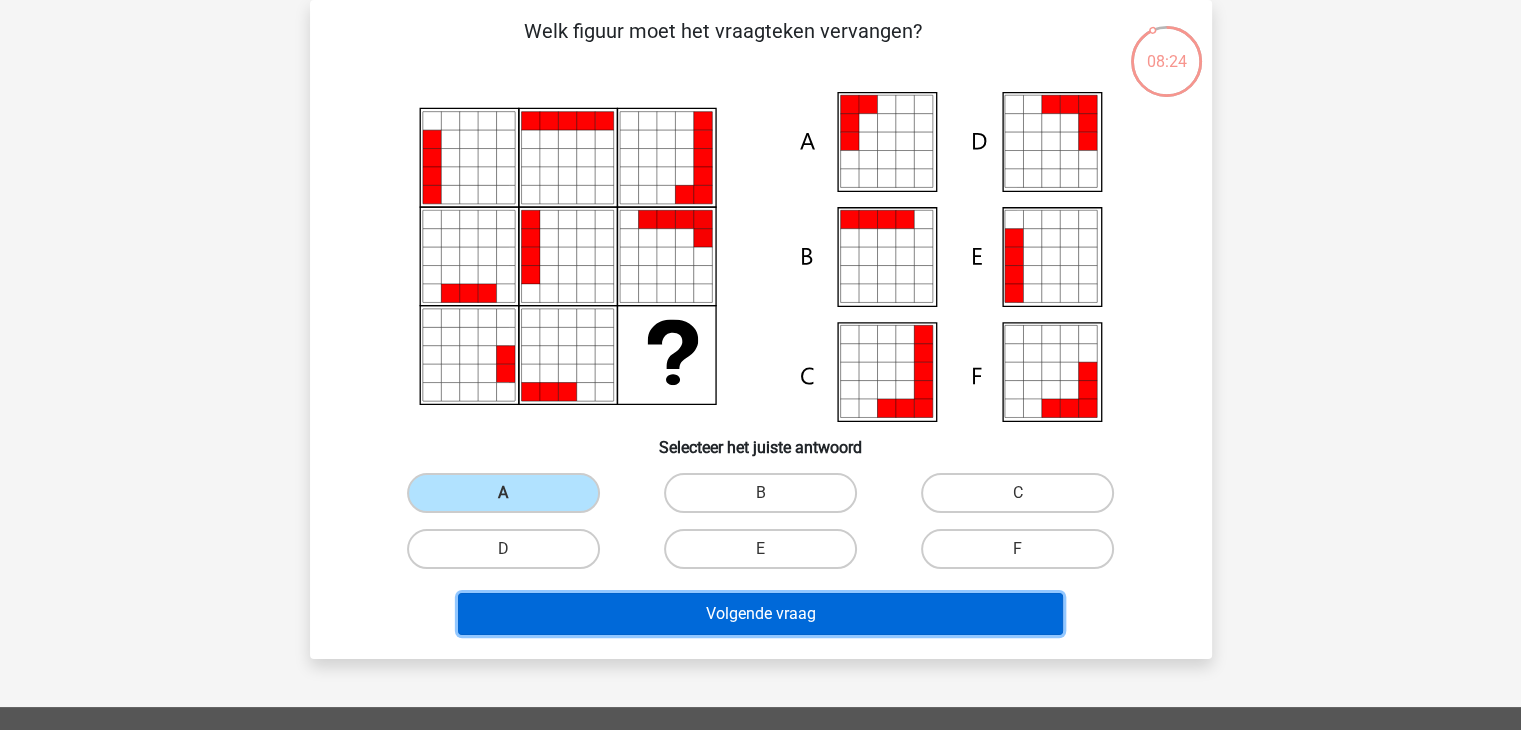 click on "Volgende vraag" at bounding box center [760, 614] 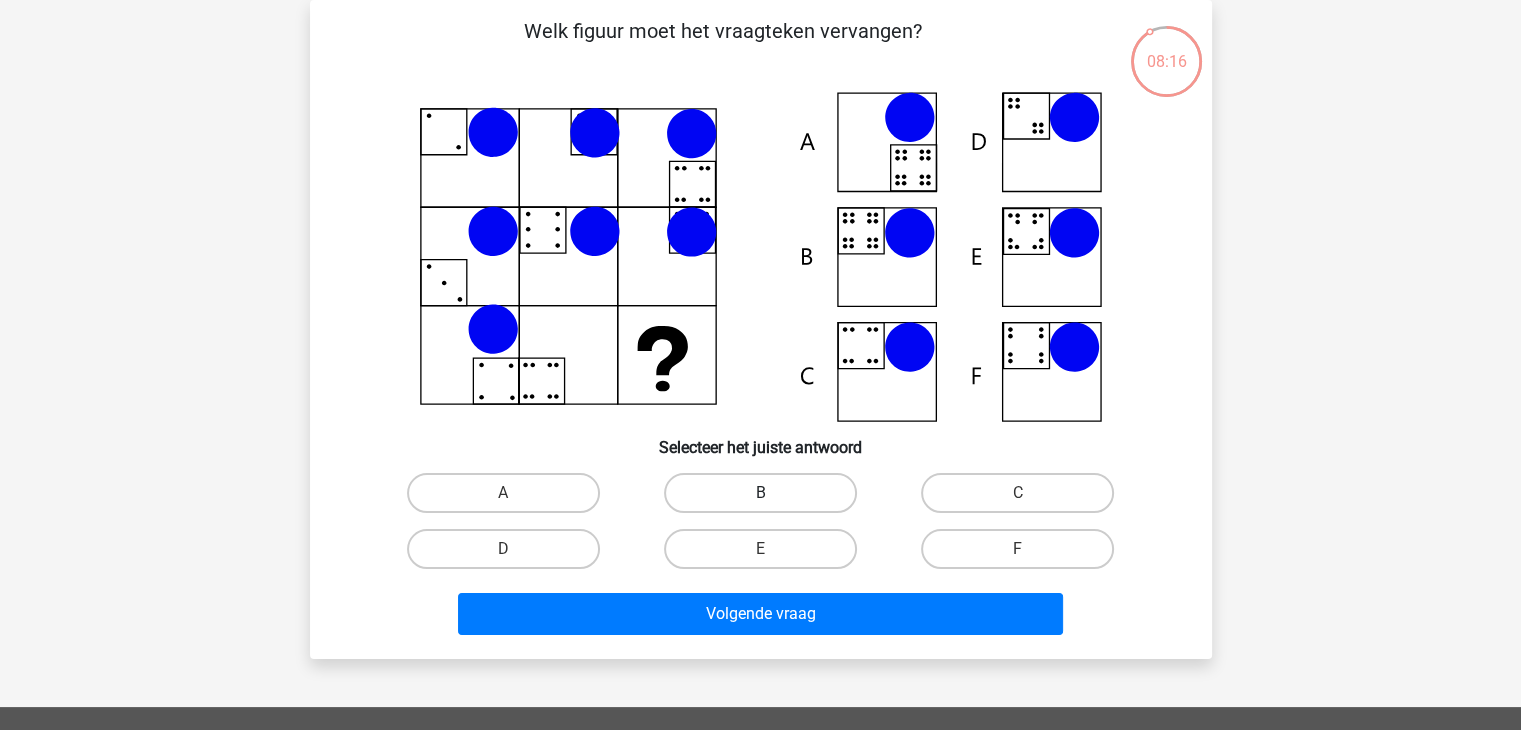 click on "B" at bounding box center (760, 493) 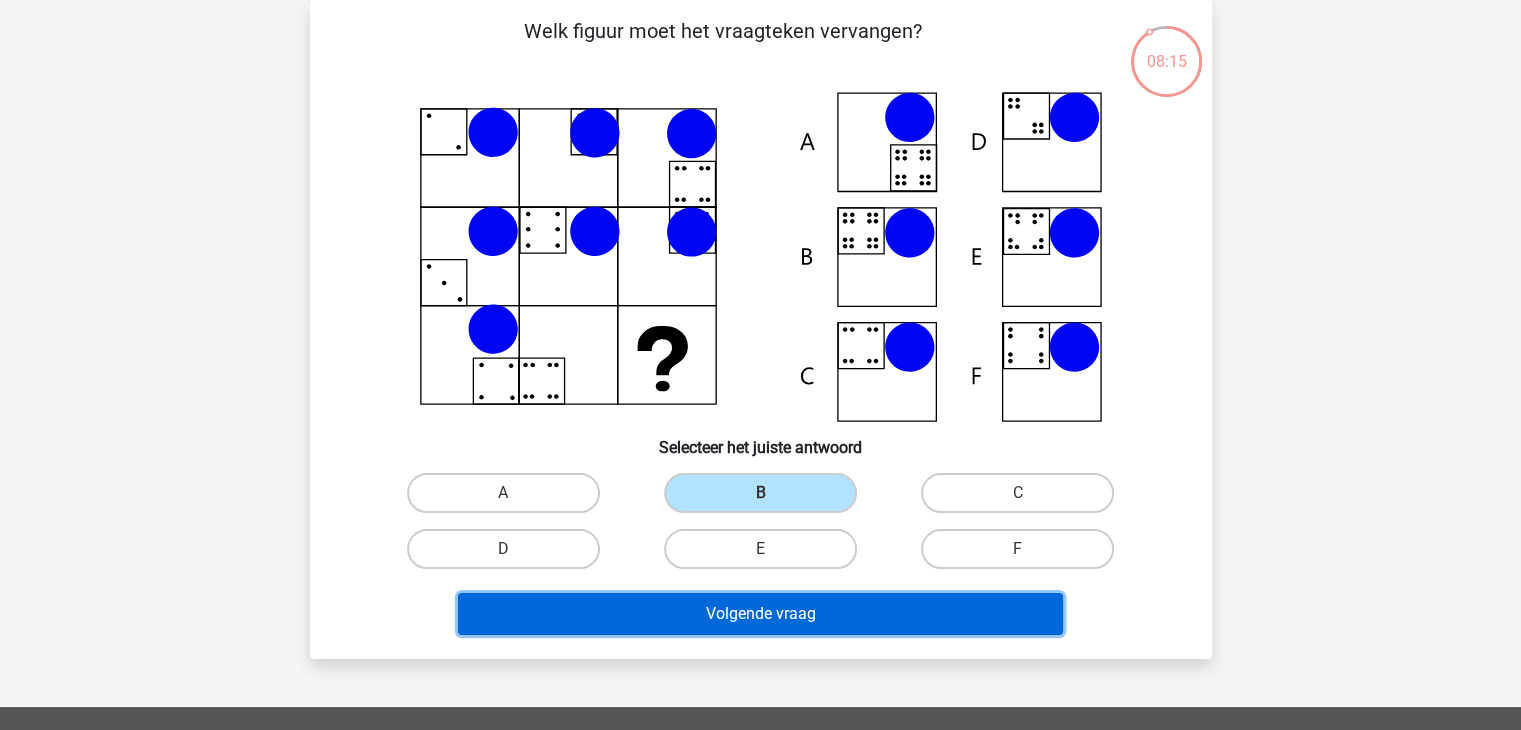 click on "Volgende vraag" at bounding box center (760, 614) 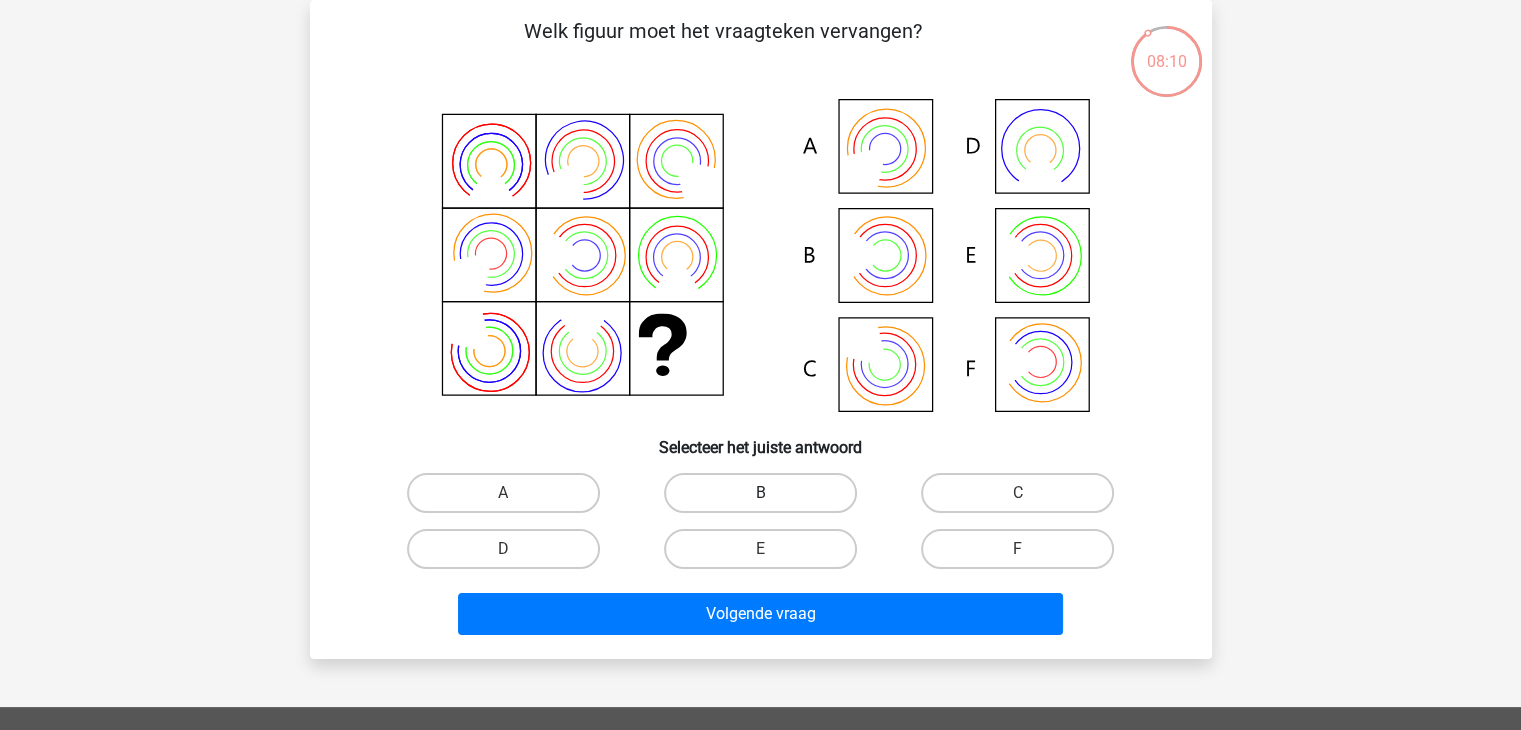 click on "B" at bounding box center [760, 493] 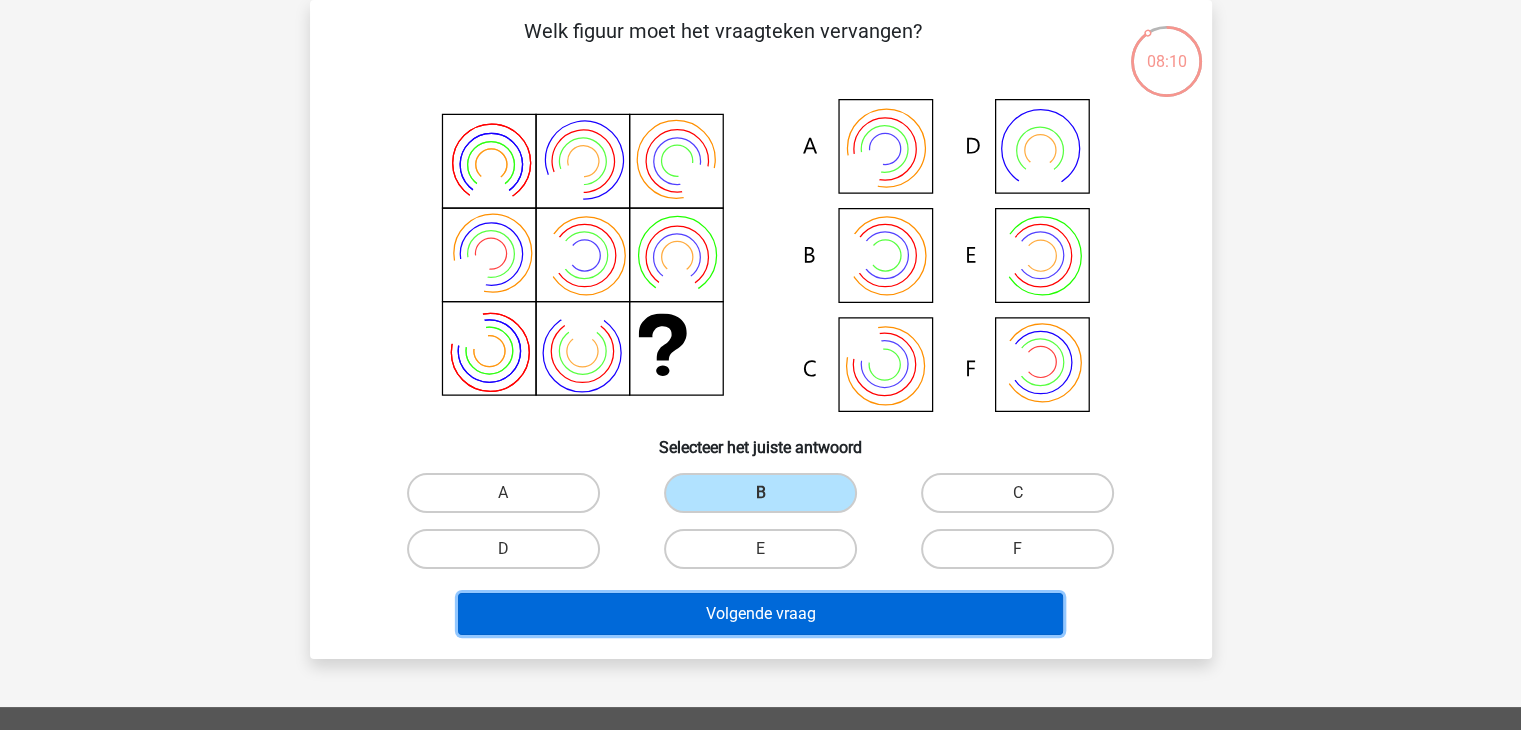 click on "Volgende vraag" at bounding box center (760, 614) 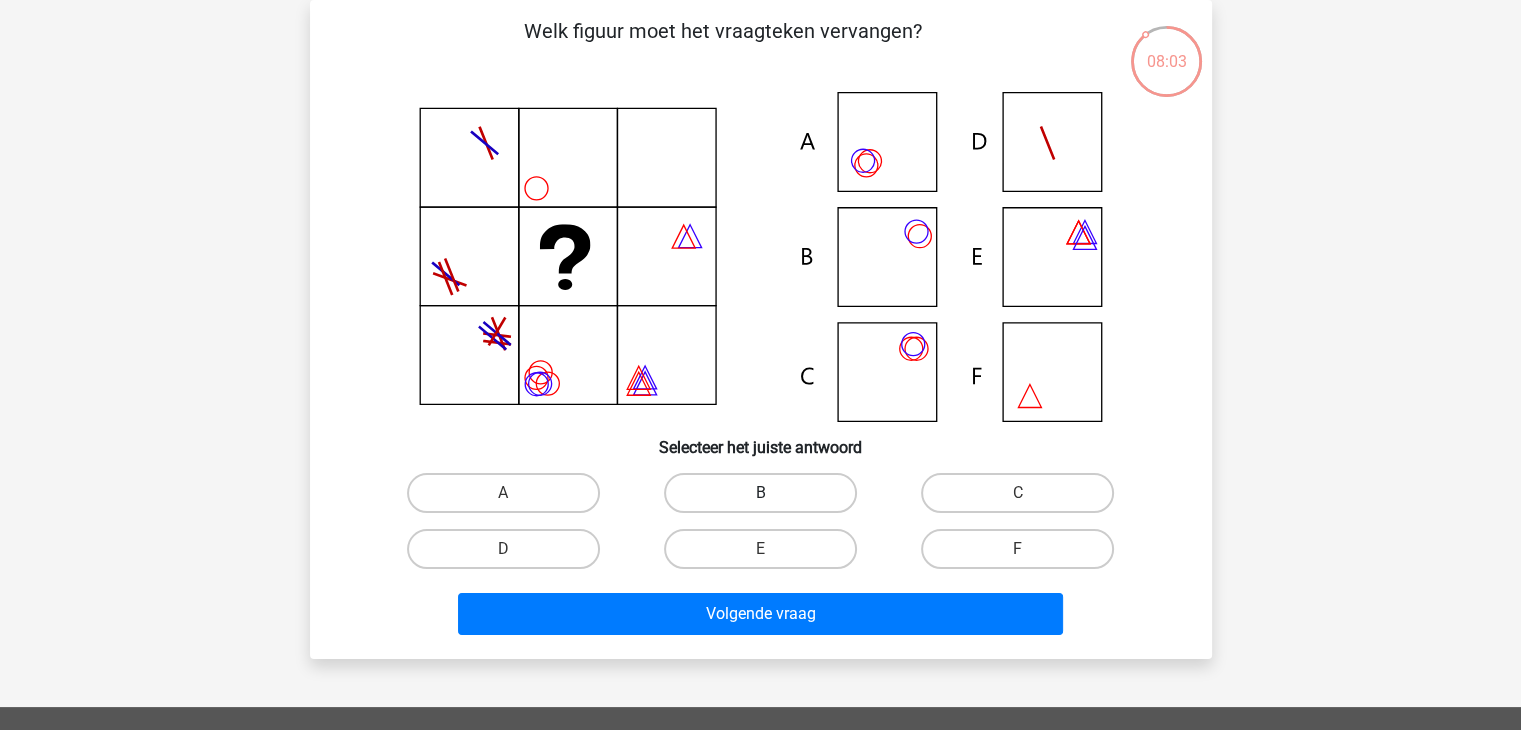 click on "B" at bounding box center (760, 493) 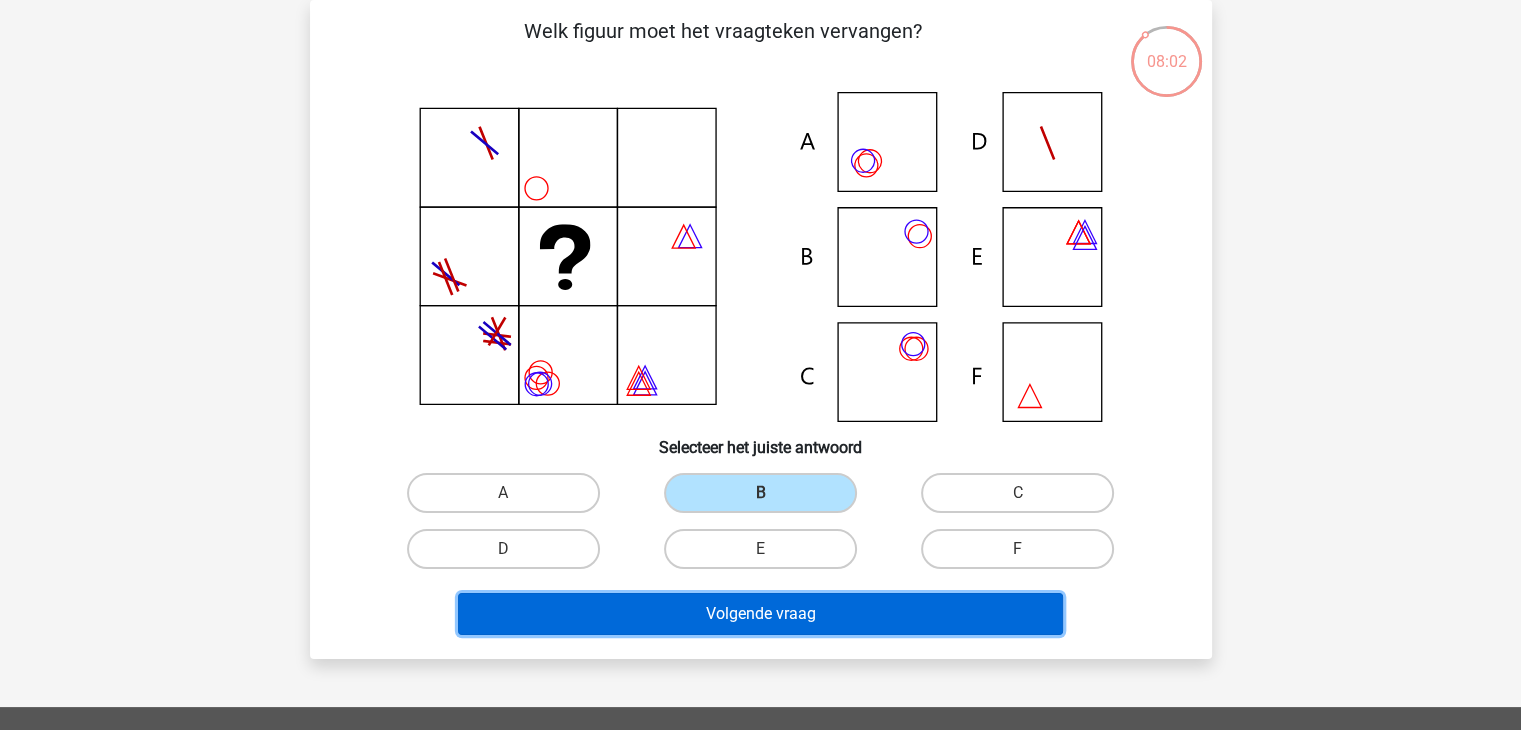 click on "Volgende vraag" at bounding box center [760, 614] 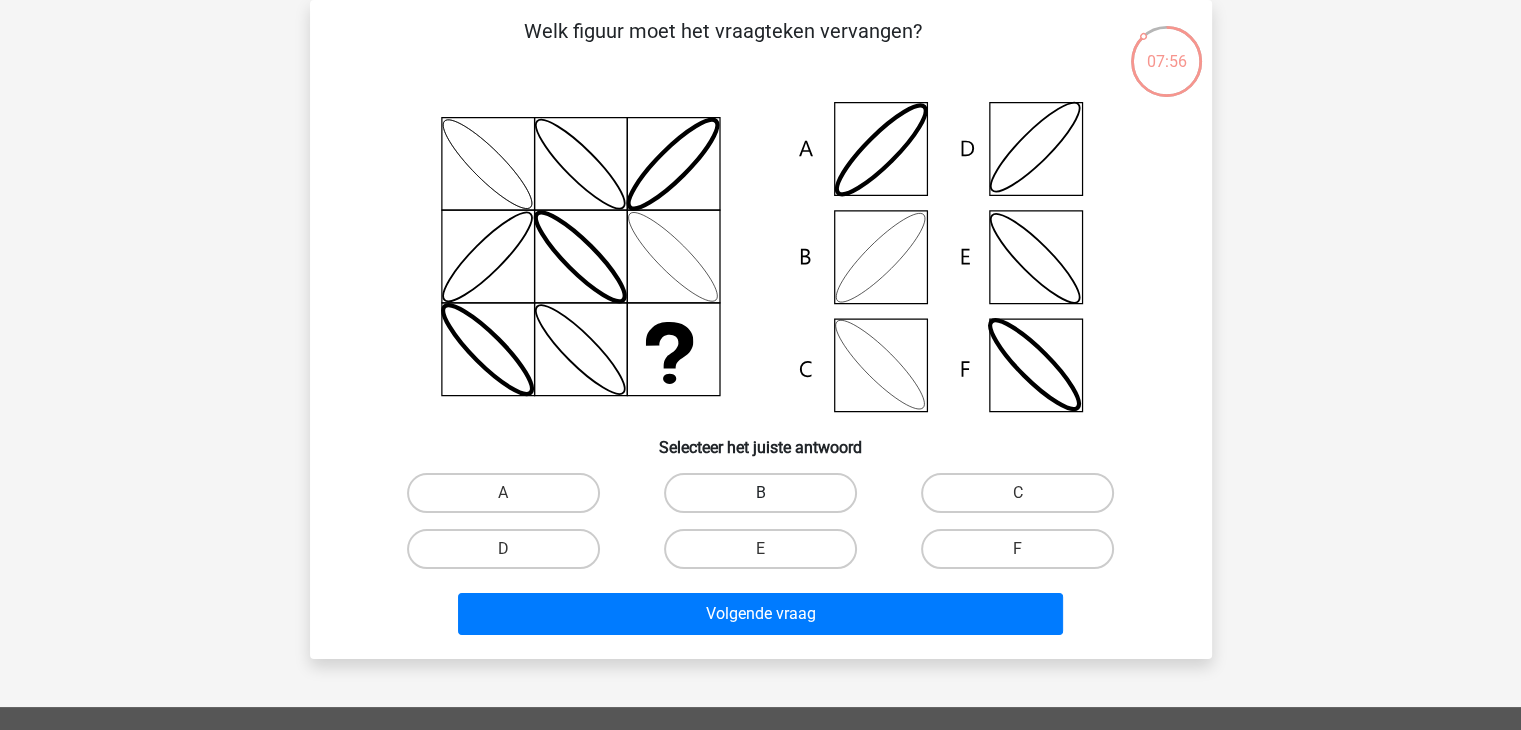 click on "B" at bounding box center (760, 493) 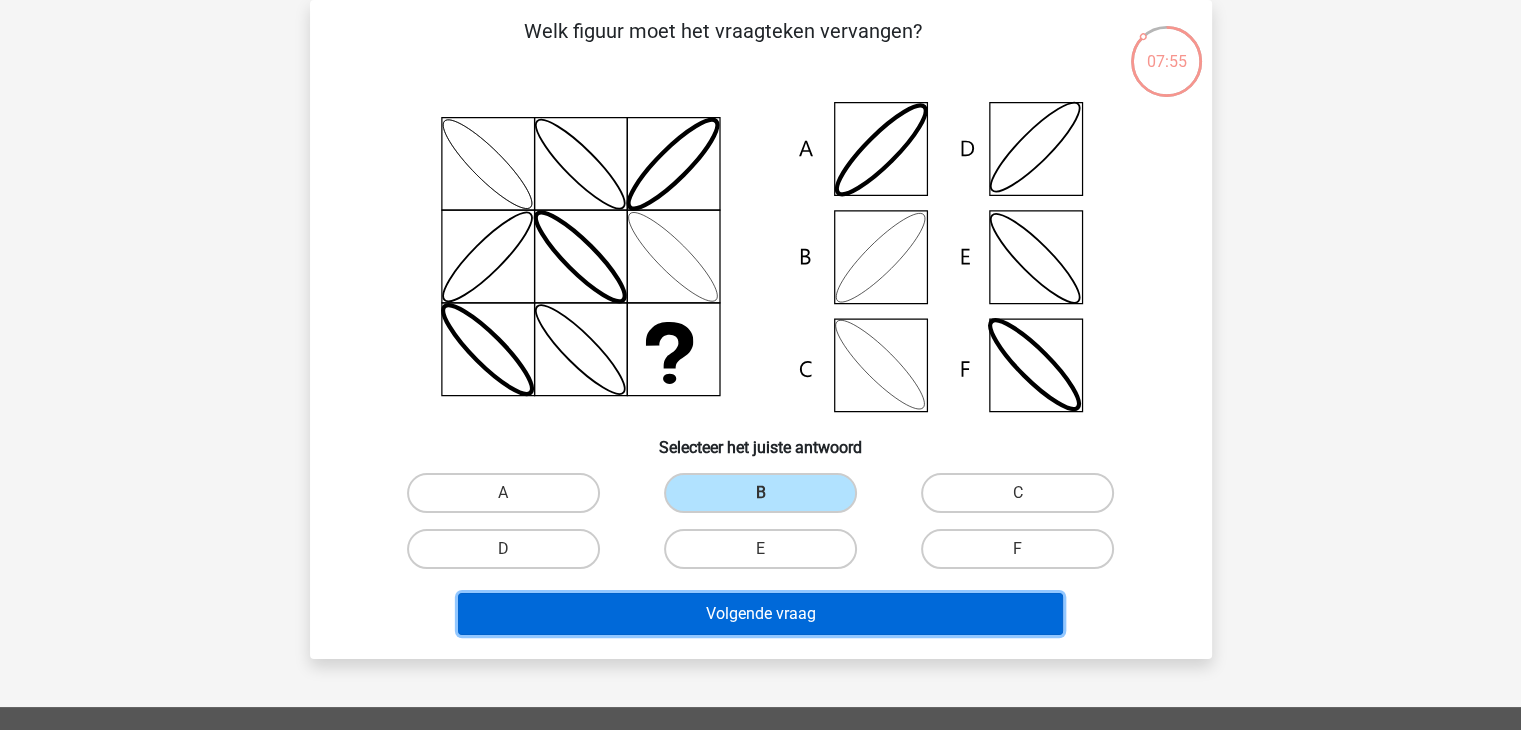 click on "Volgende vraag" at bounding box center (760, 614) 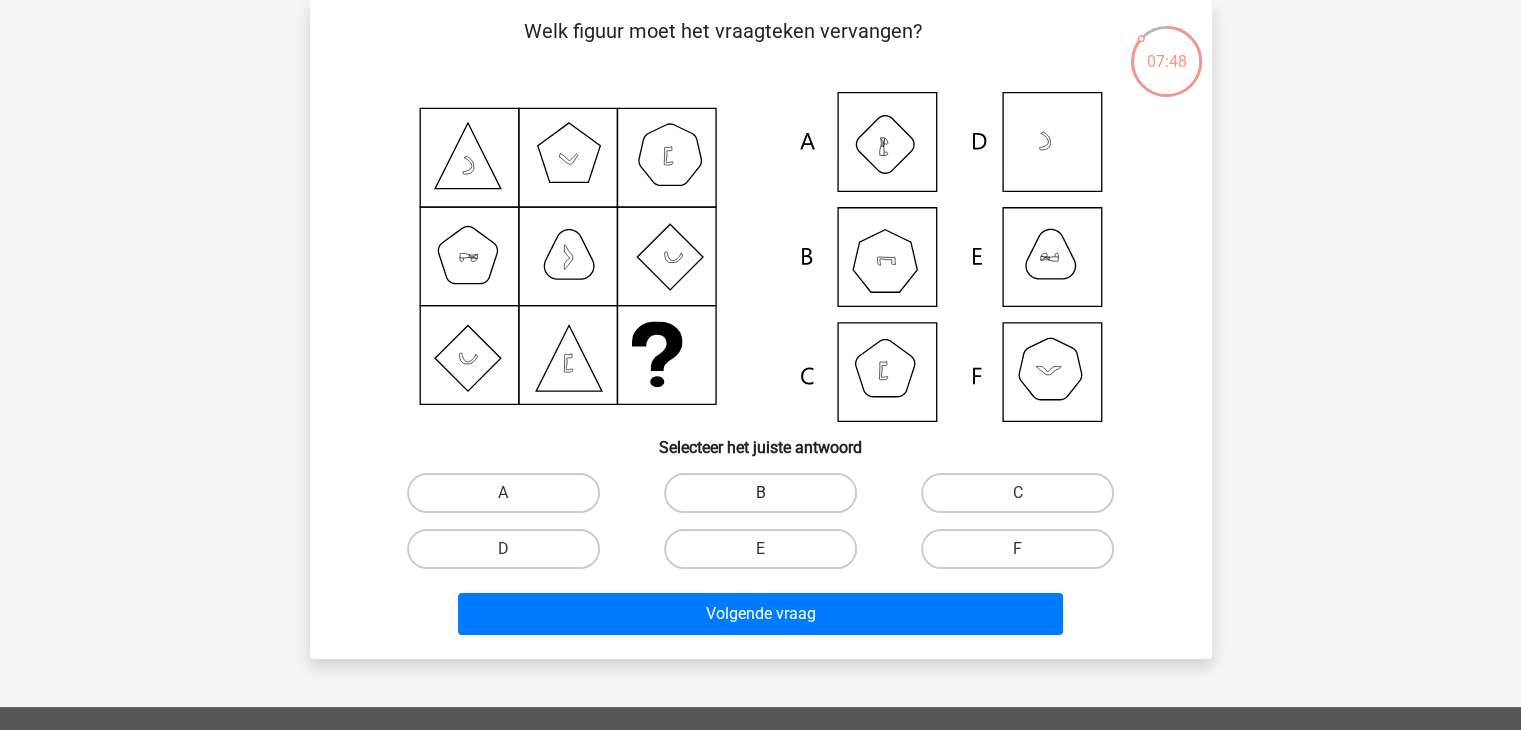 click on "B" at bounding box center [760, 493] 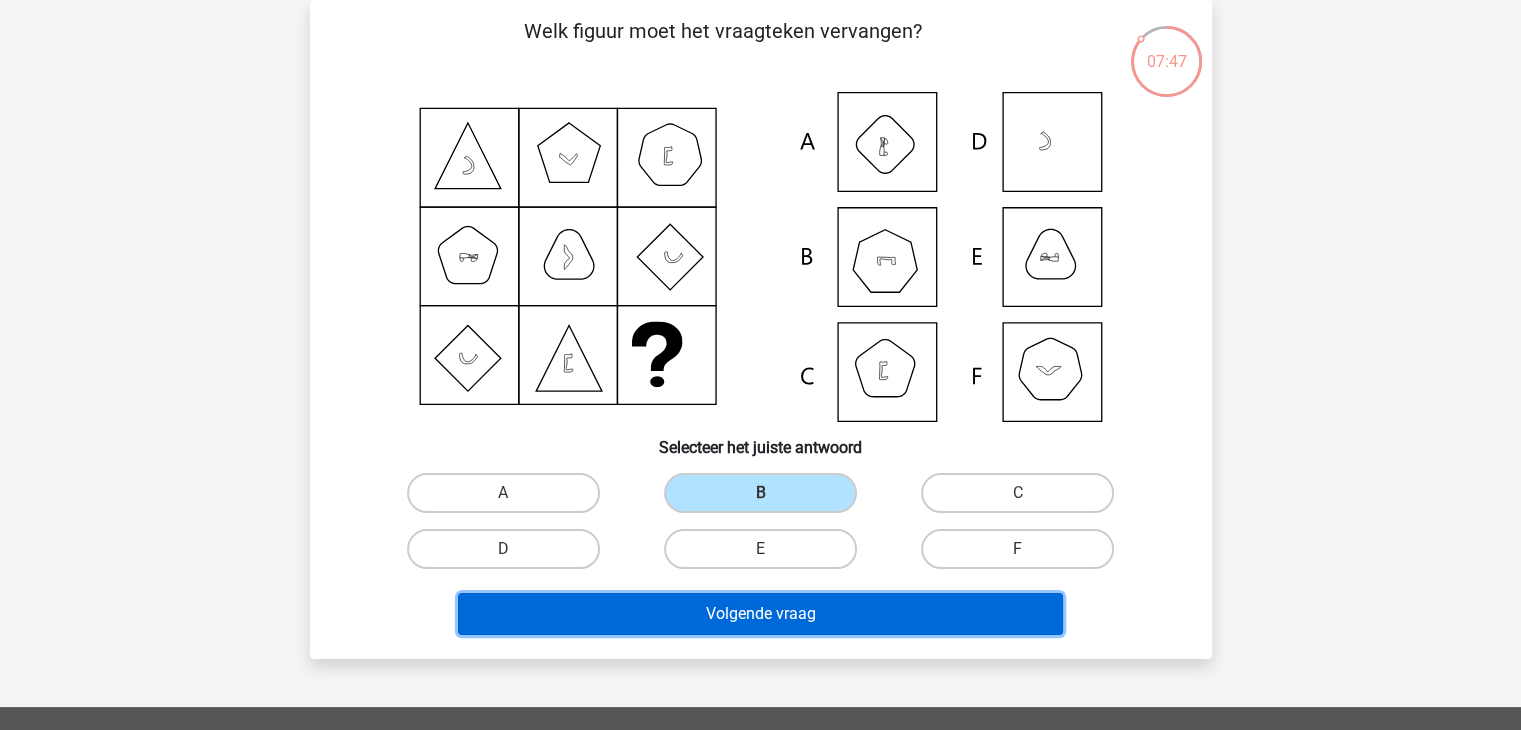 click on "Volgende vraag" at bounding box center [760, 614] 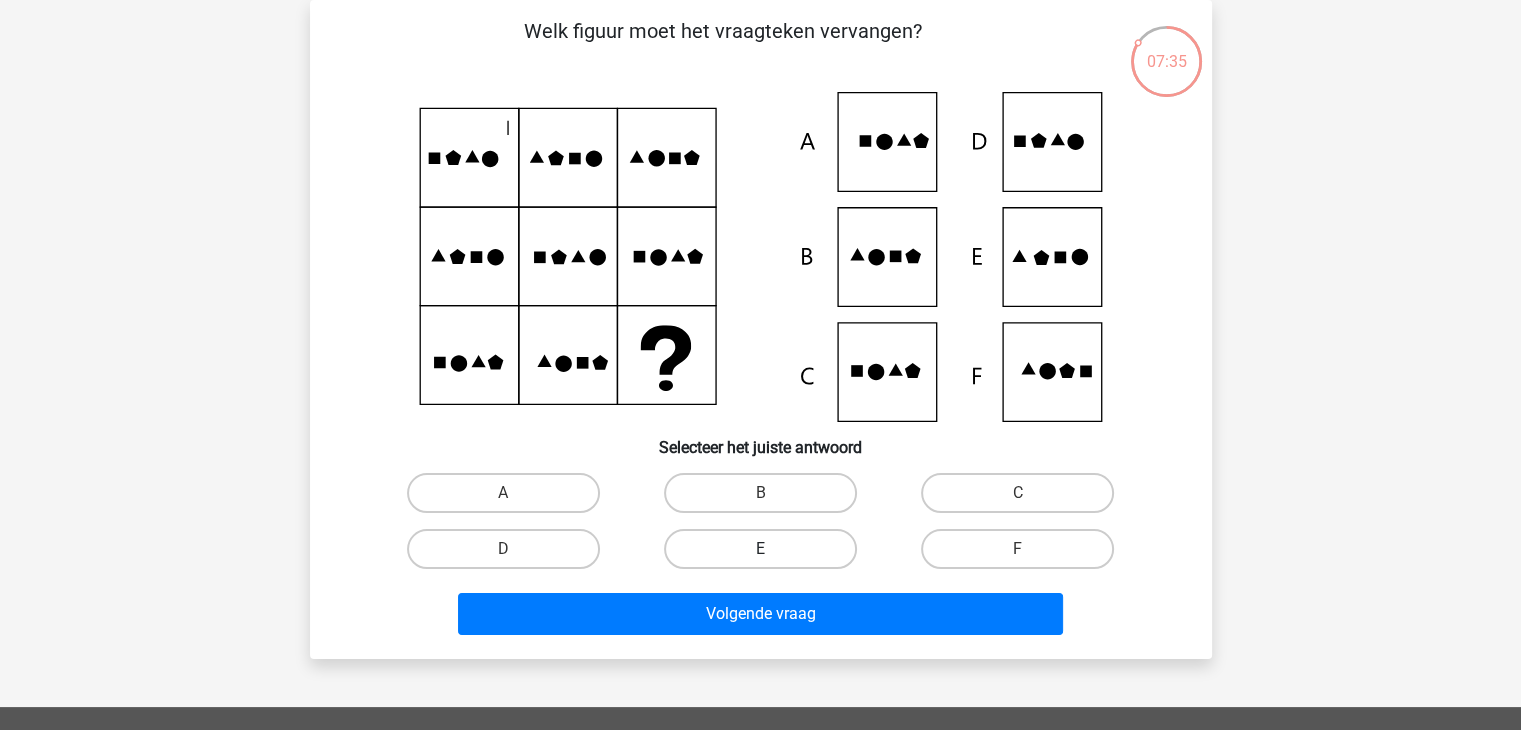 click on "E" at bounding box center (760, 549) 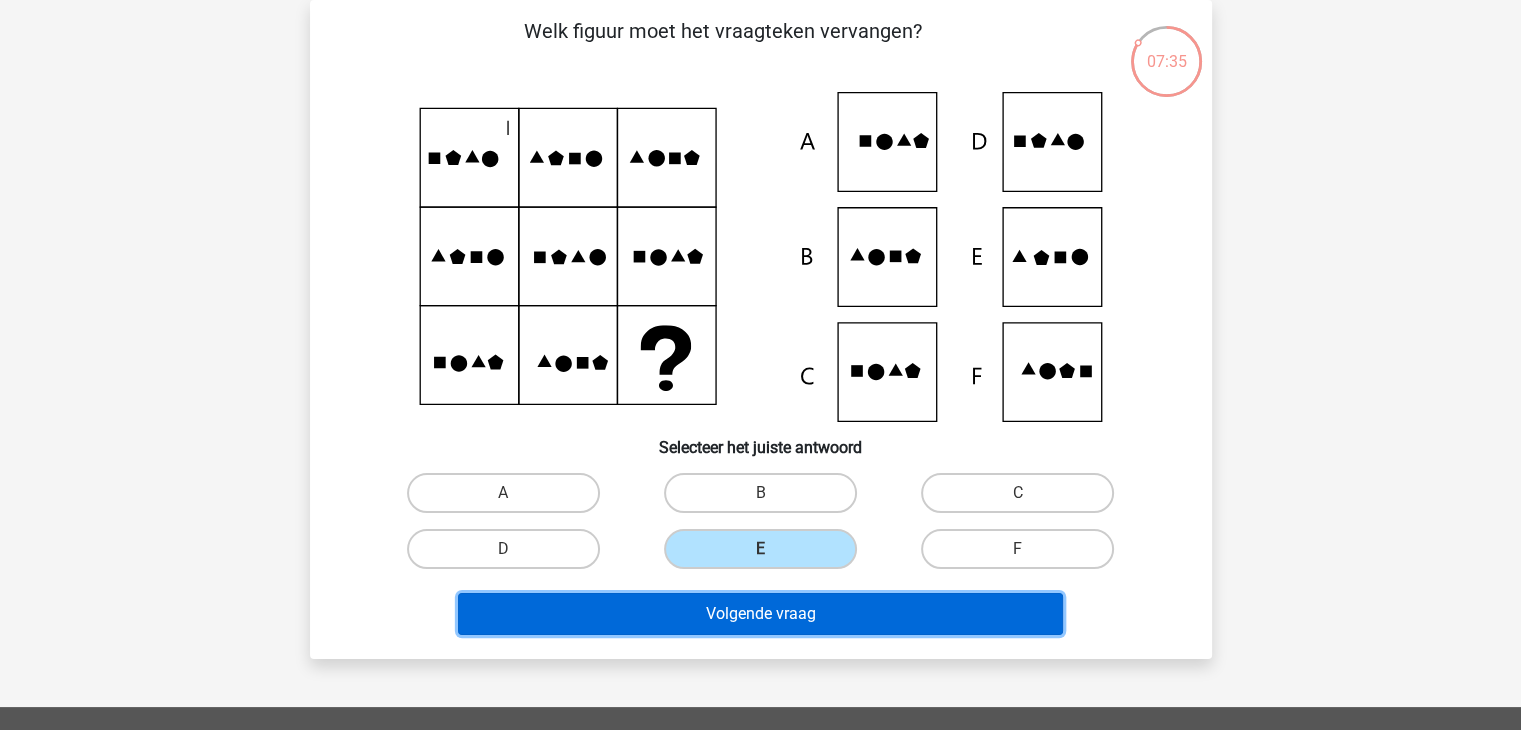 click on "Volgende vraag" at bounding box center [760, 614] 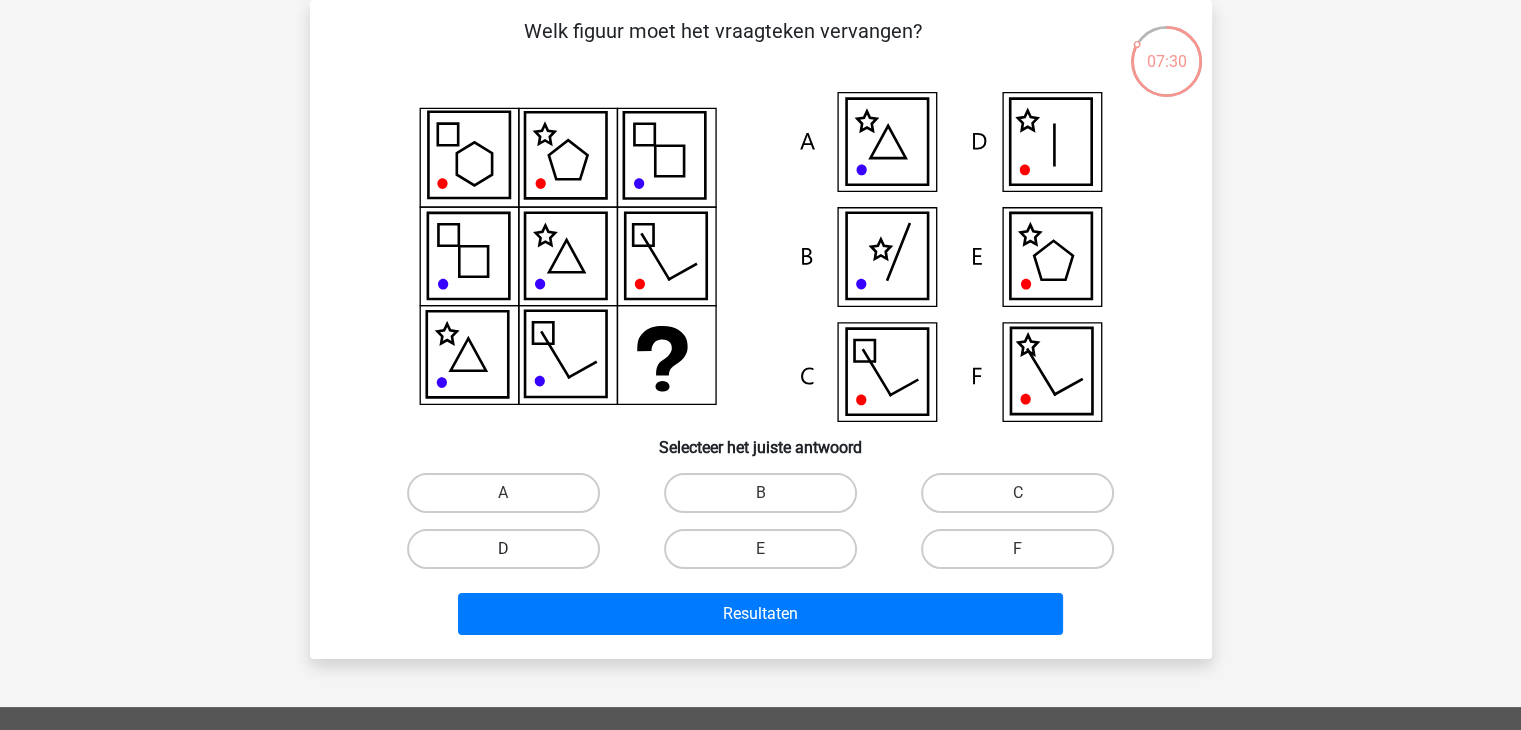 click on "D" at bounding box center [503, 549] 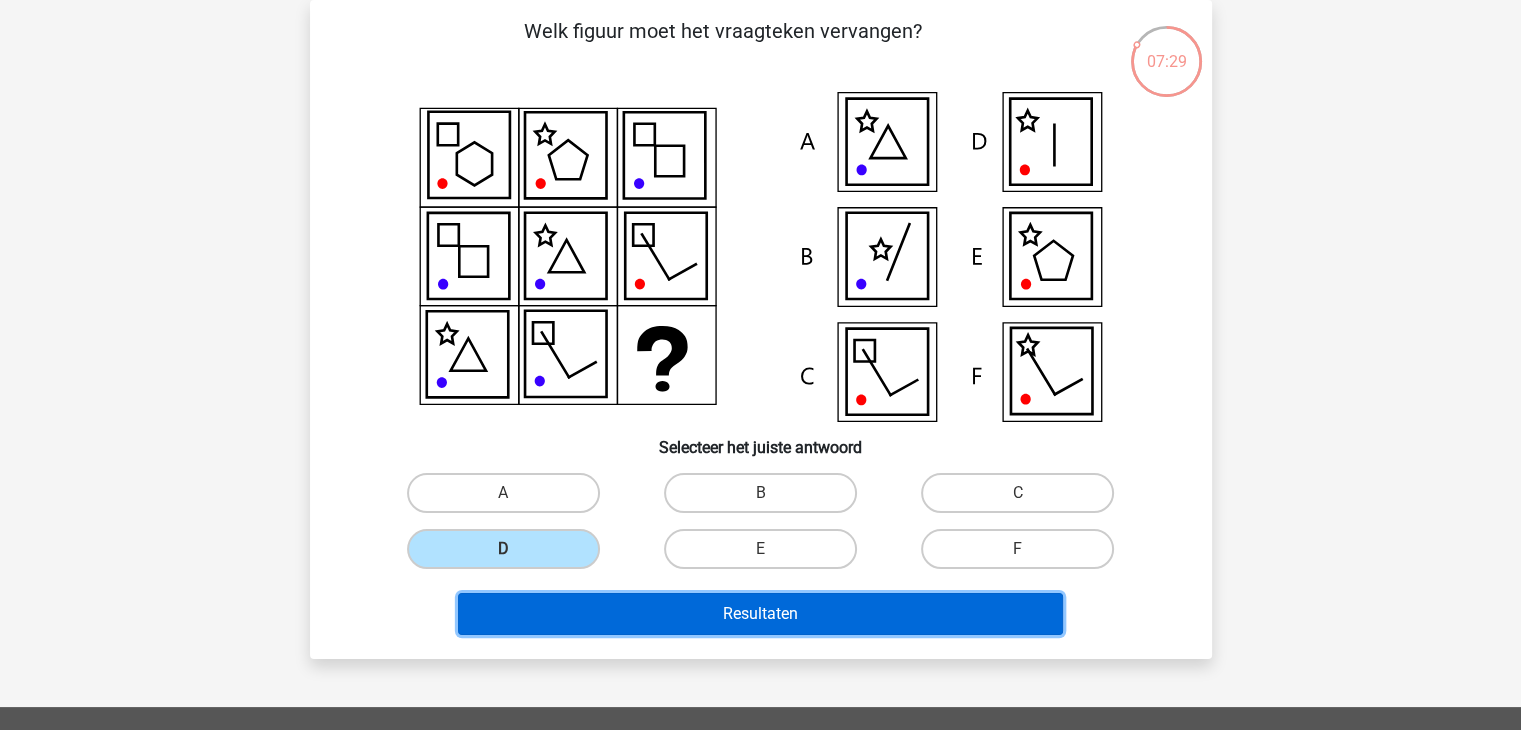 click on "Resultaten" at bounding box center [760, 614] 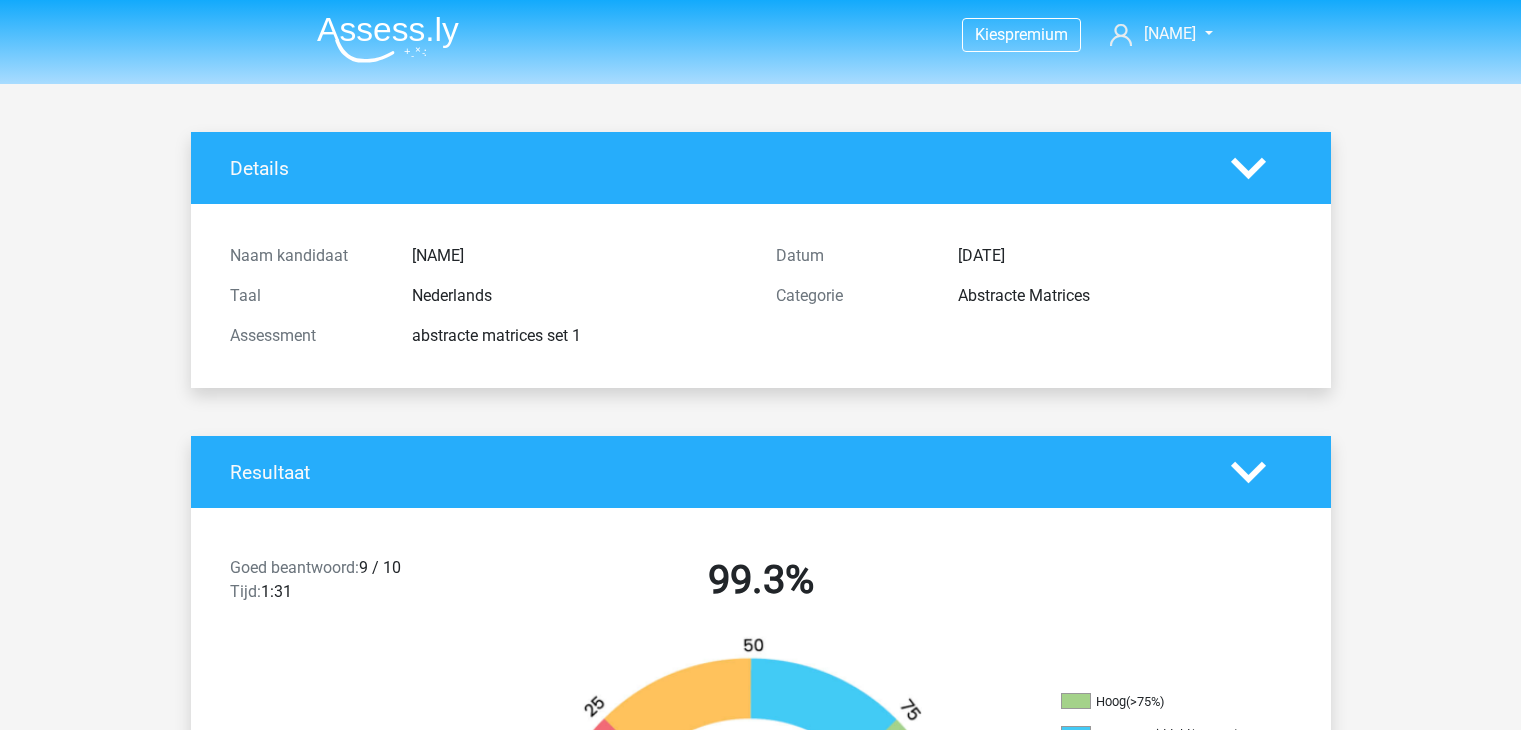 scroll, scrollTop: 0, scrollLeft: 0, axis: both 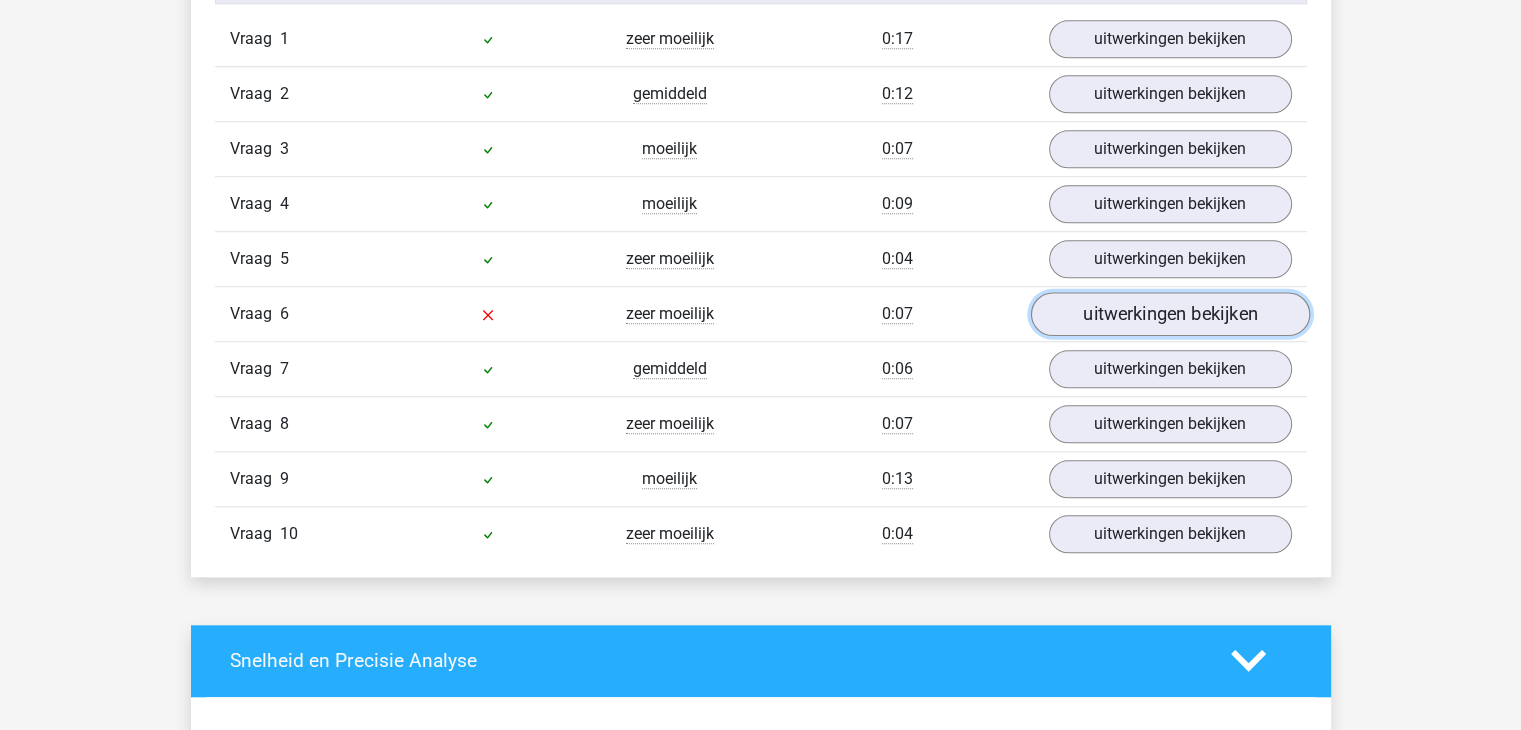 click on "uitwerkingen bekijken" at bounding box center (1169, 314) 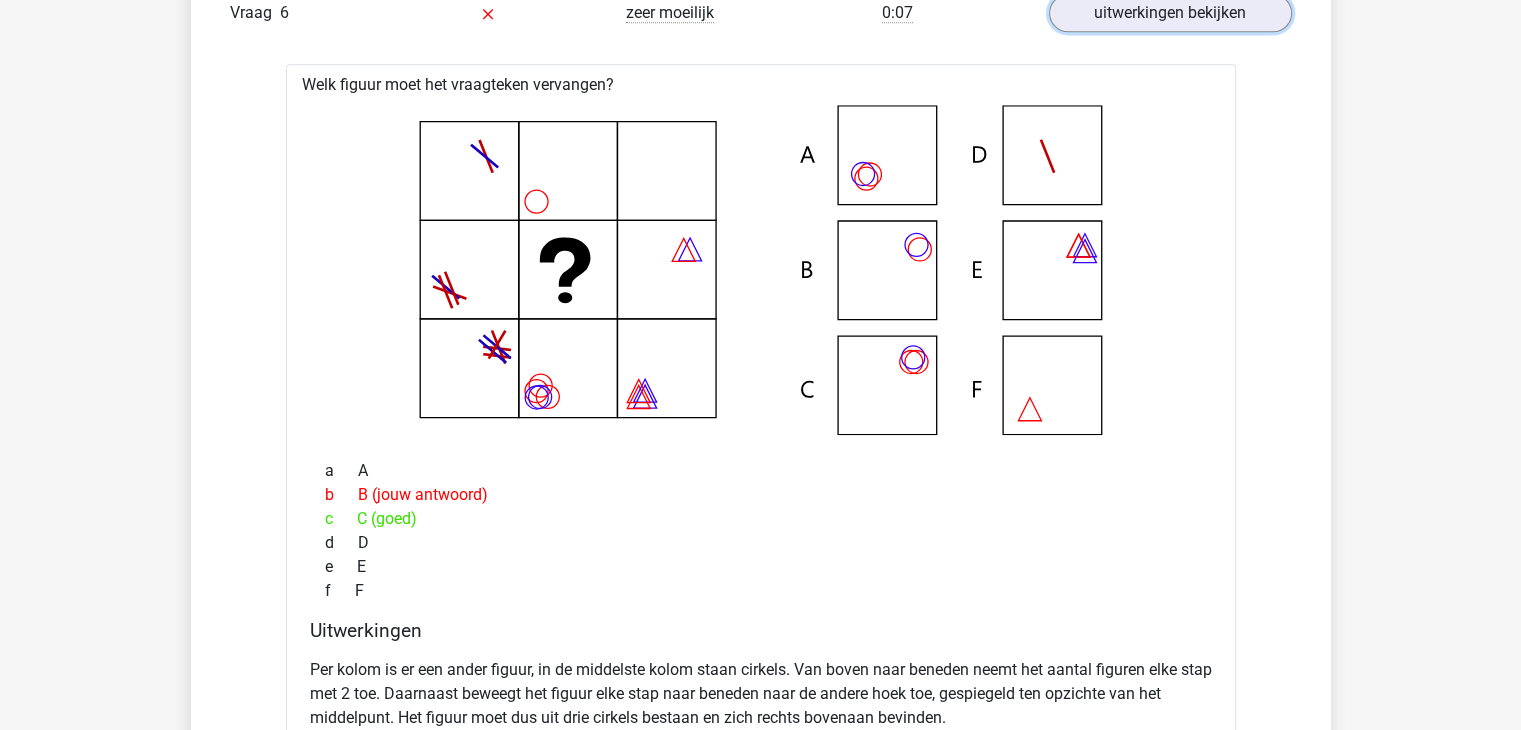 scroll, scrollTop: 2020, scrollLeft: 0, axis: vertical 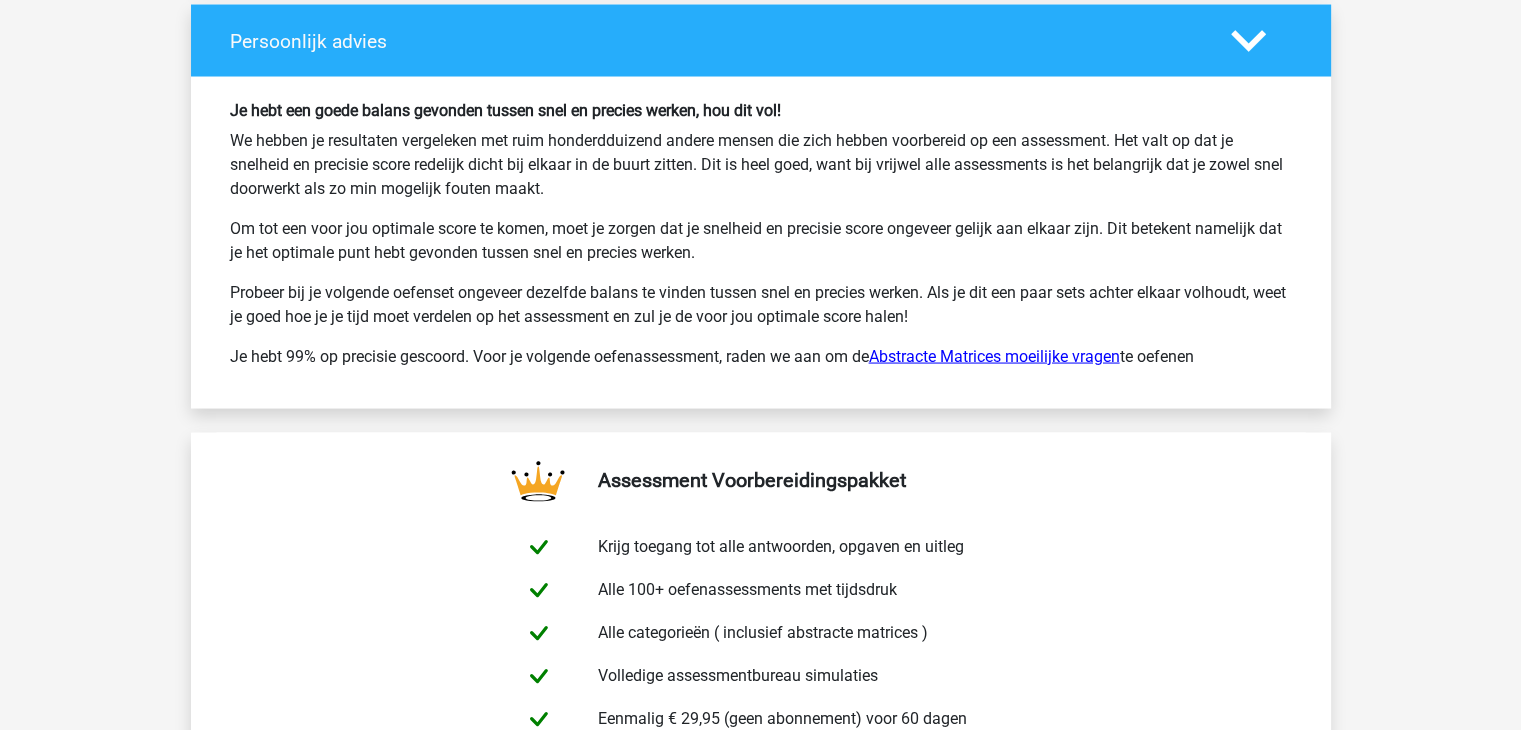 click on "Abstracte Matrices moeilijke vragen" at bounding box center [994, 356] 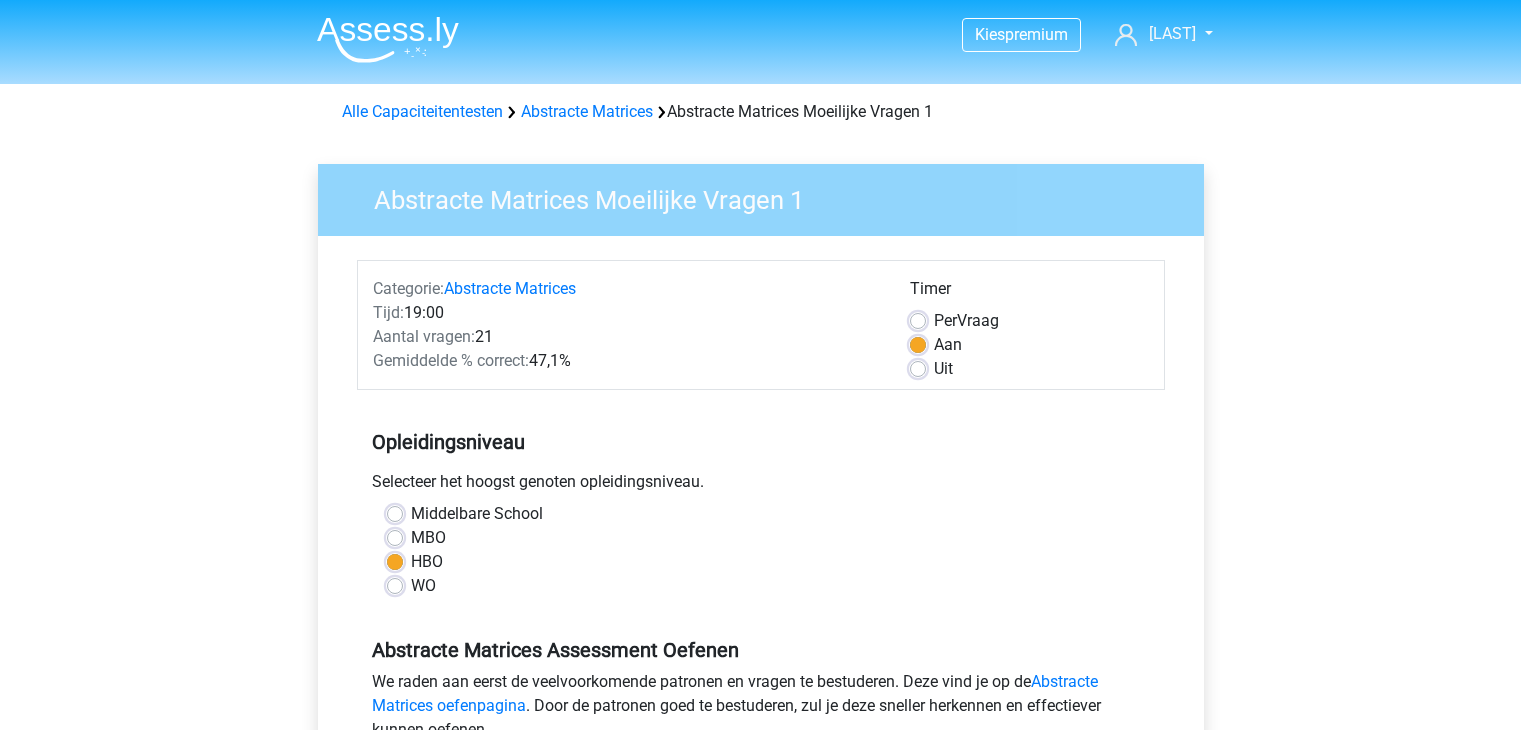 scroll, scrollTop: 0, scrollLeft: 0, axis: both 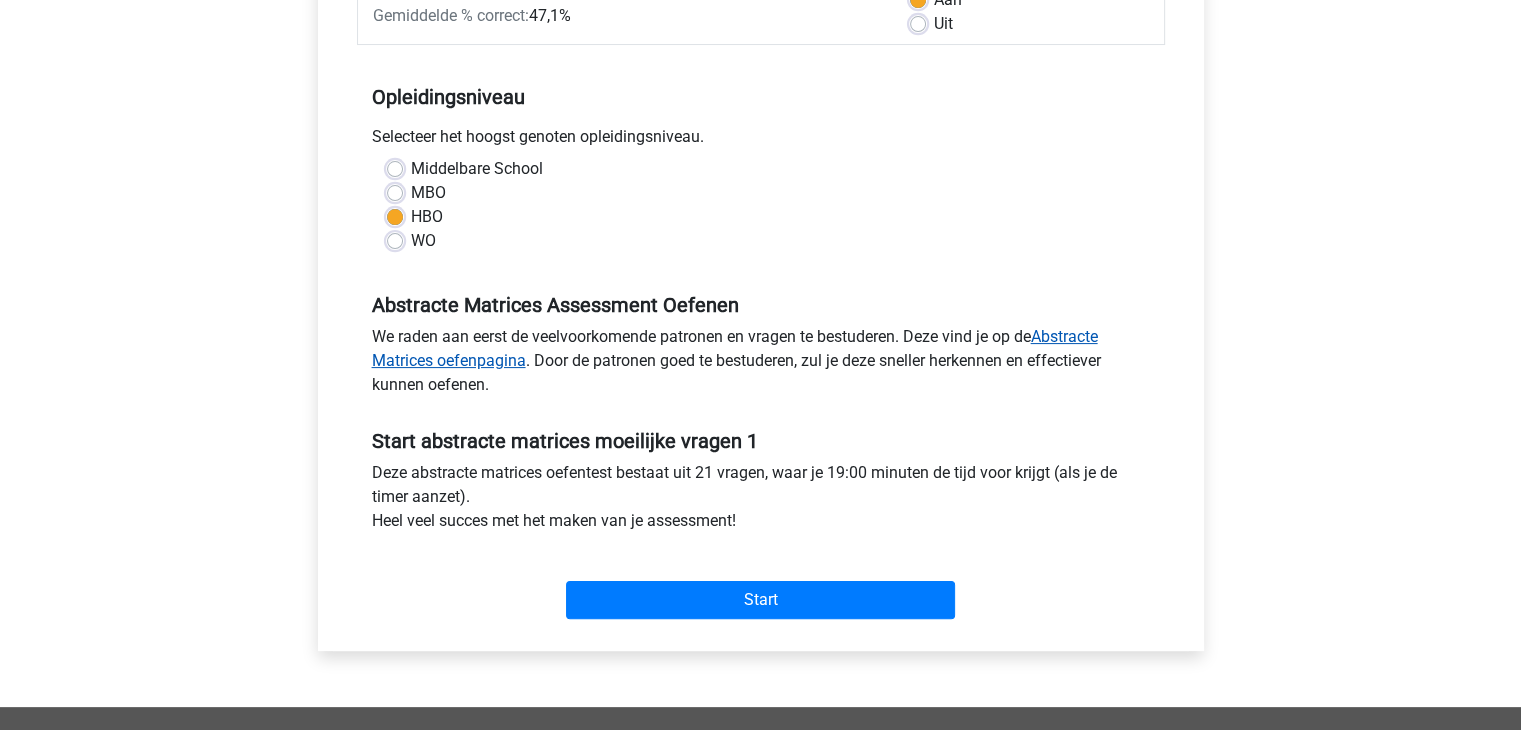 click on "Abstracte Matrices
oefenpagina" at bounding box center [735, 348] 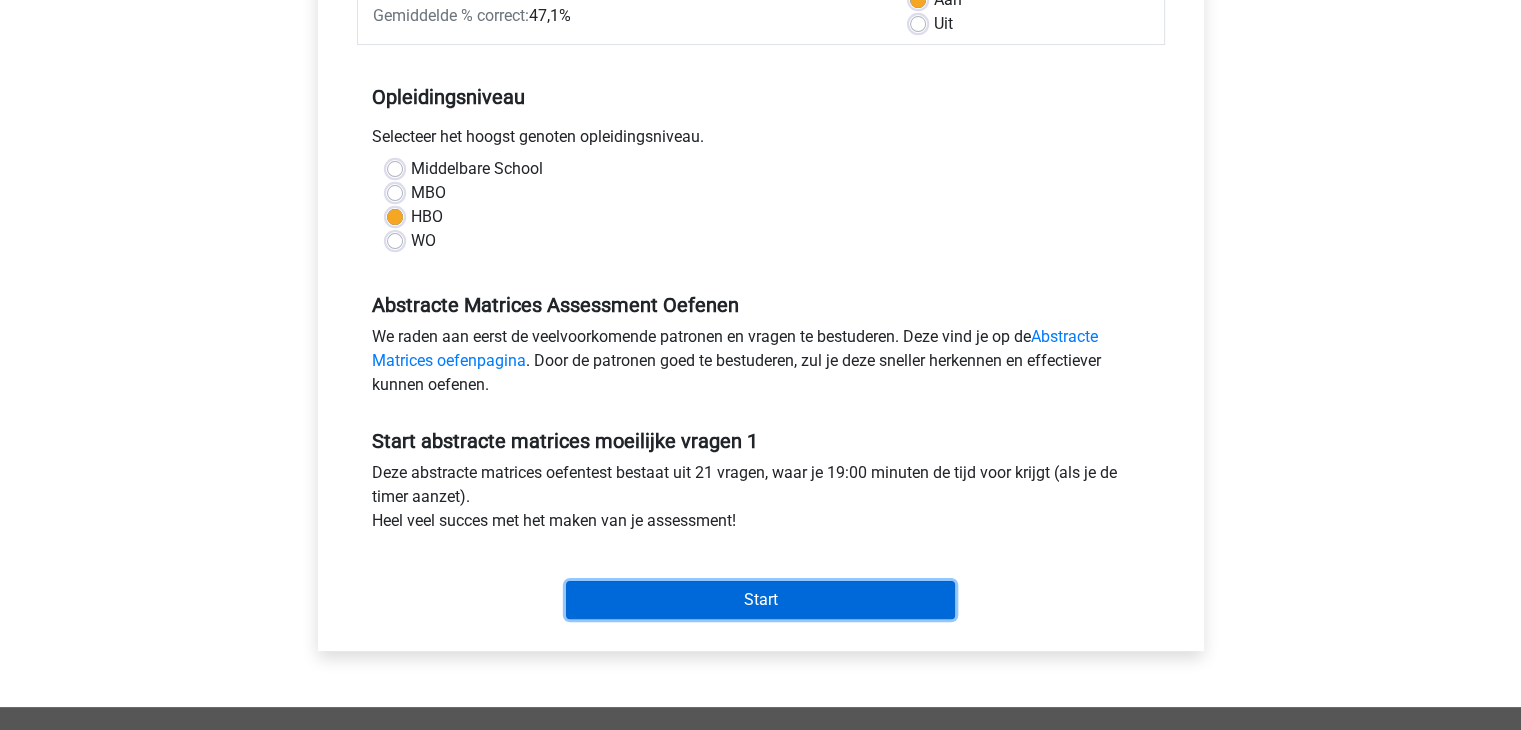 click on "Start" at bounding box center [760, 600] 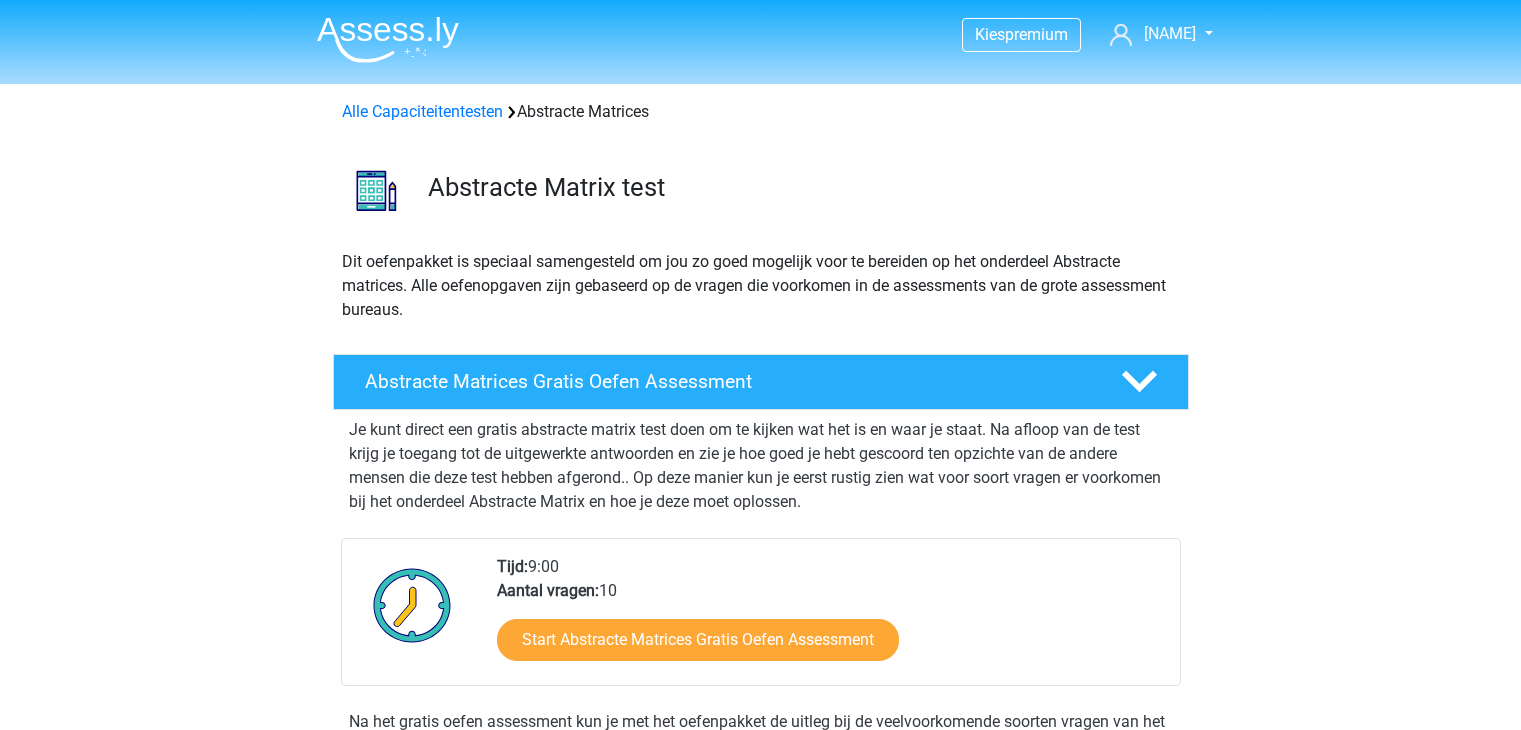scroll, scrollTop: 0, scrollLeft: 0, axis: both 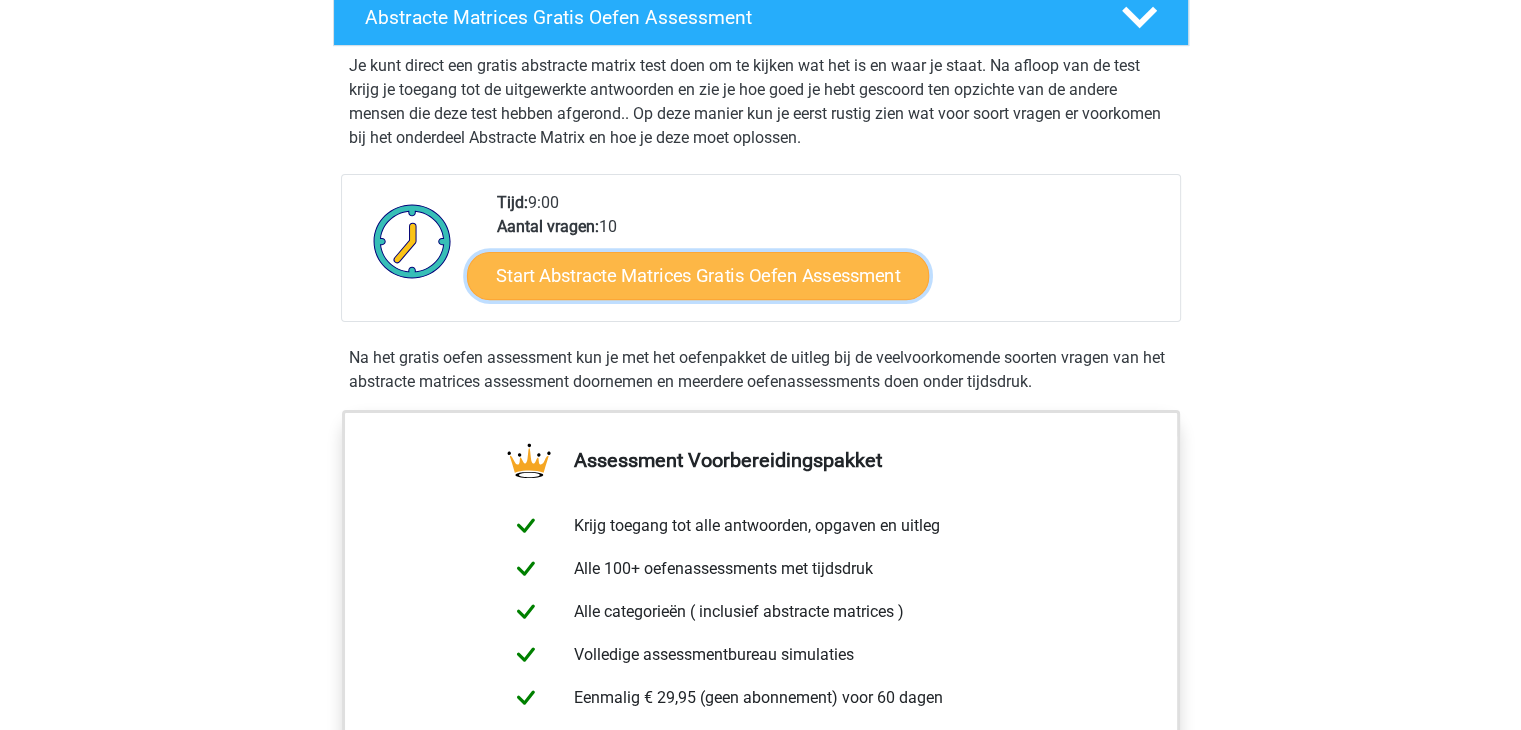 click on "Start Abstracte Matrices
Gratis Oefen Assessment" at bounding box center (698, 275) 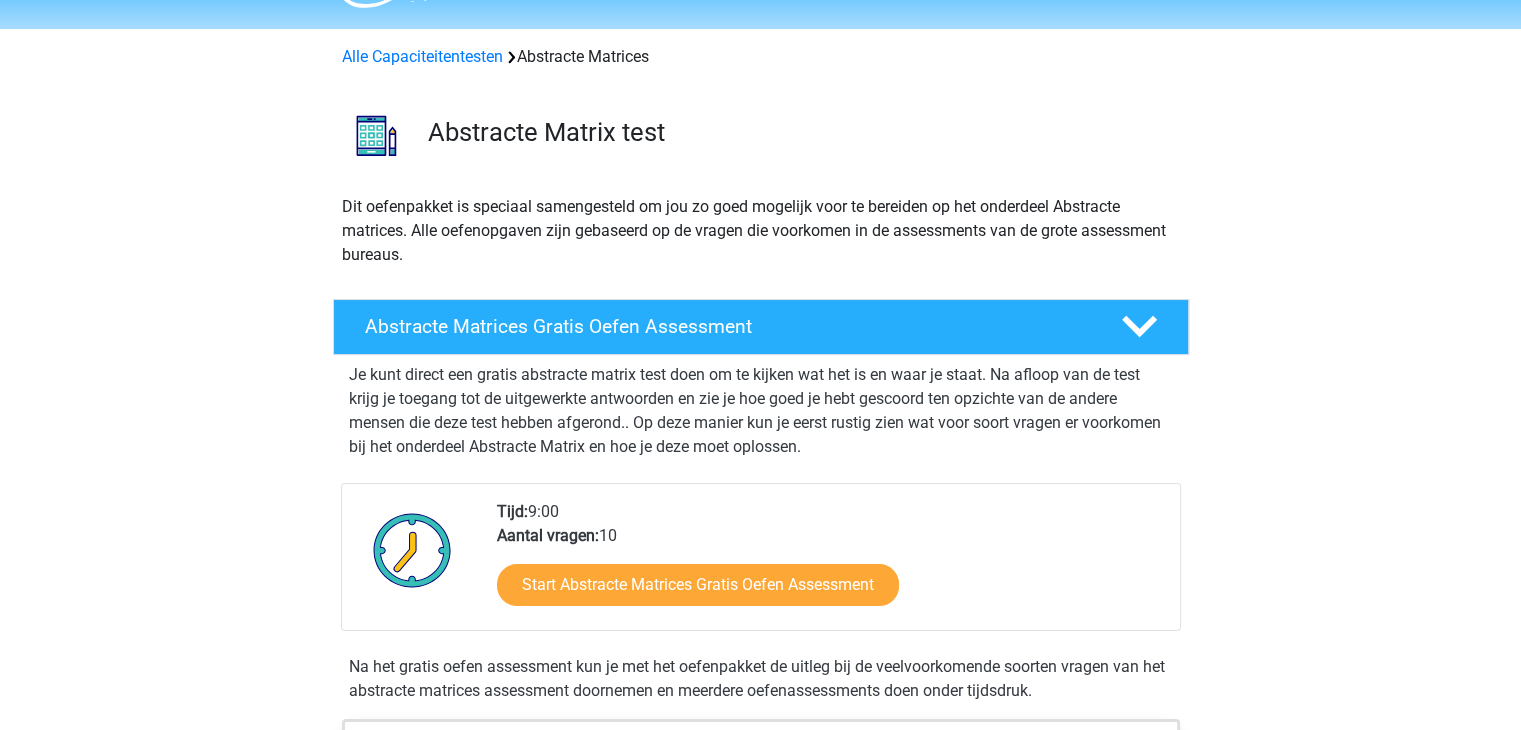 scroll, scrollTop: 96, scrollLeft: 0, axis: vertical 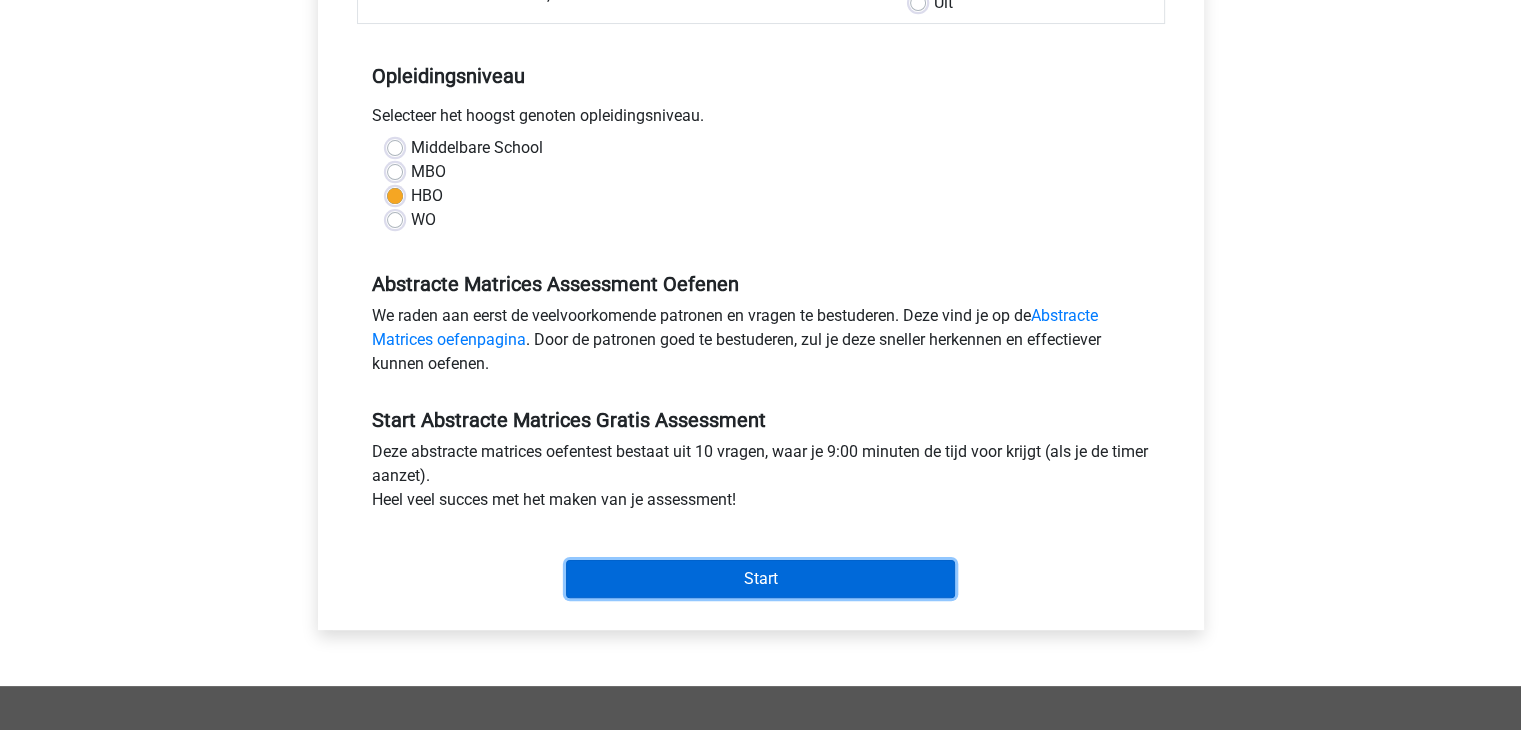 click on "Start" at bounding box center (760, 579) 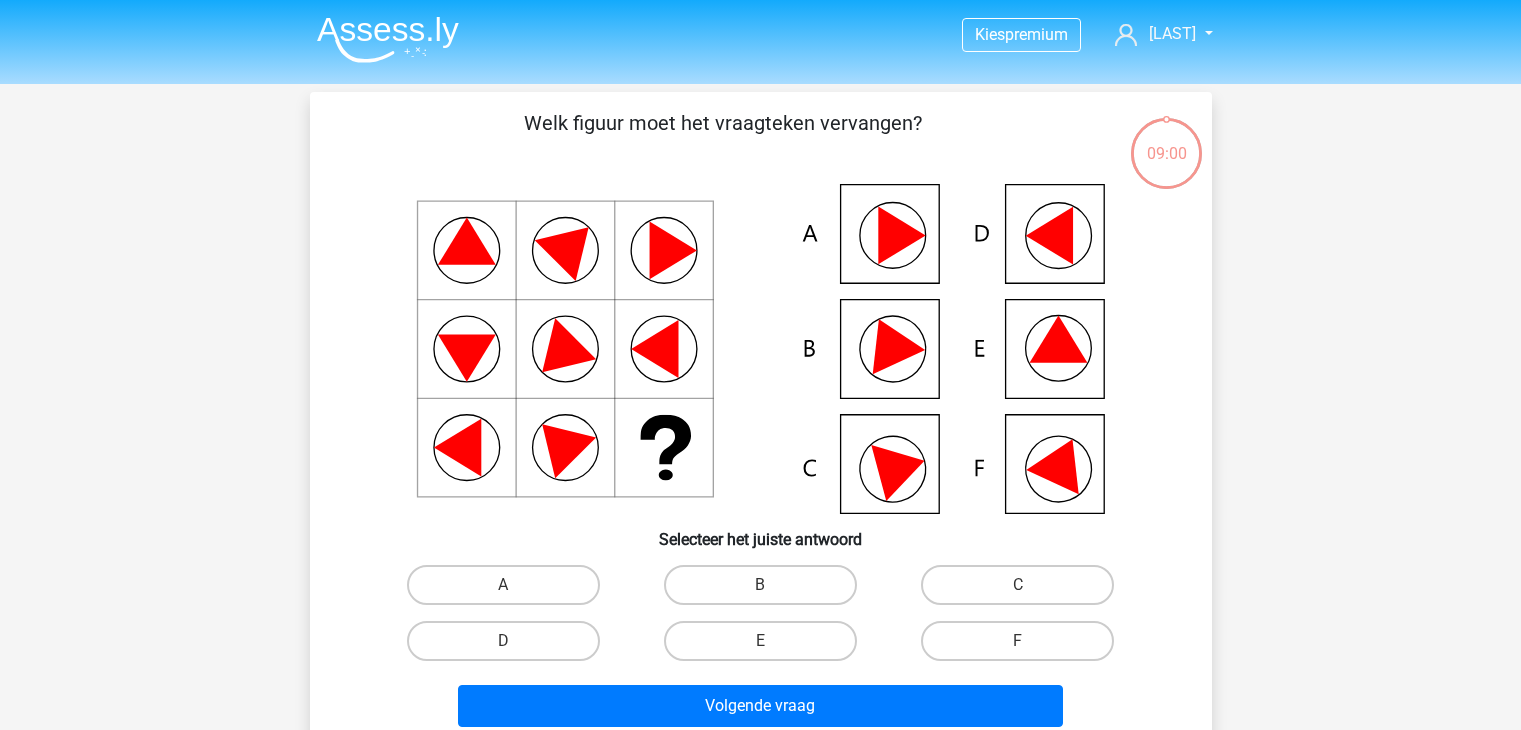 scroll, scrollTop: 0, scrollLeft: 0, axis: both 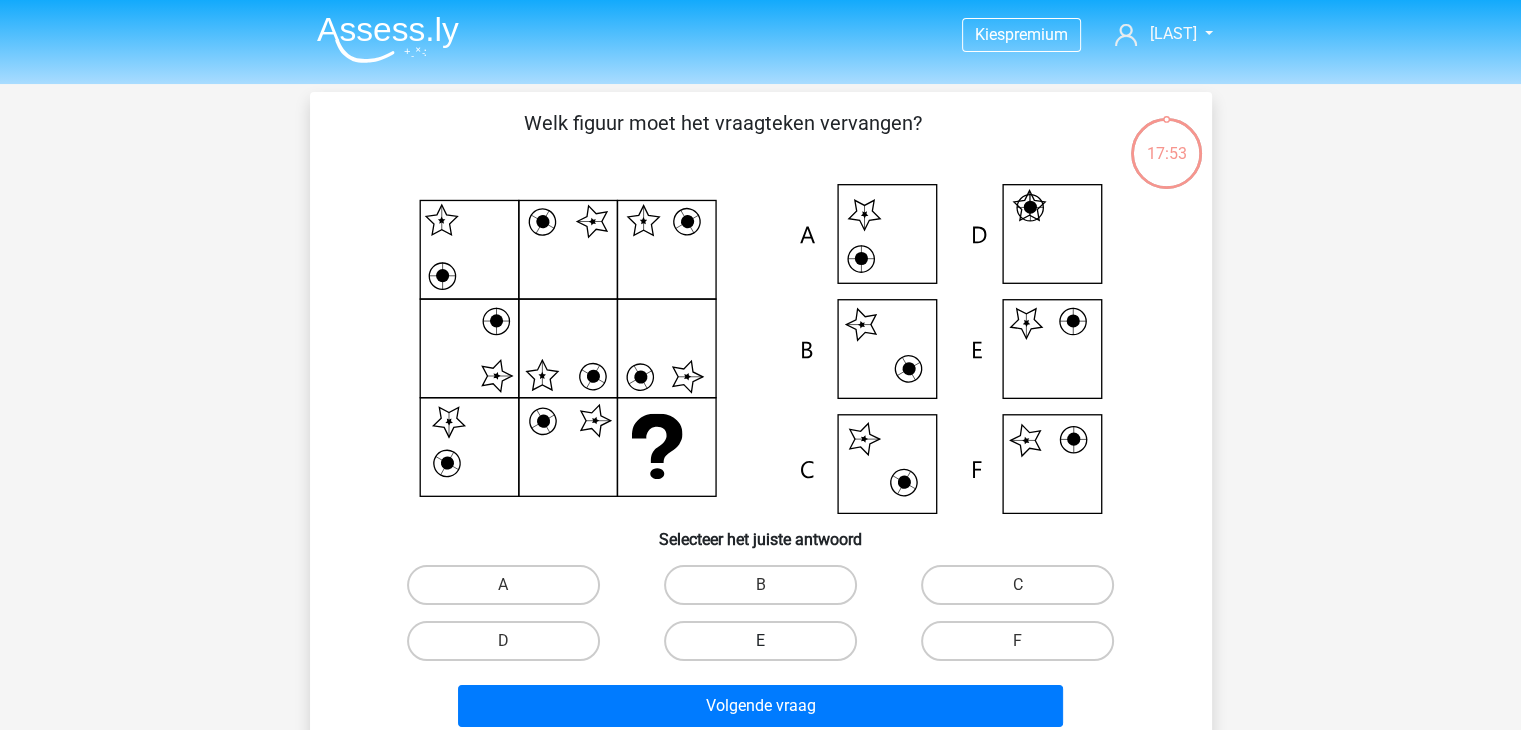 click on "E" at bounding box center (760, 641) 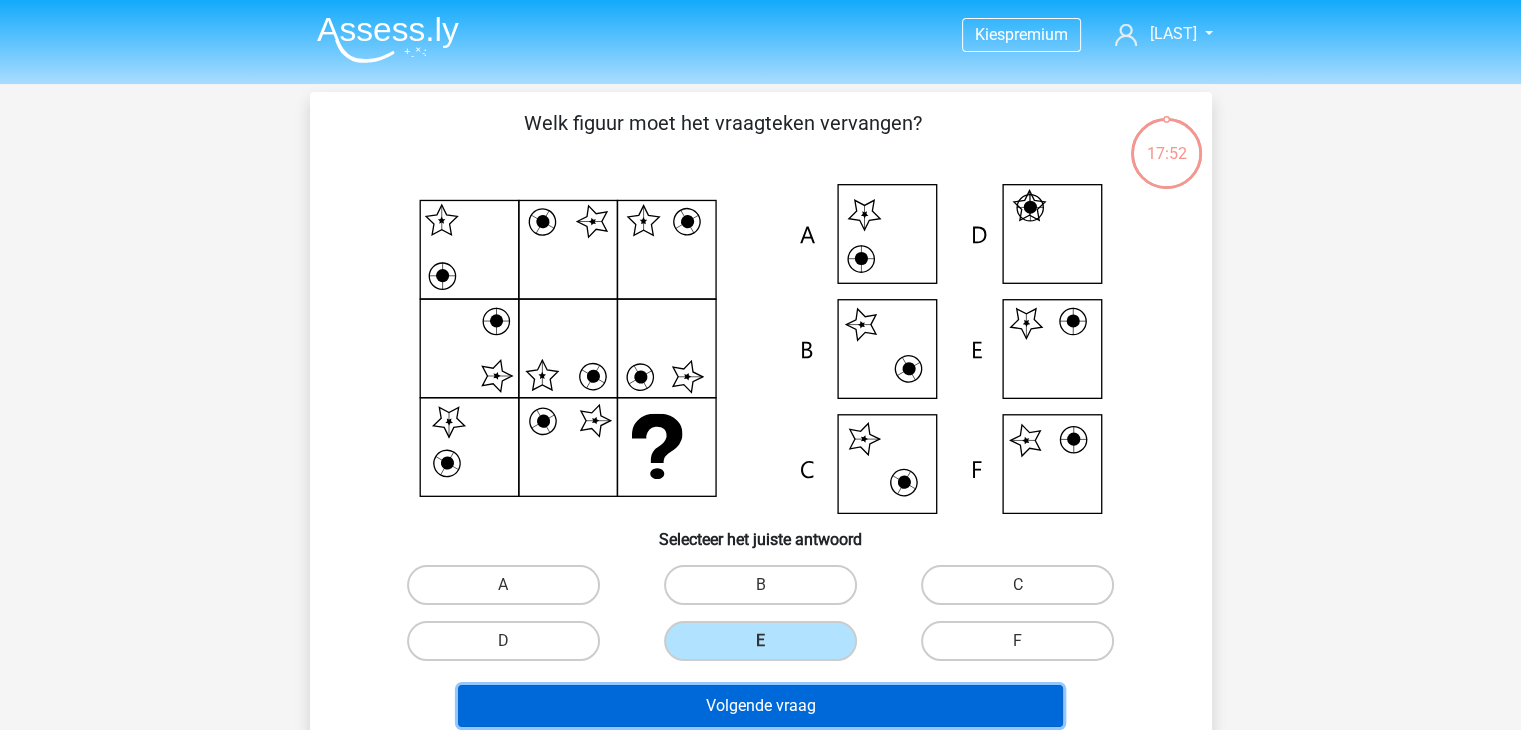 click on "Volgende vraag" at bounding box center (760, 706) 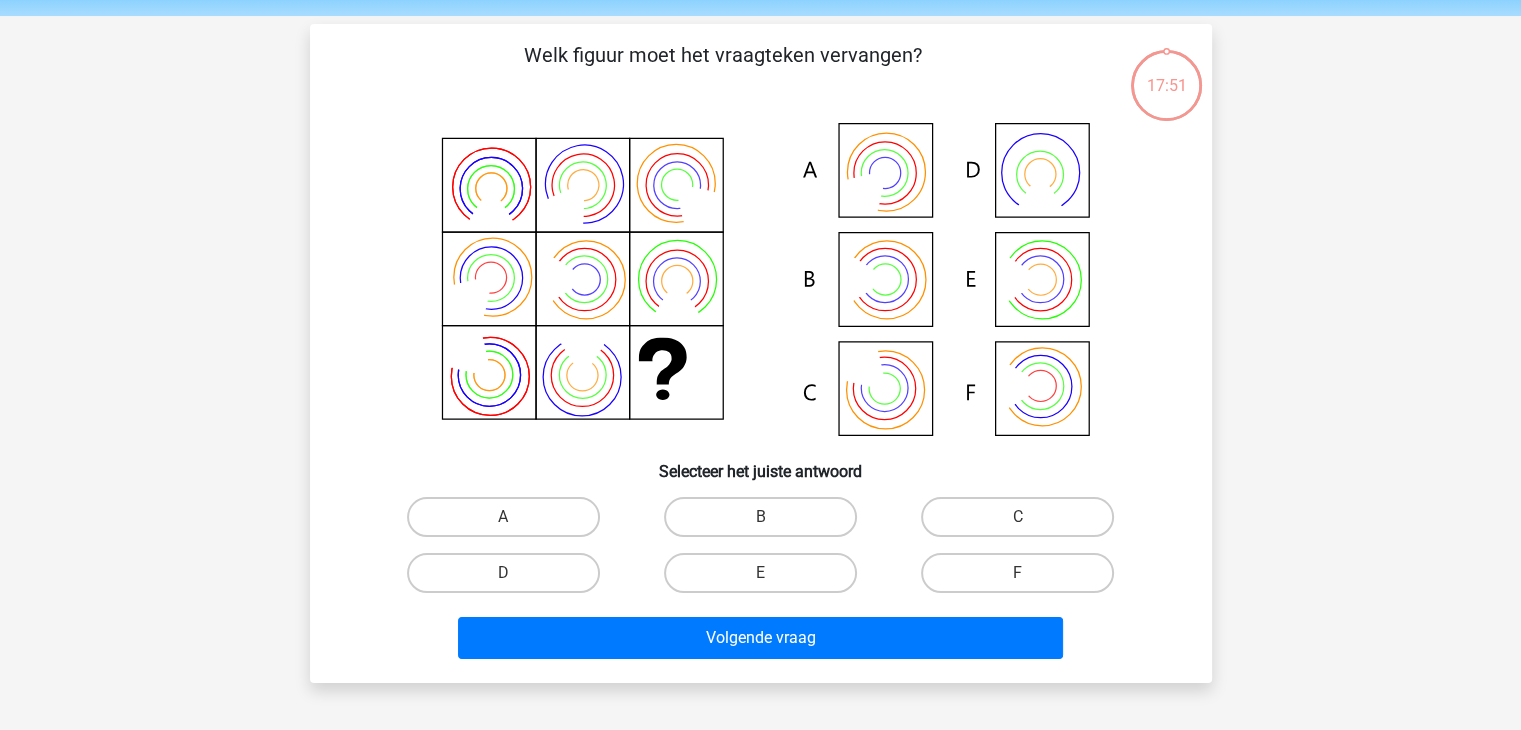 scroll, scrollTop: 92, scrollLeft: 0, axis: vertical 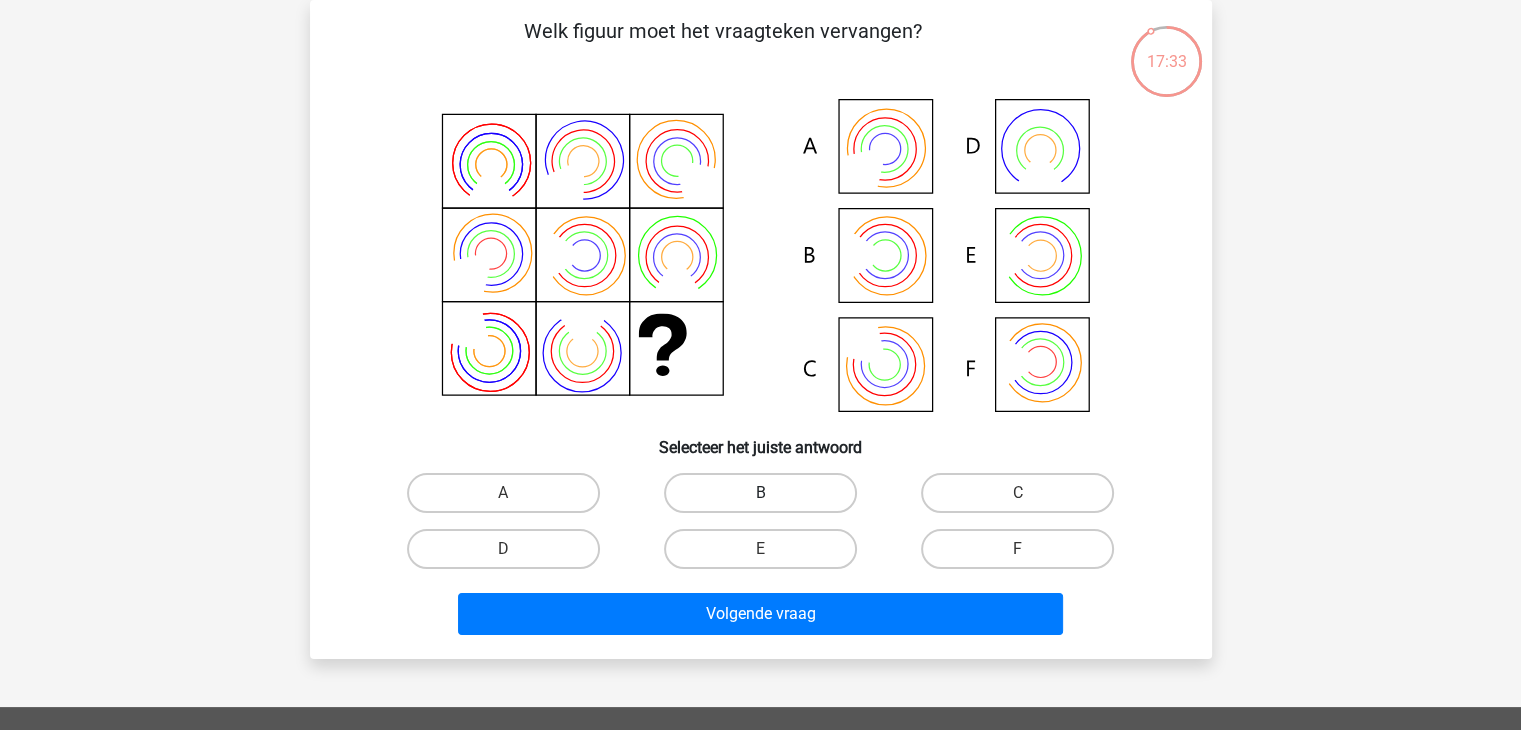 click on "B" at bounding box center (760, 493) 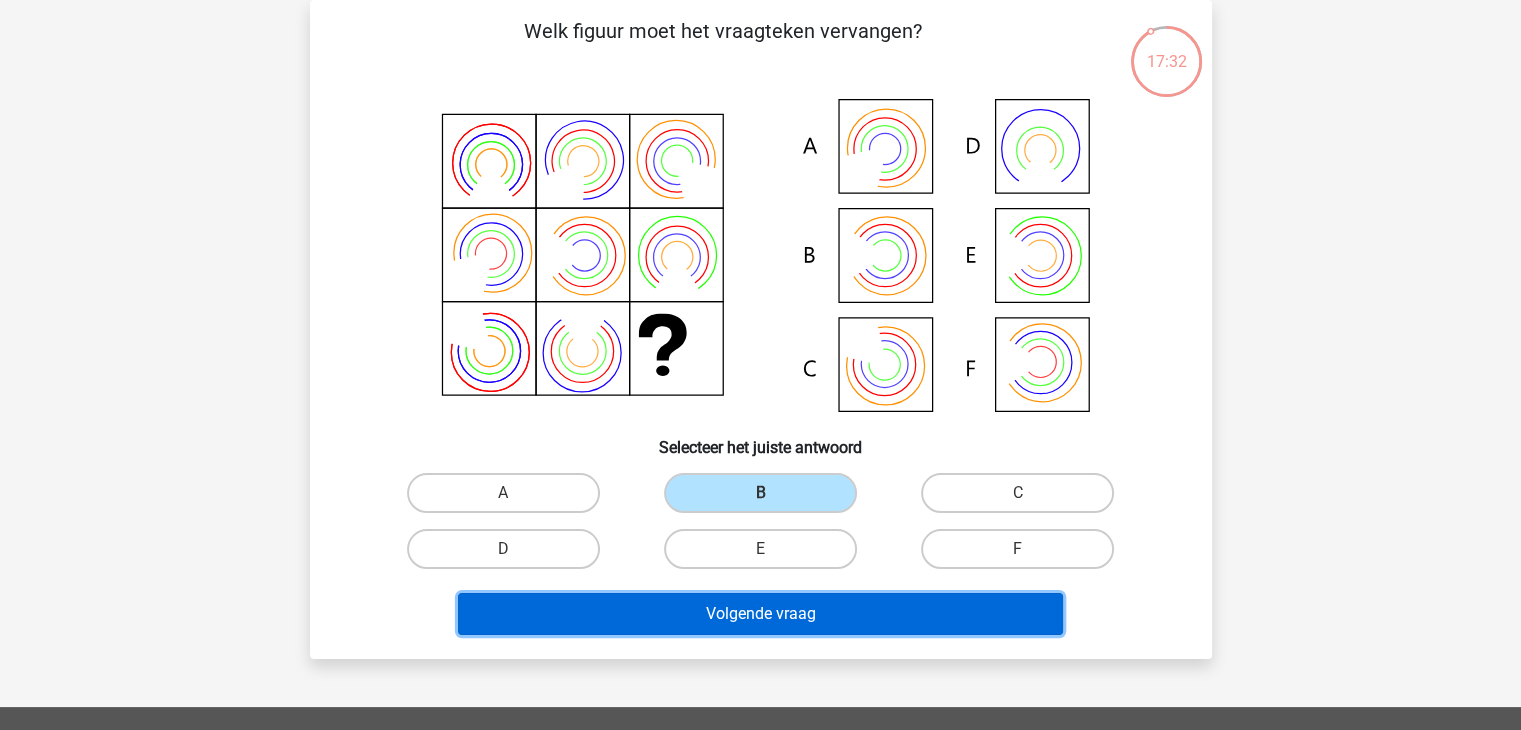 click on "Volgende vraag" at bounding box center (760, 614) 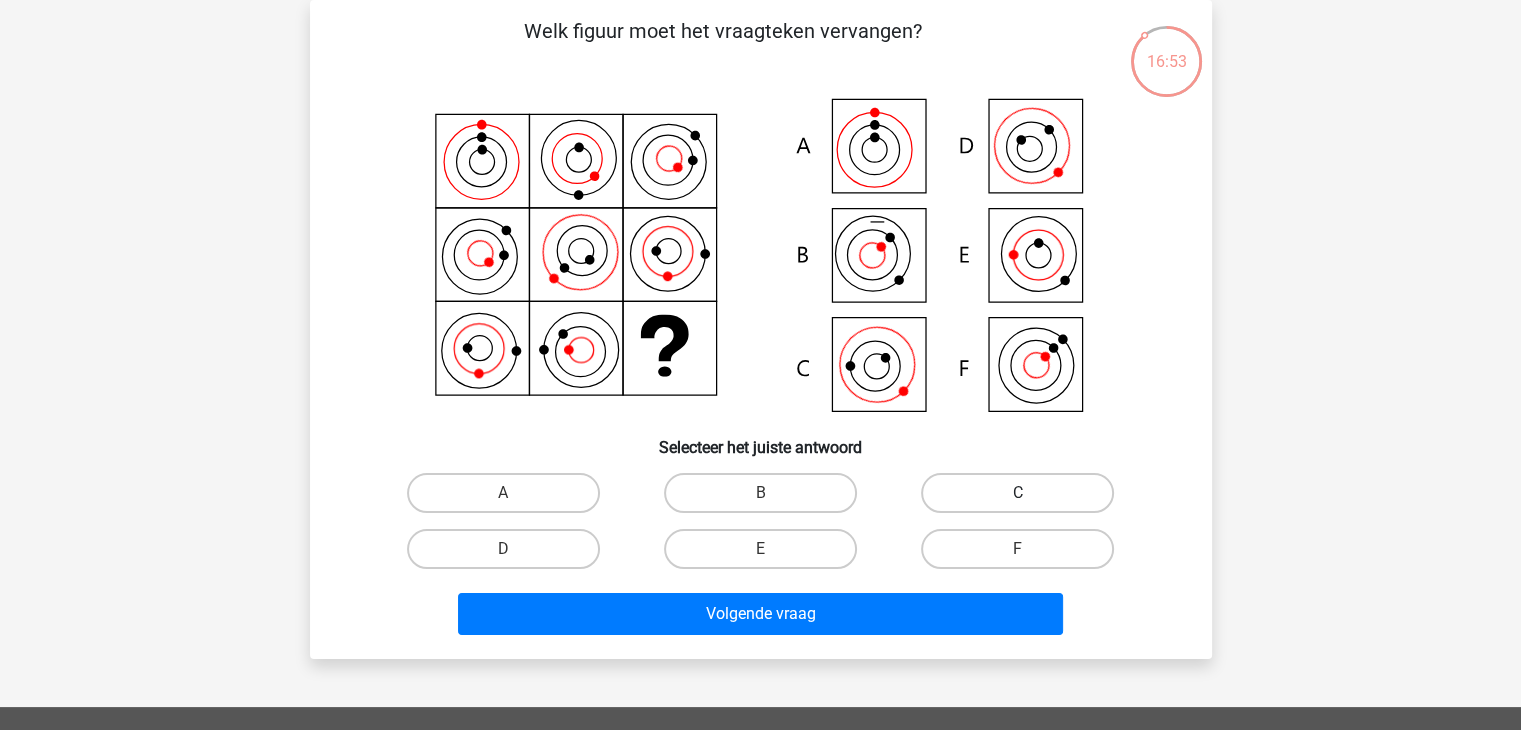 click on "C" at bounding box center (1017, 493) 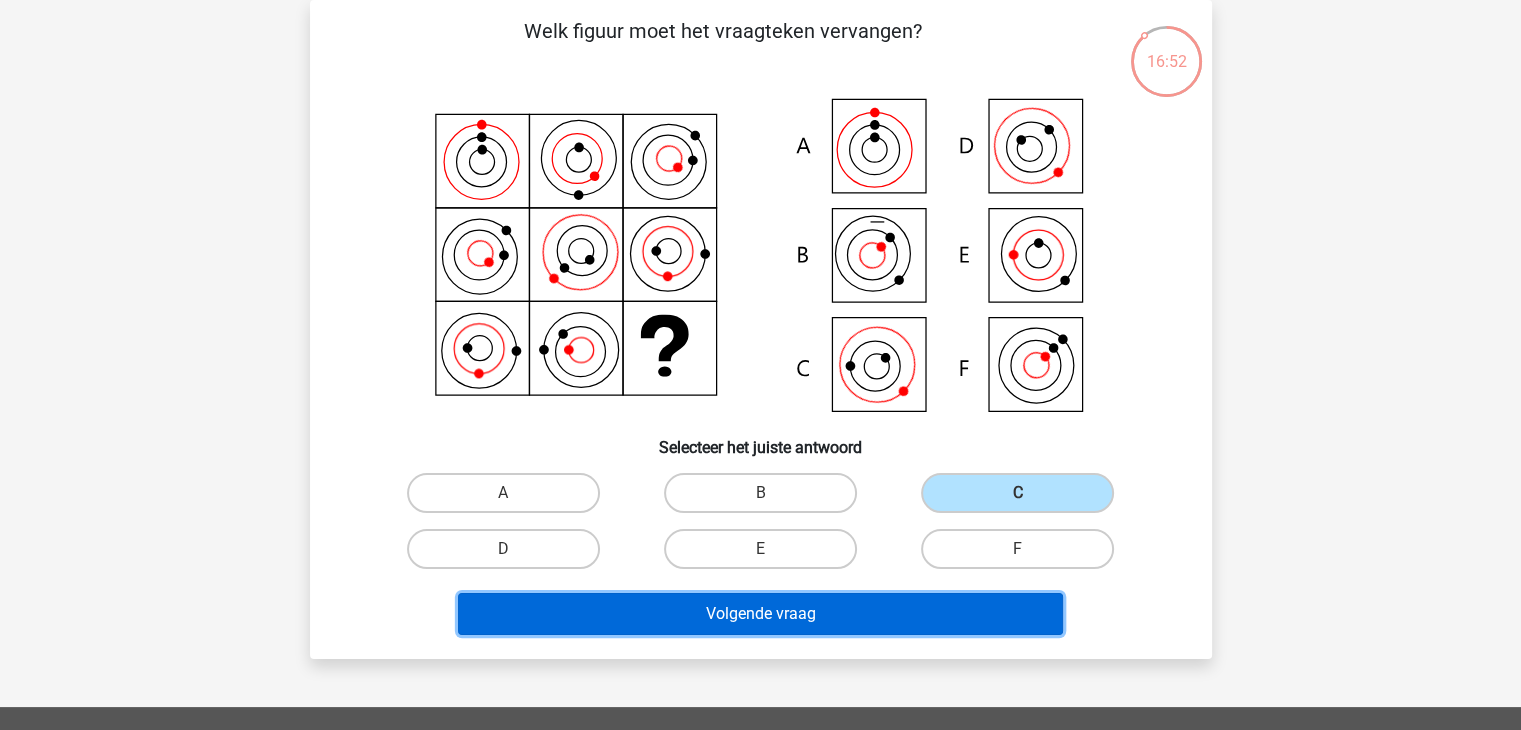 click on "Volgende vraag" at bounding box center (760, 614) 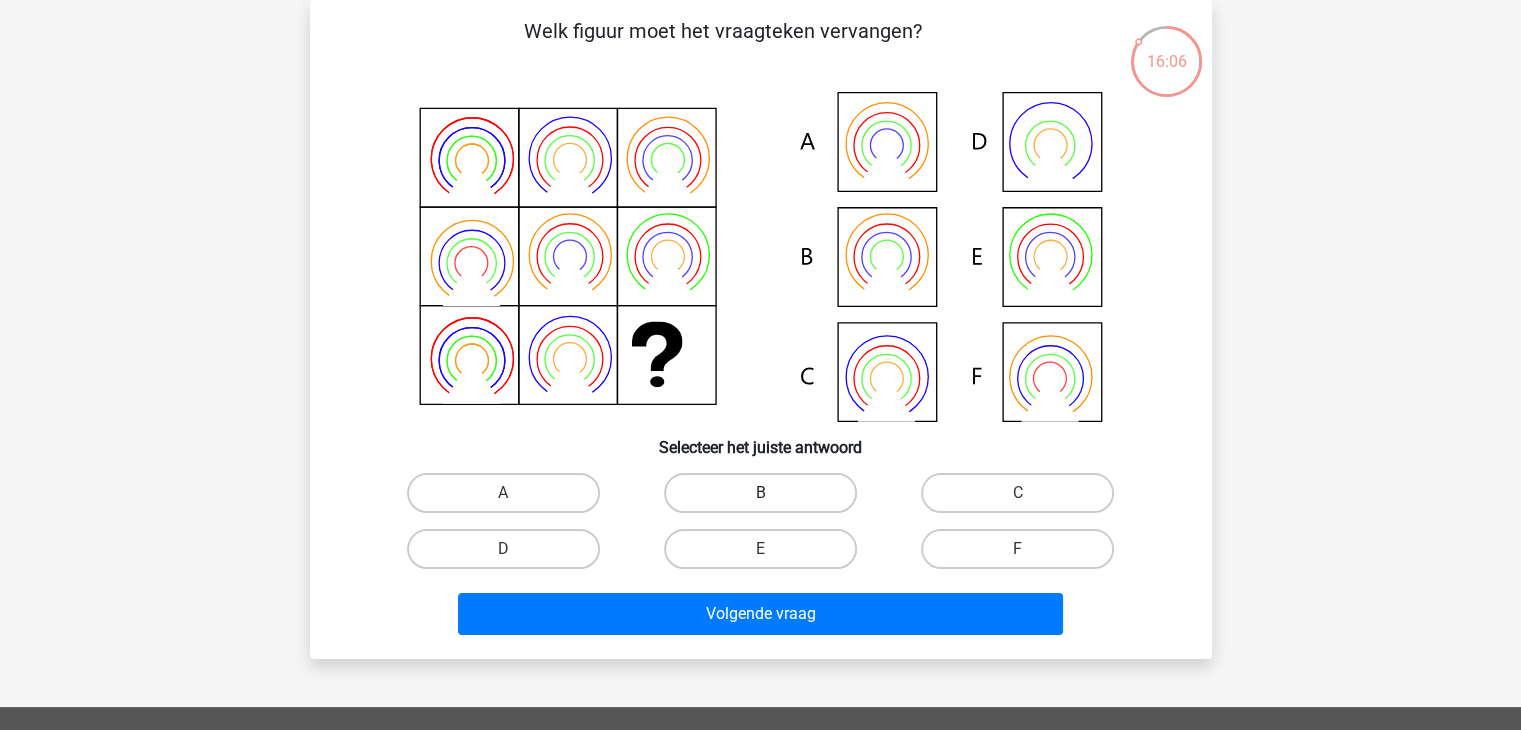 click on "B" at bounding box center (760, 493) 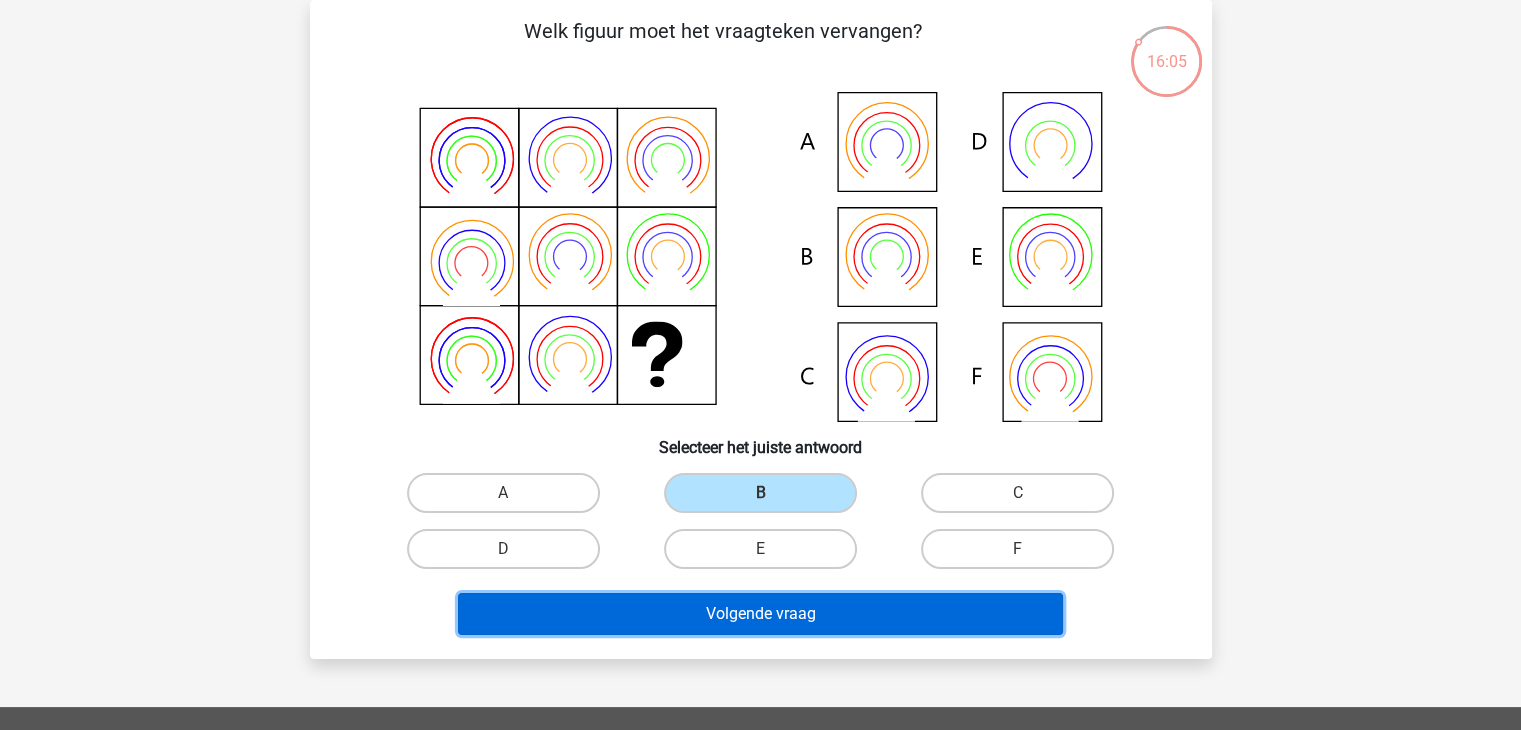 click on "Volgende vraag" at bounding box center [760, 614] 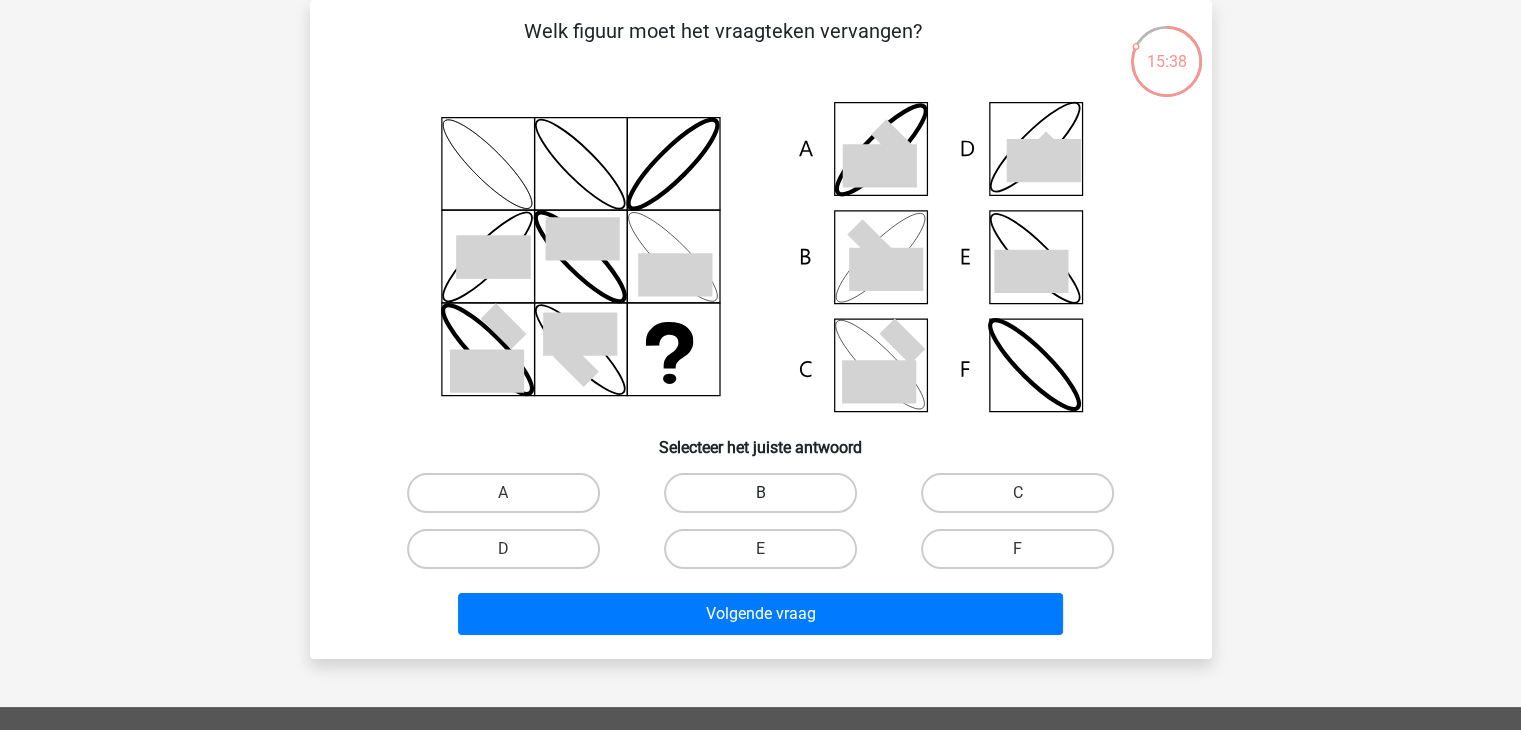 click on "B" at bounding box center [760, 493] 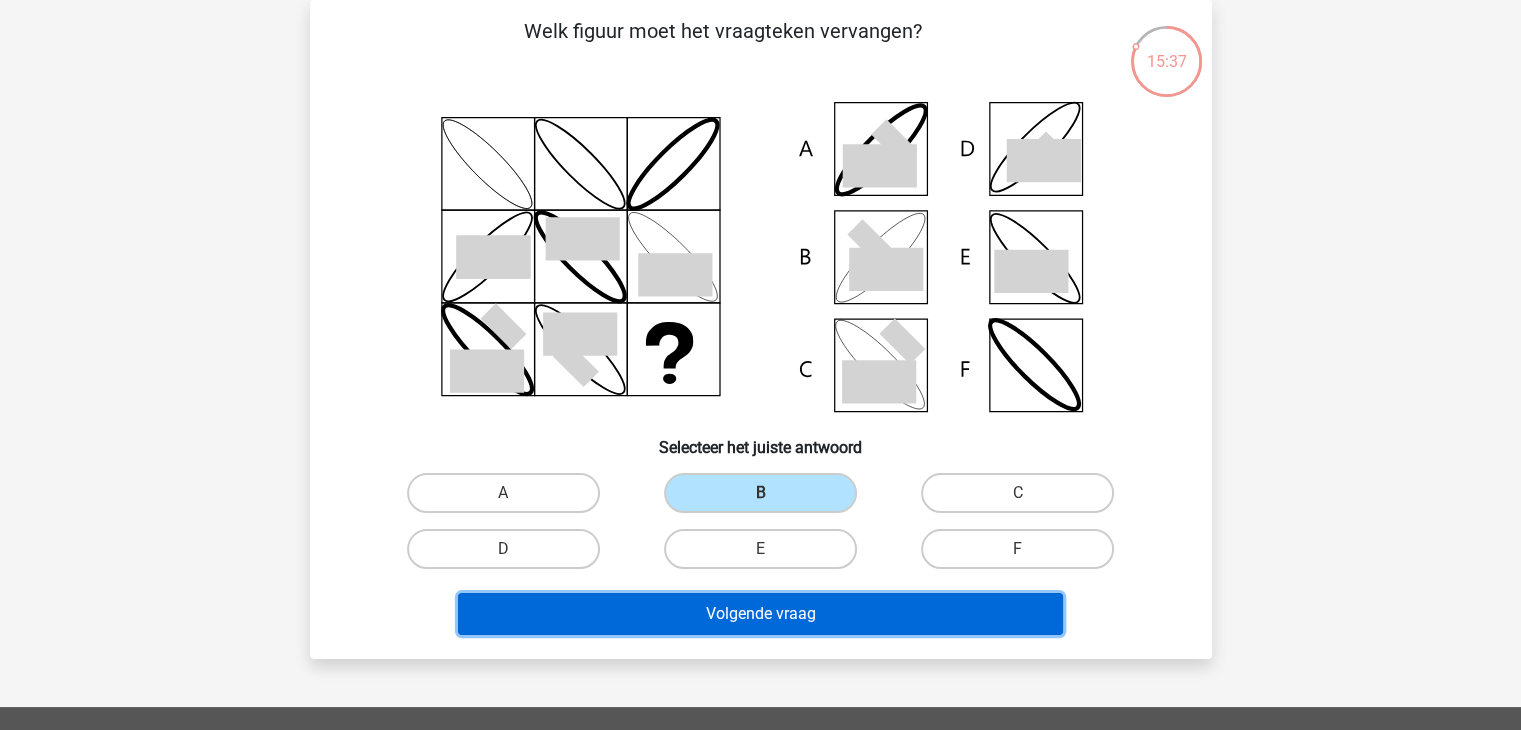 click on "Volgende vraag" at bounding box center [760, 614] 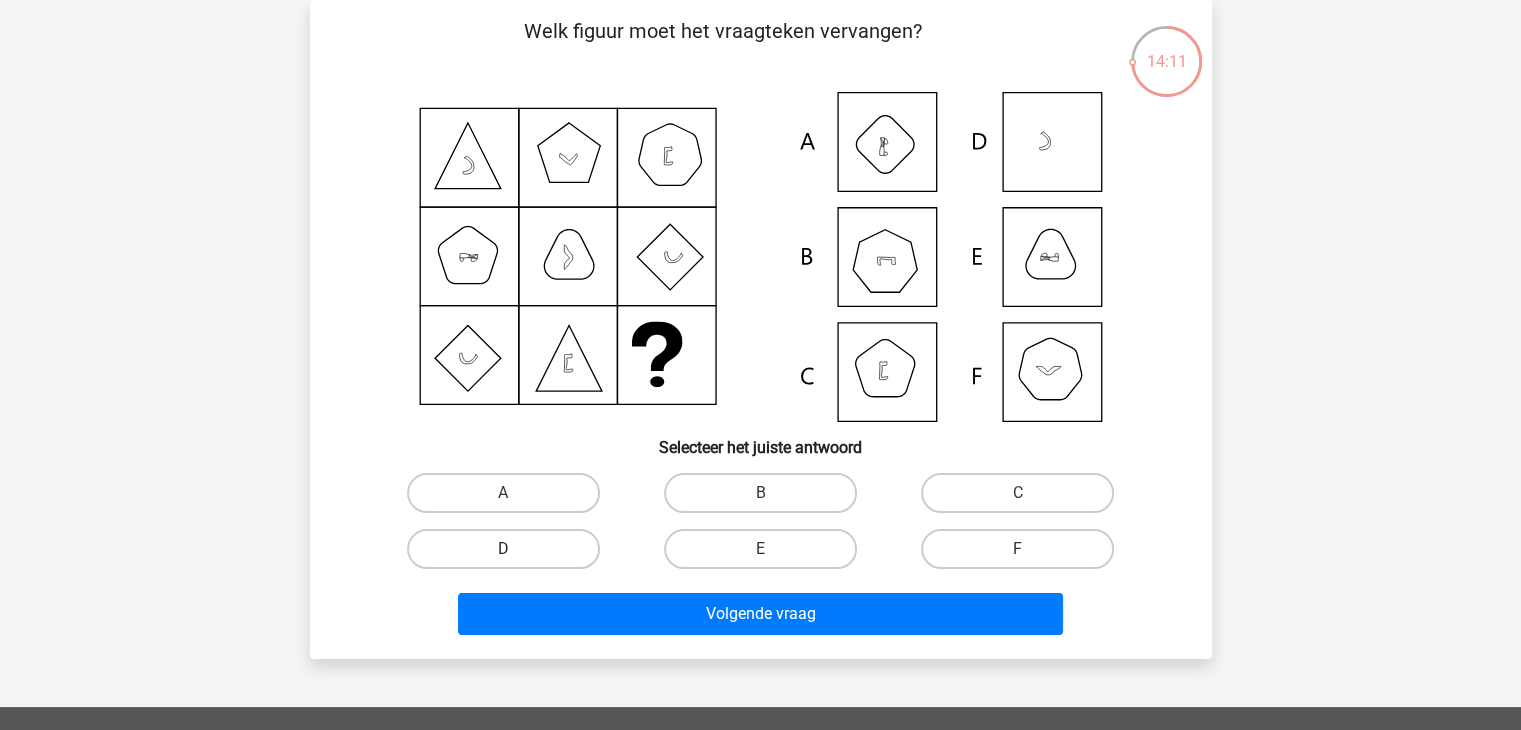 click on "D" at bounding box center [503, 549] 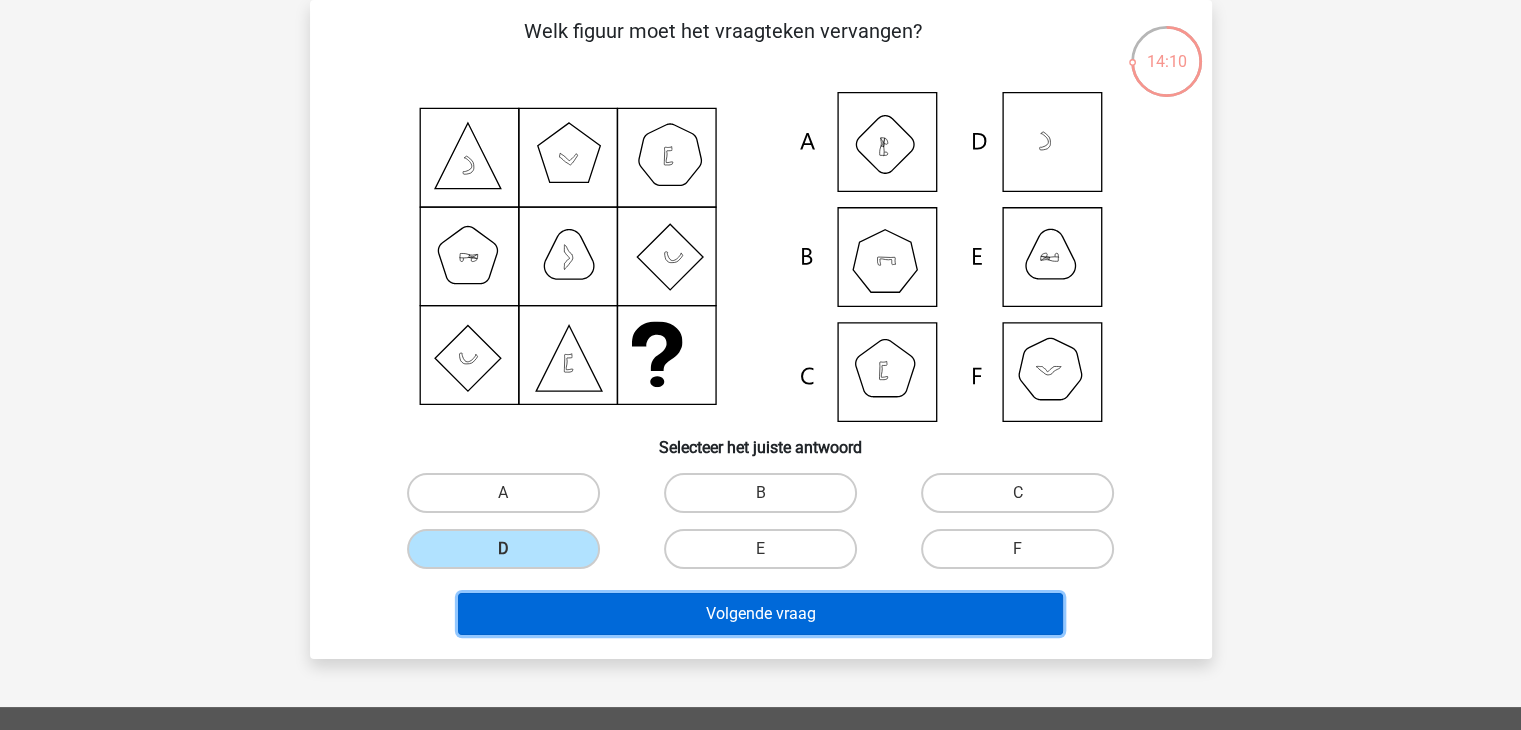 click on "Volgende vraag" at bounding box center (760, 614) 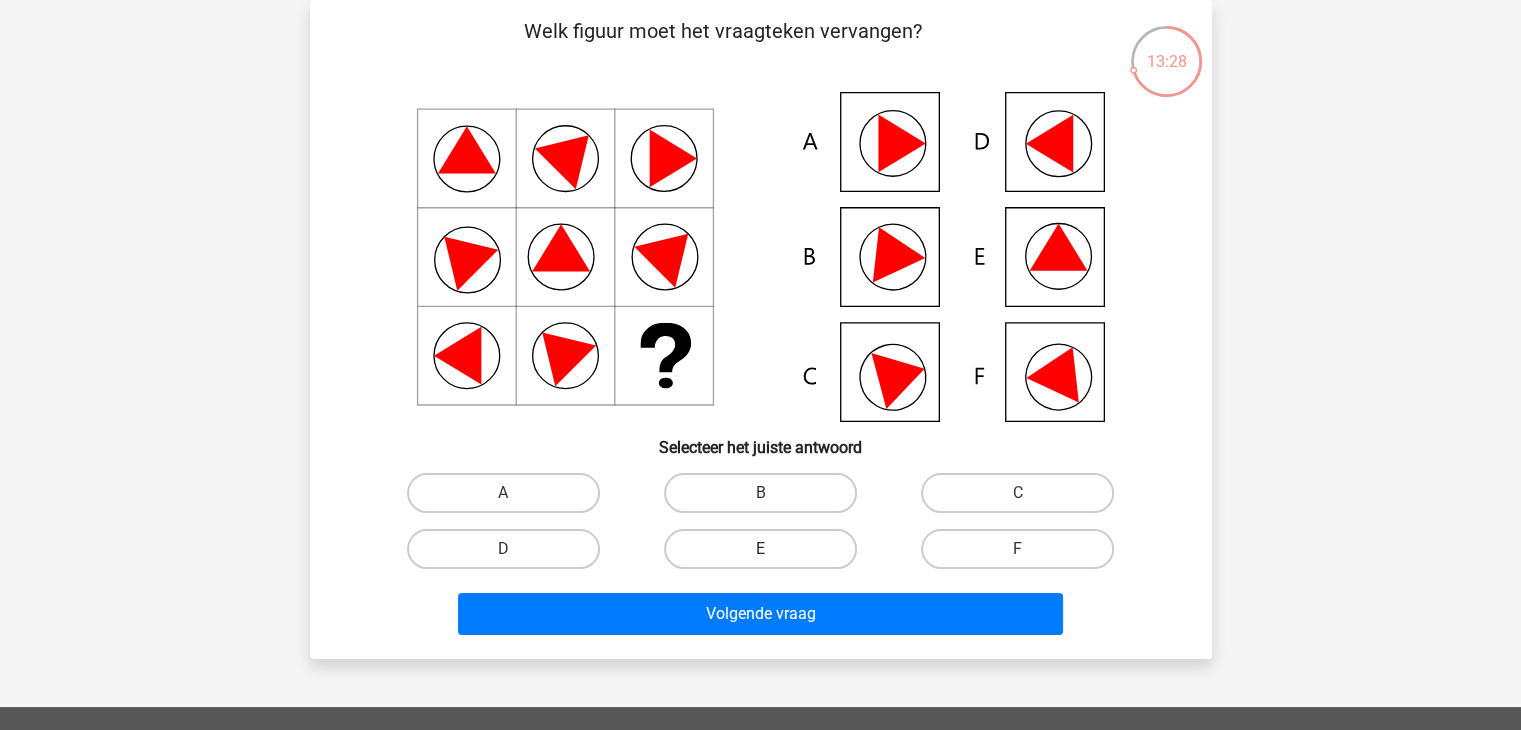 click on "E" at bounding box center (760, 549) 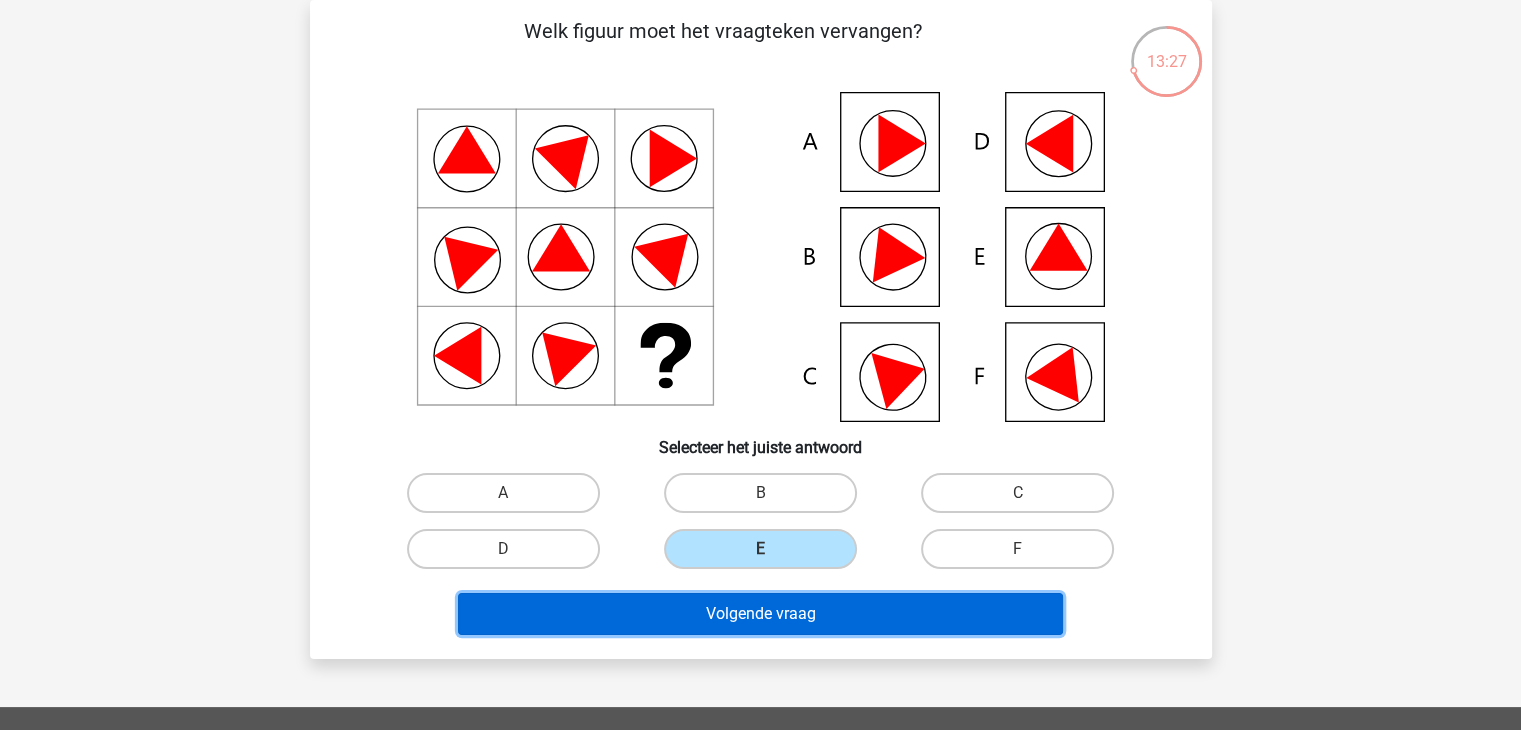 click on "Volgende vraag" at bounding box center [760, 614] 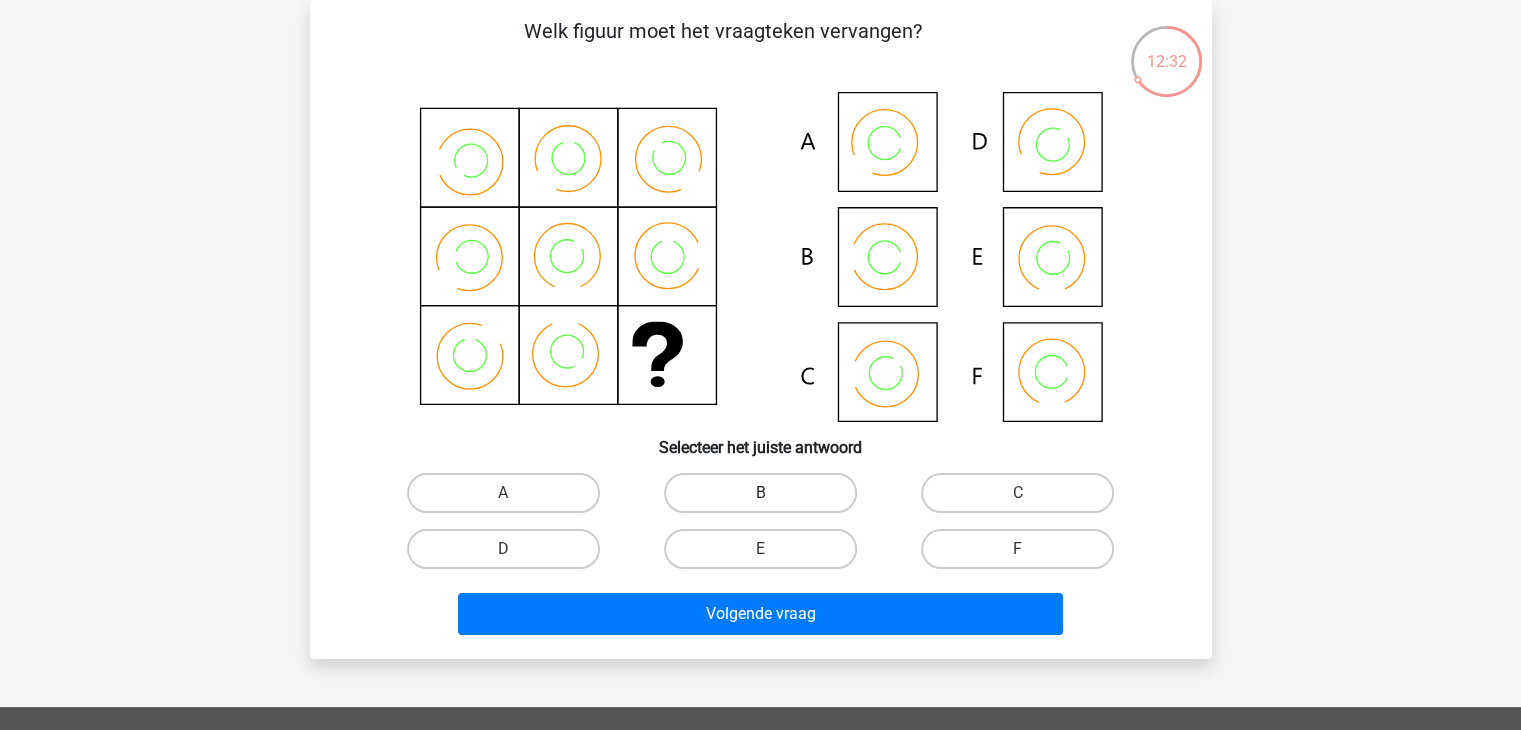 click on "B" at bounding box center [760, 493] 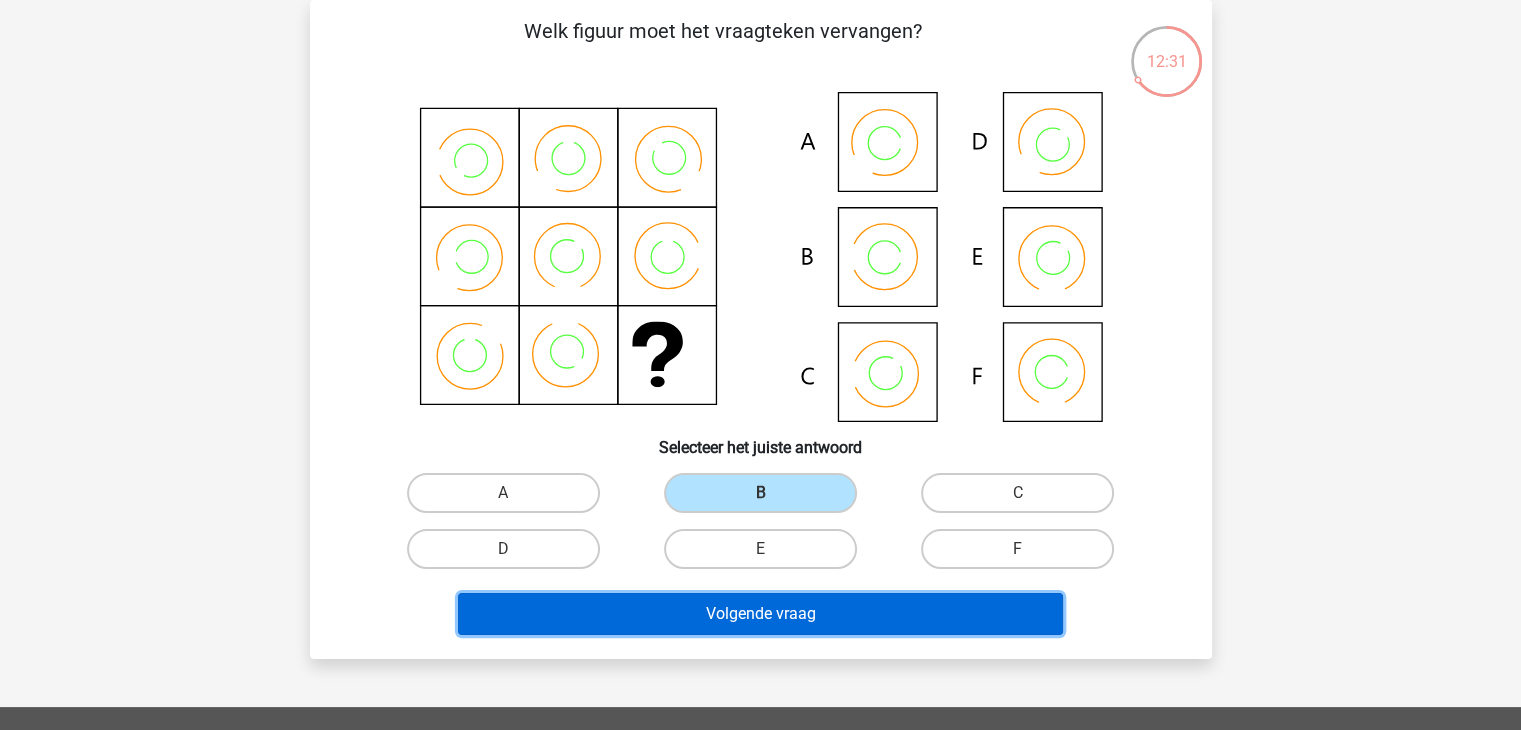click on "Volgende vraag" at bounding box center [760, 614] 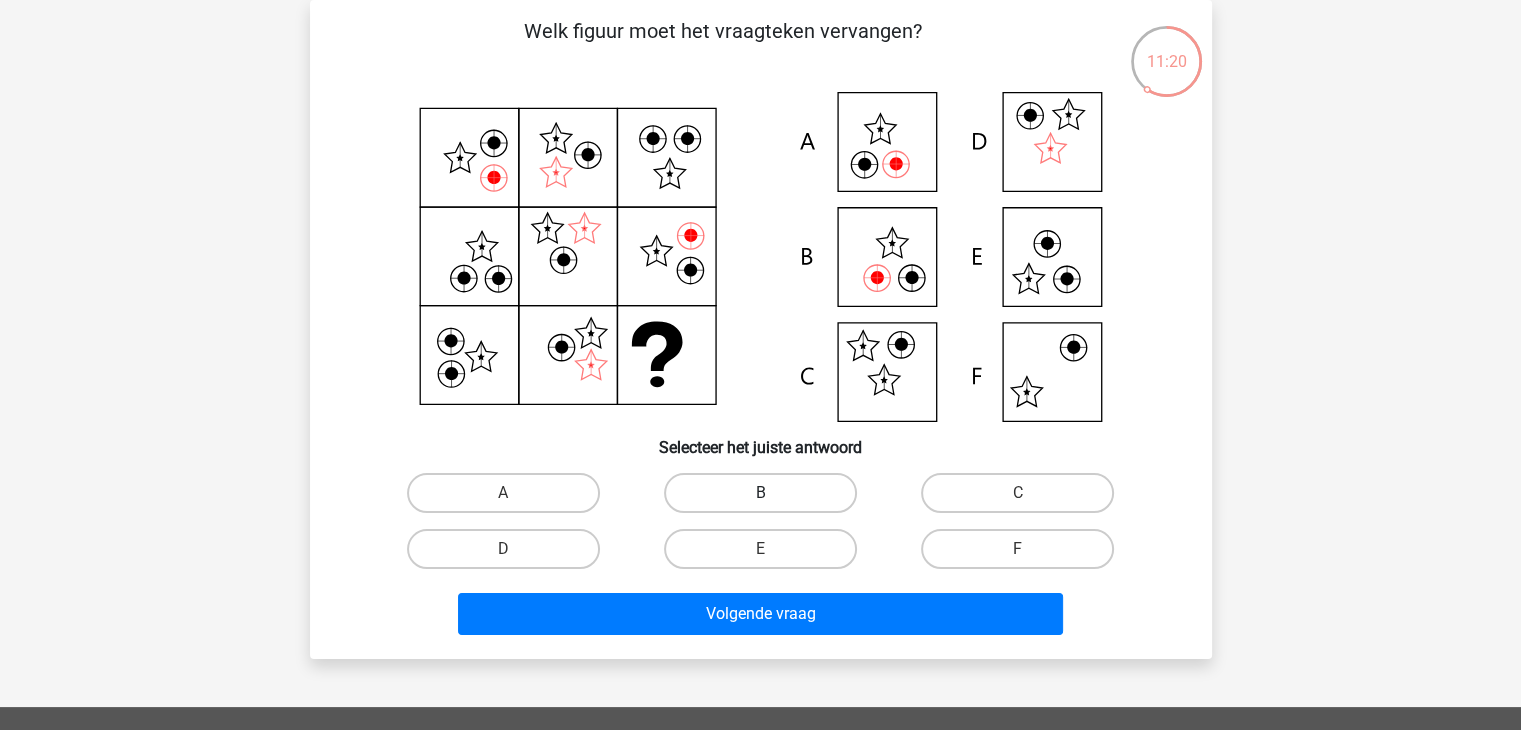 click on "B" at bounding box center (760, 493) 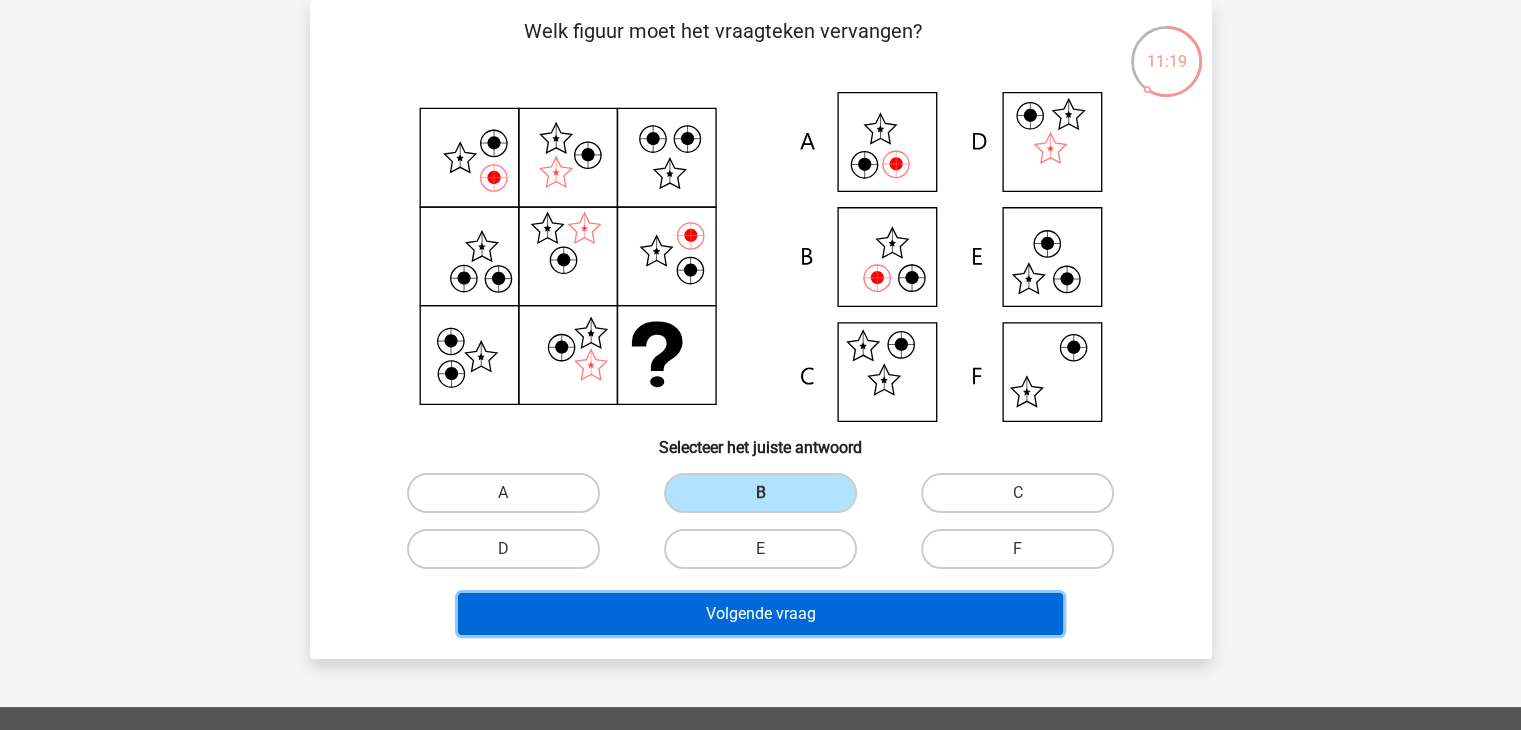 click on "Volgende vraag" at bounding box center [760, 614] 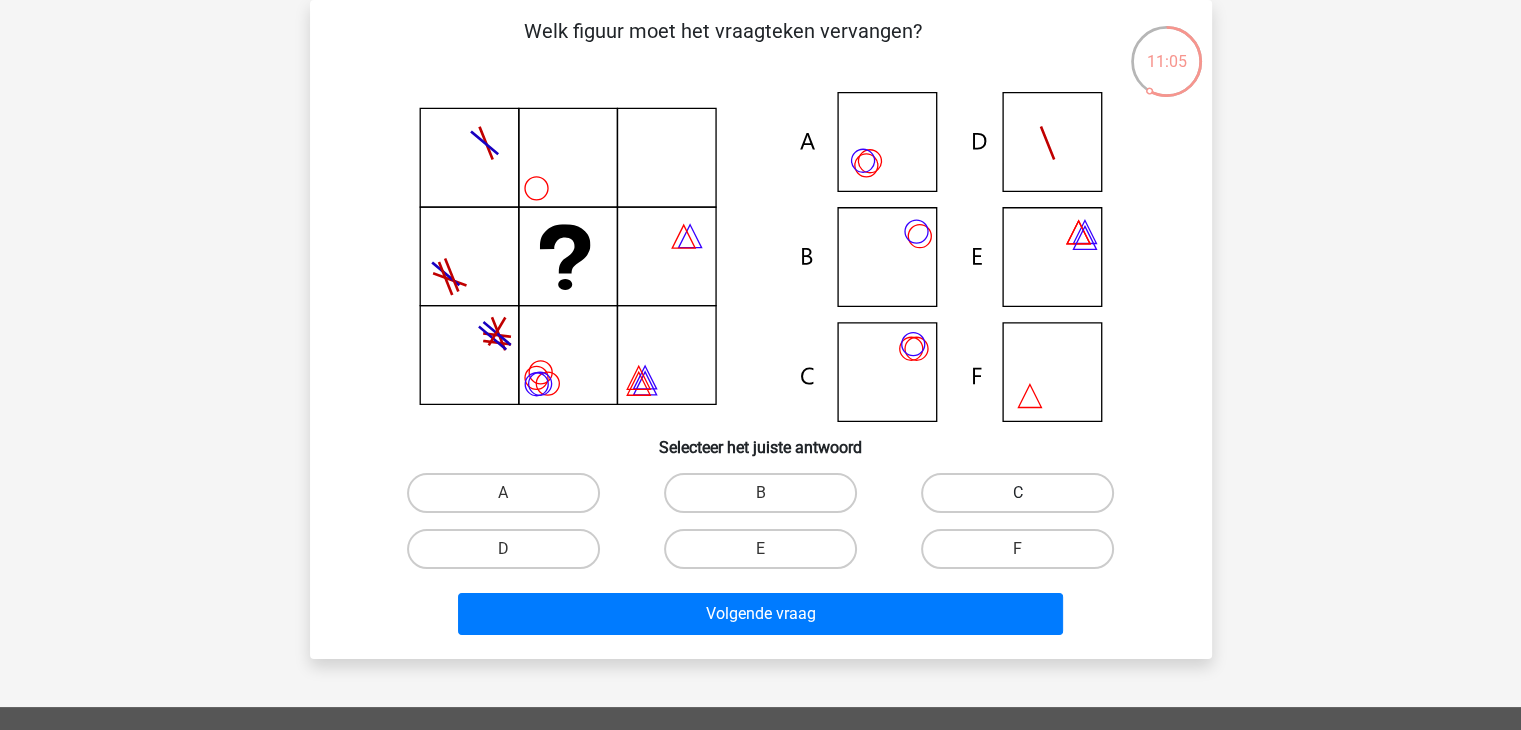 click on "C" at bounding box center (1017, 493) 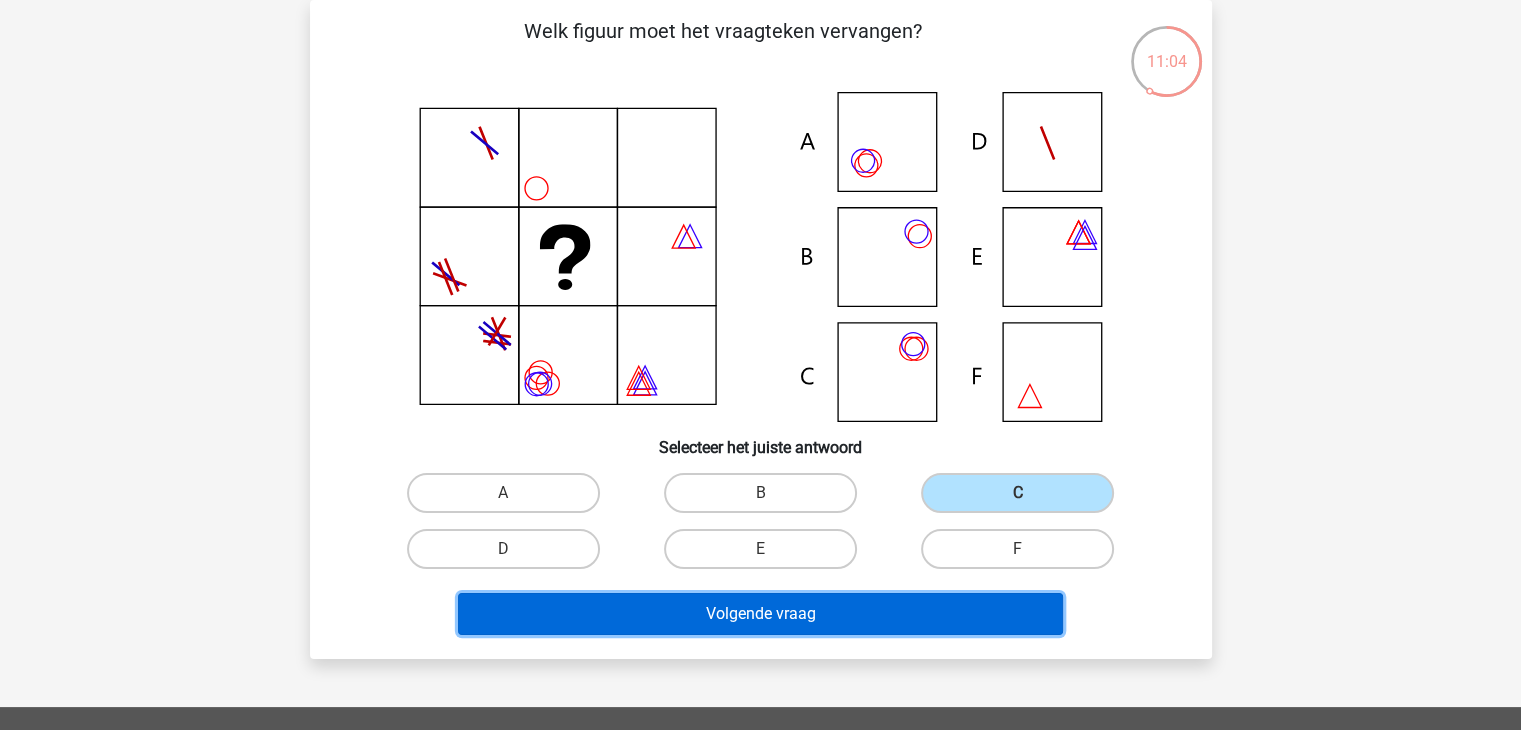 click on "Volgende vraag" at bounding box center (760, 614) 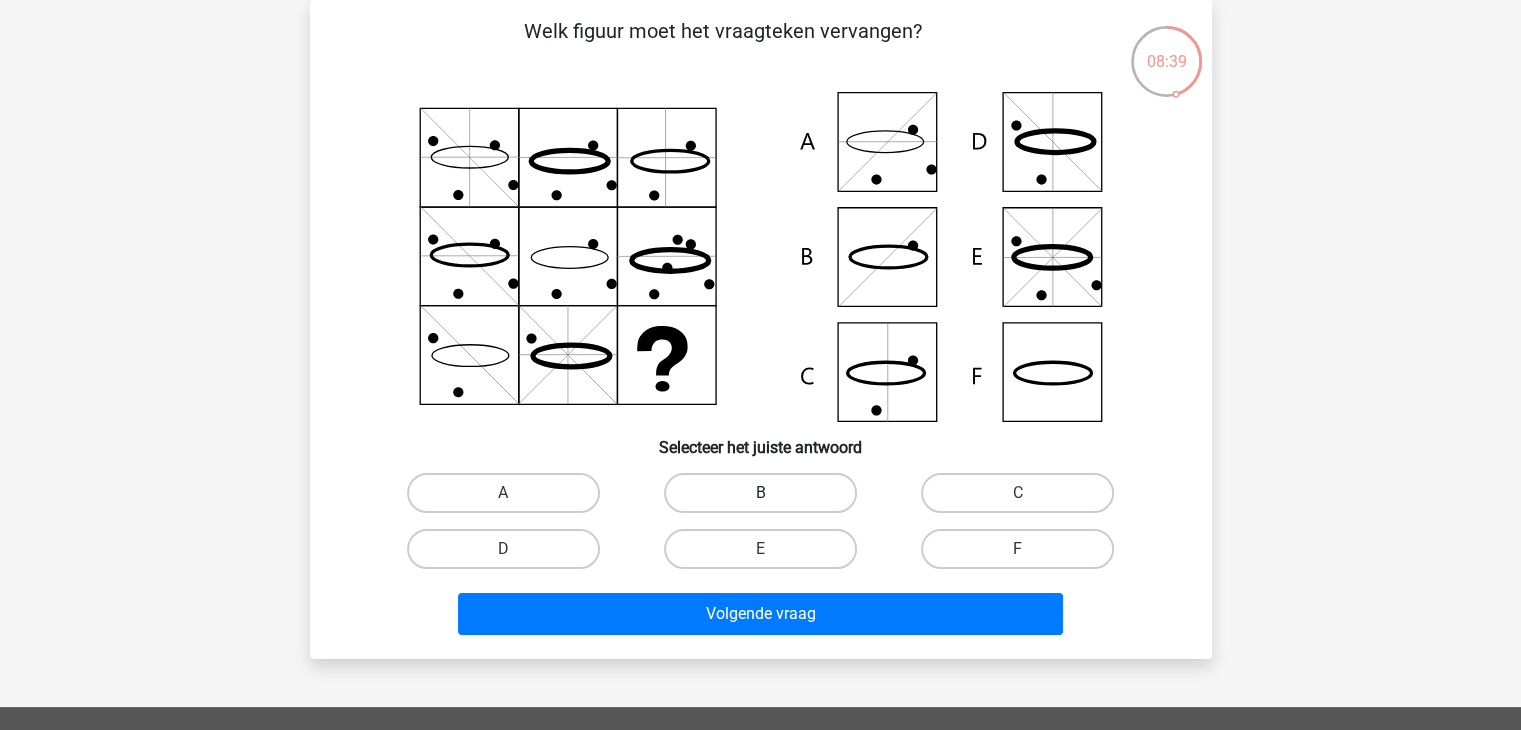 click on "B" at bounding box center (760, 493) 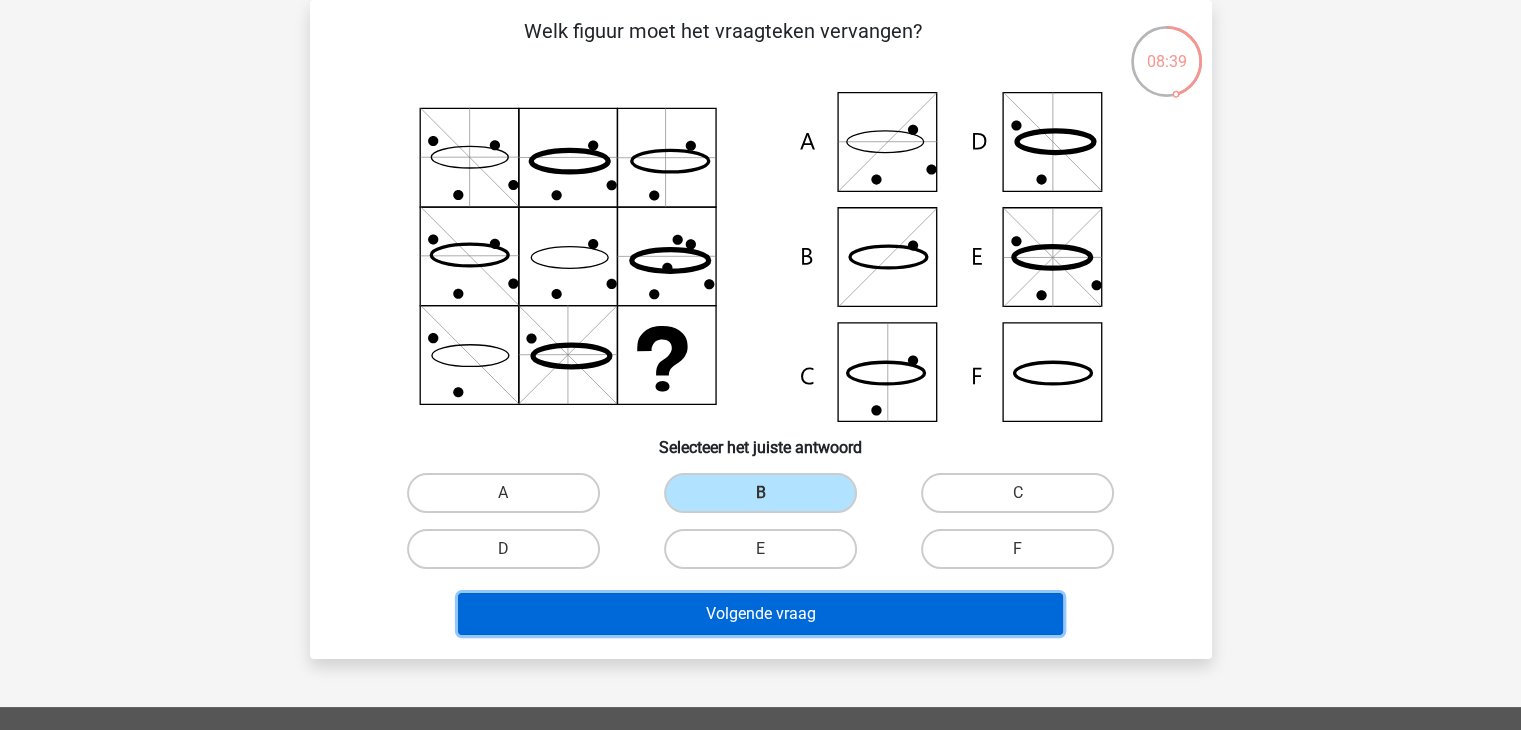 click on "Volgende vraag" at bounding box center (760, 614) 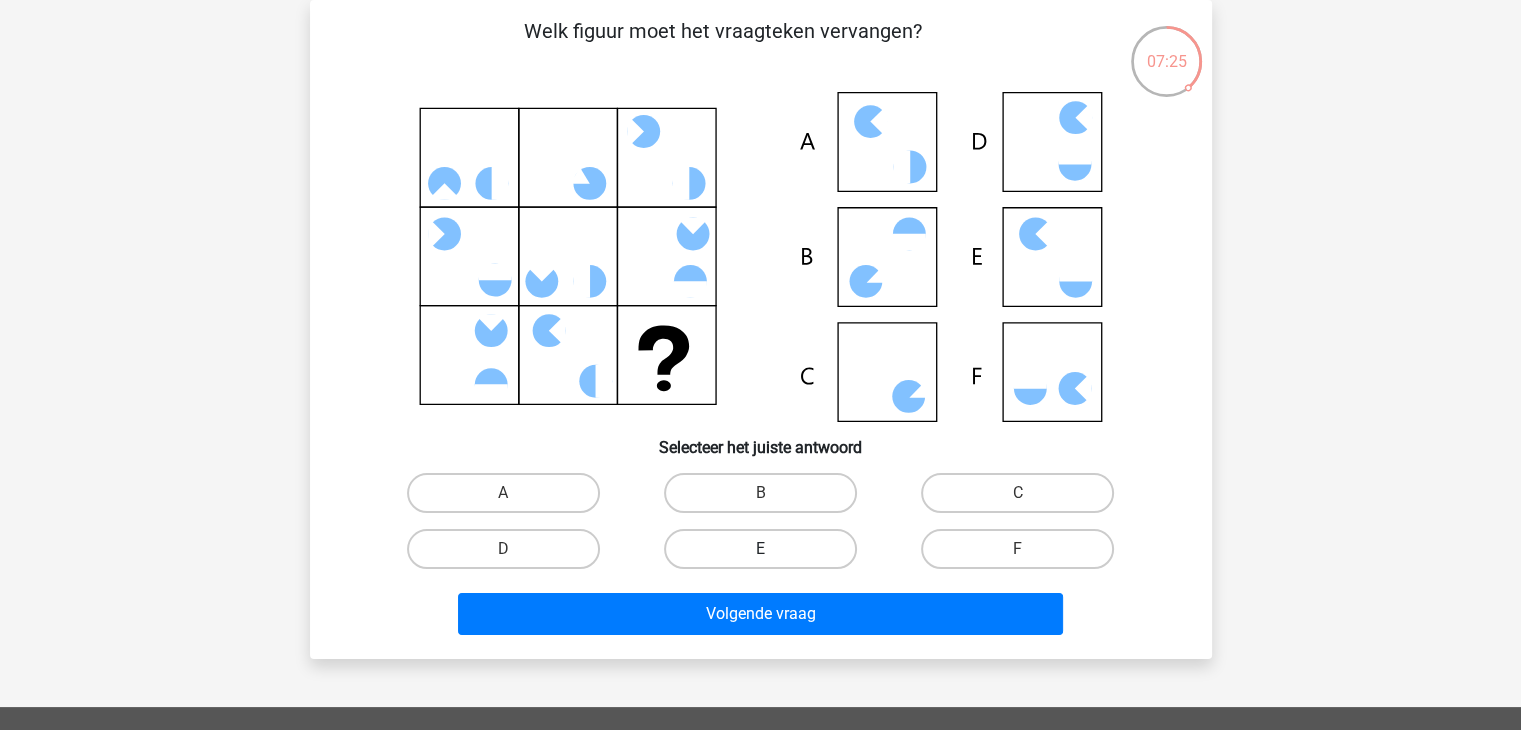 click on "E" at bounding box center (760, 549) 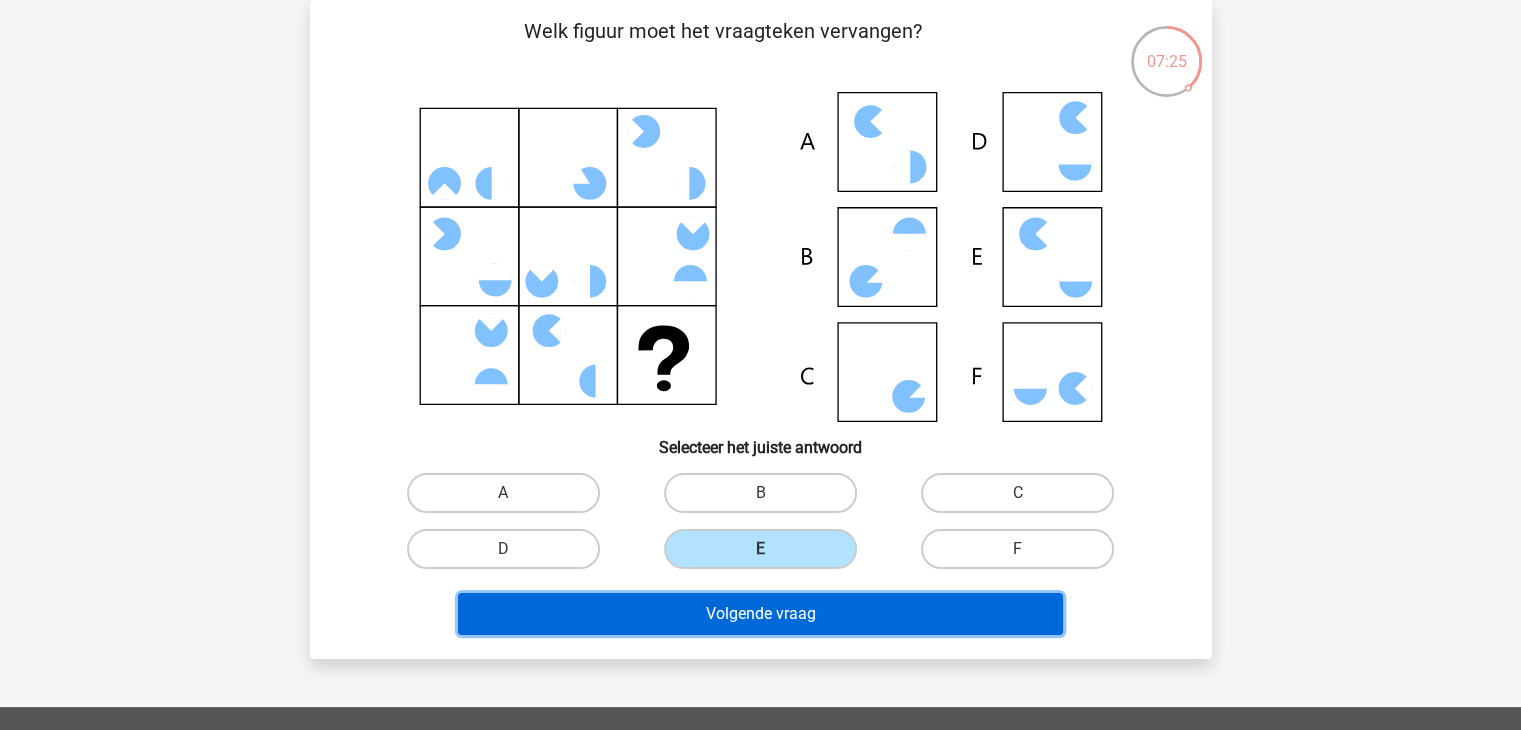 click on "Volgende vraag" at bounding box center [760, 614] 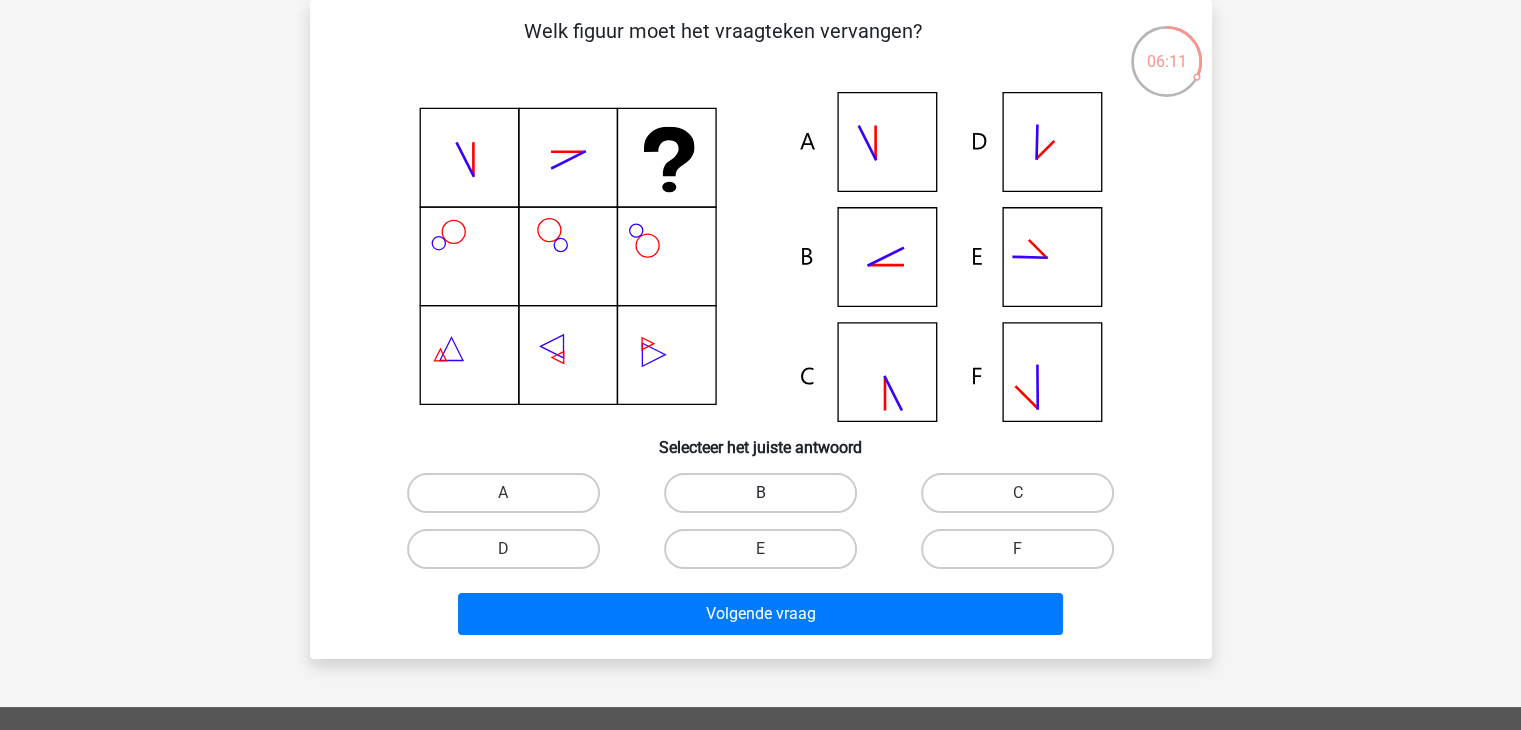 click on "B" at bounding box center [760, 493] 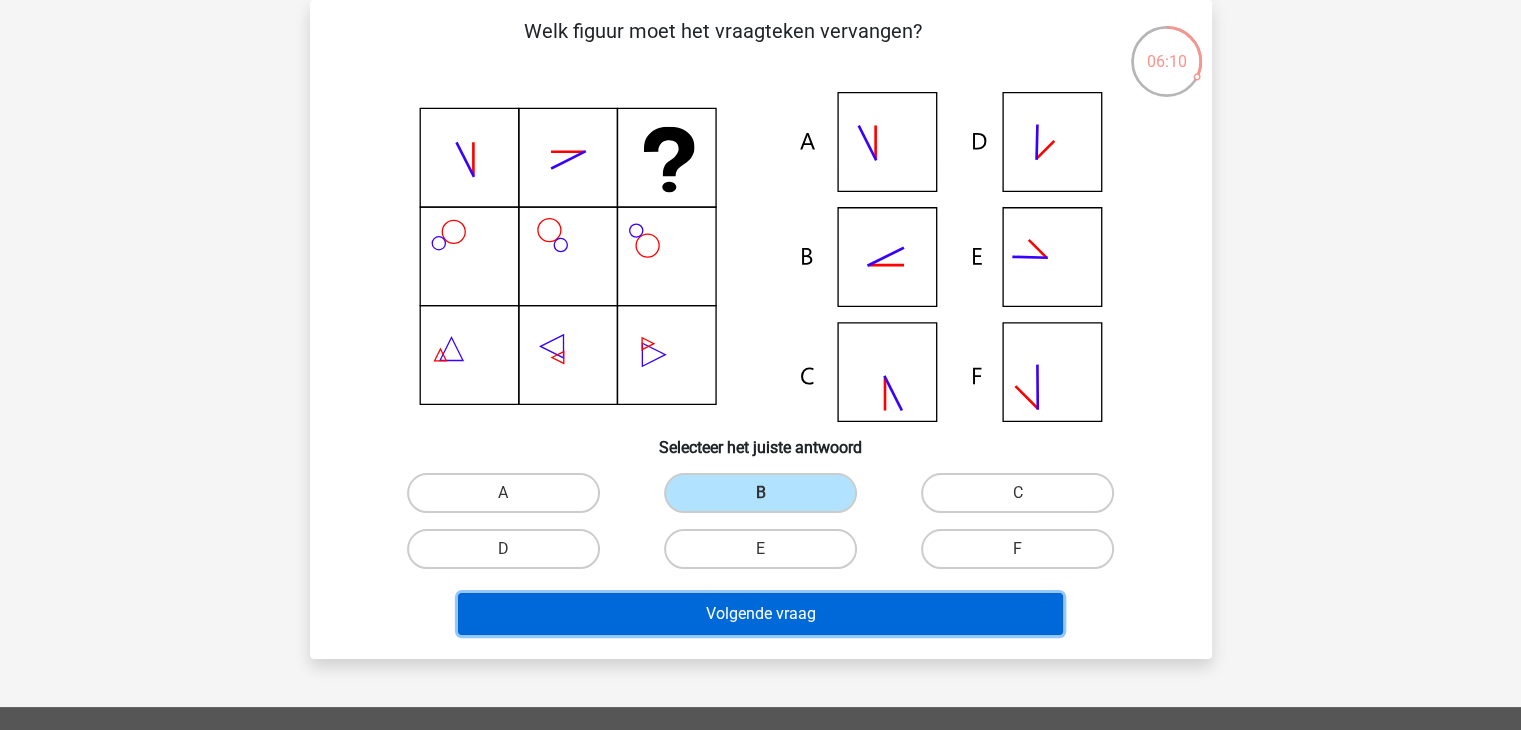click on "Volgende vraag" at bounding box center (760, 614) 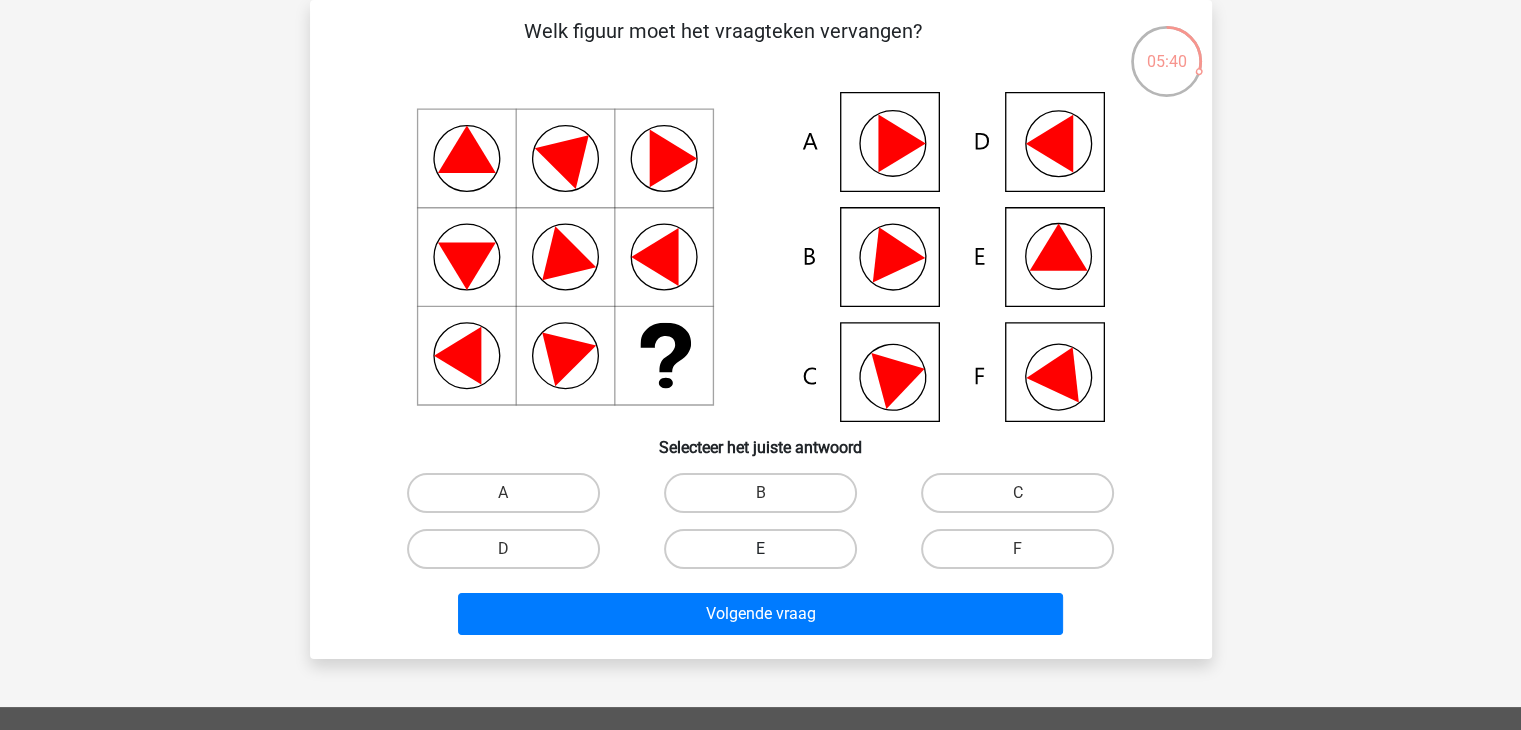 click on "E" at bounding box center (760, 549) 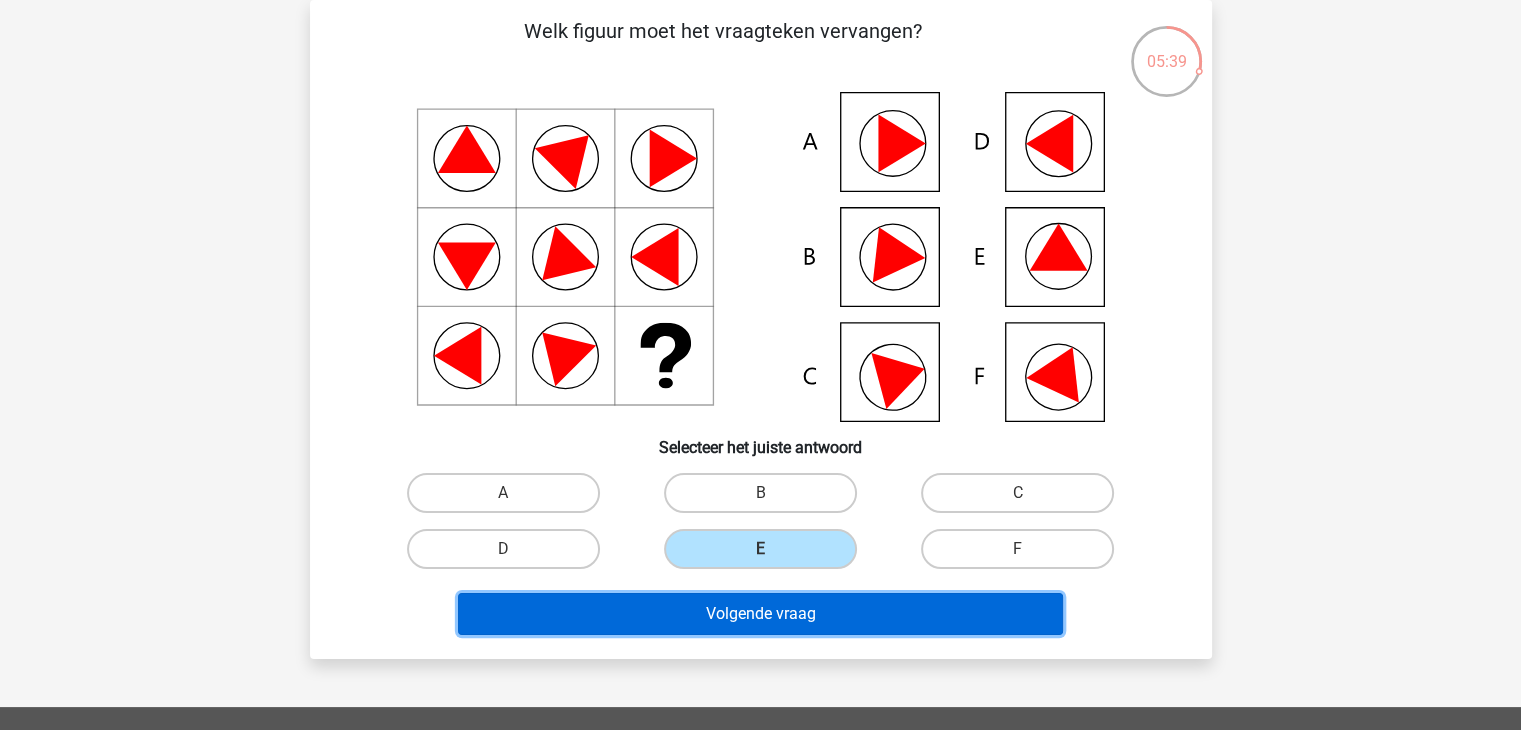 click on "Volgende vraag" at bounding box center (760, 614) 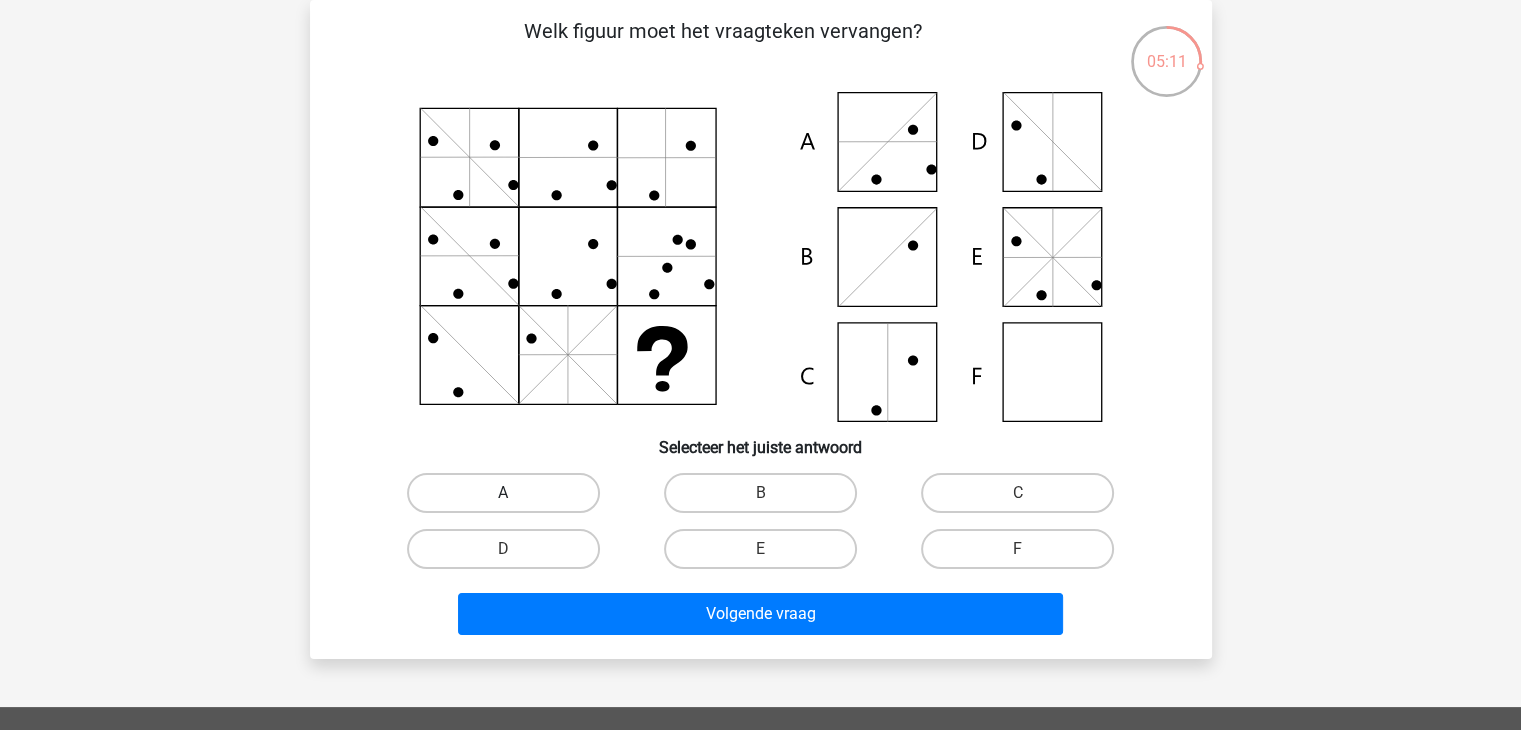 click on "A" at bounding box center [503, 493] 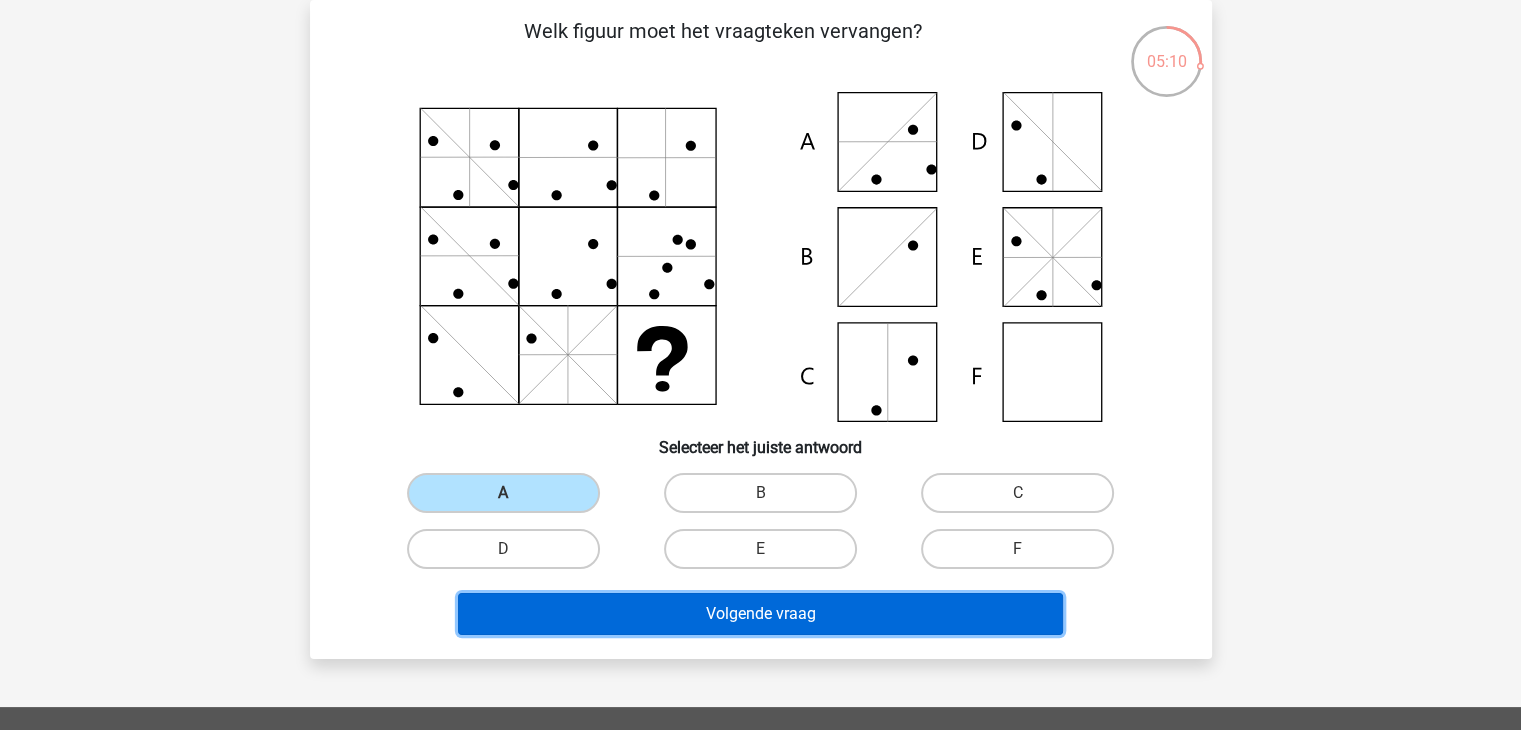 click on "Volgende vraag" at bounding box center (760, 614) 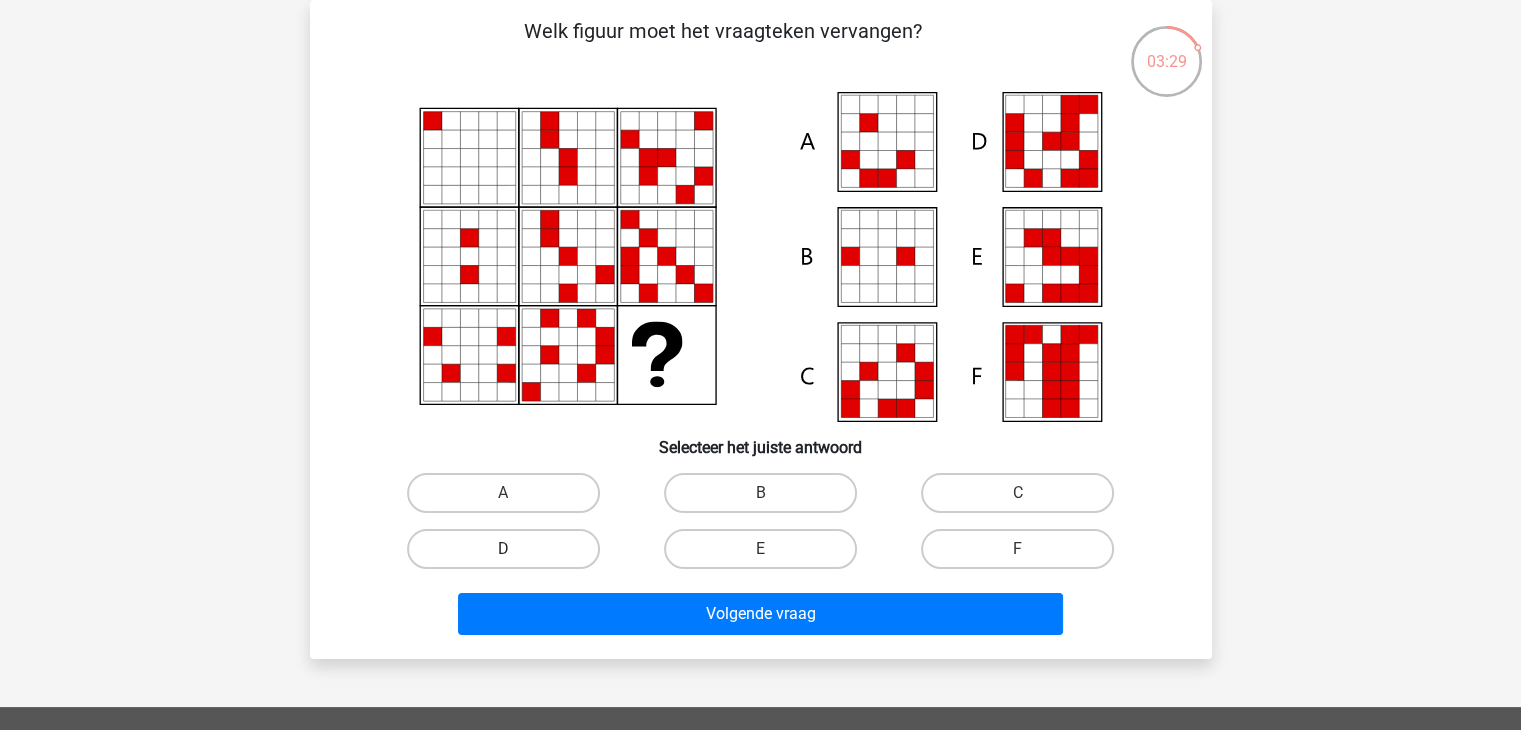 click on "D" at bounding box center [503, 549] 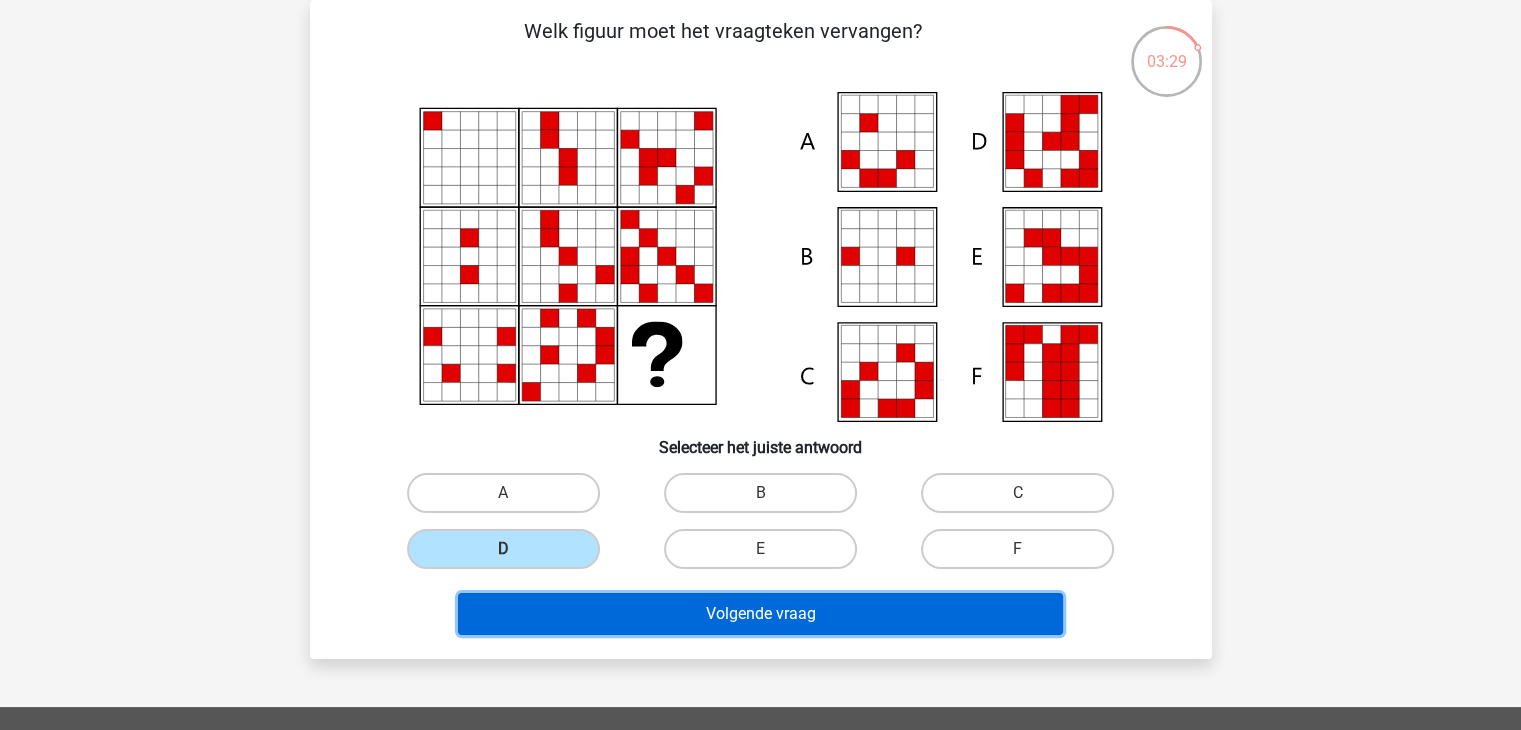 click on "Volgende vraag" at bounding box center (760, 614) 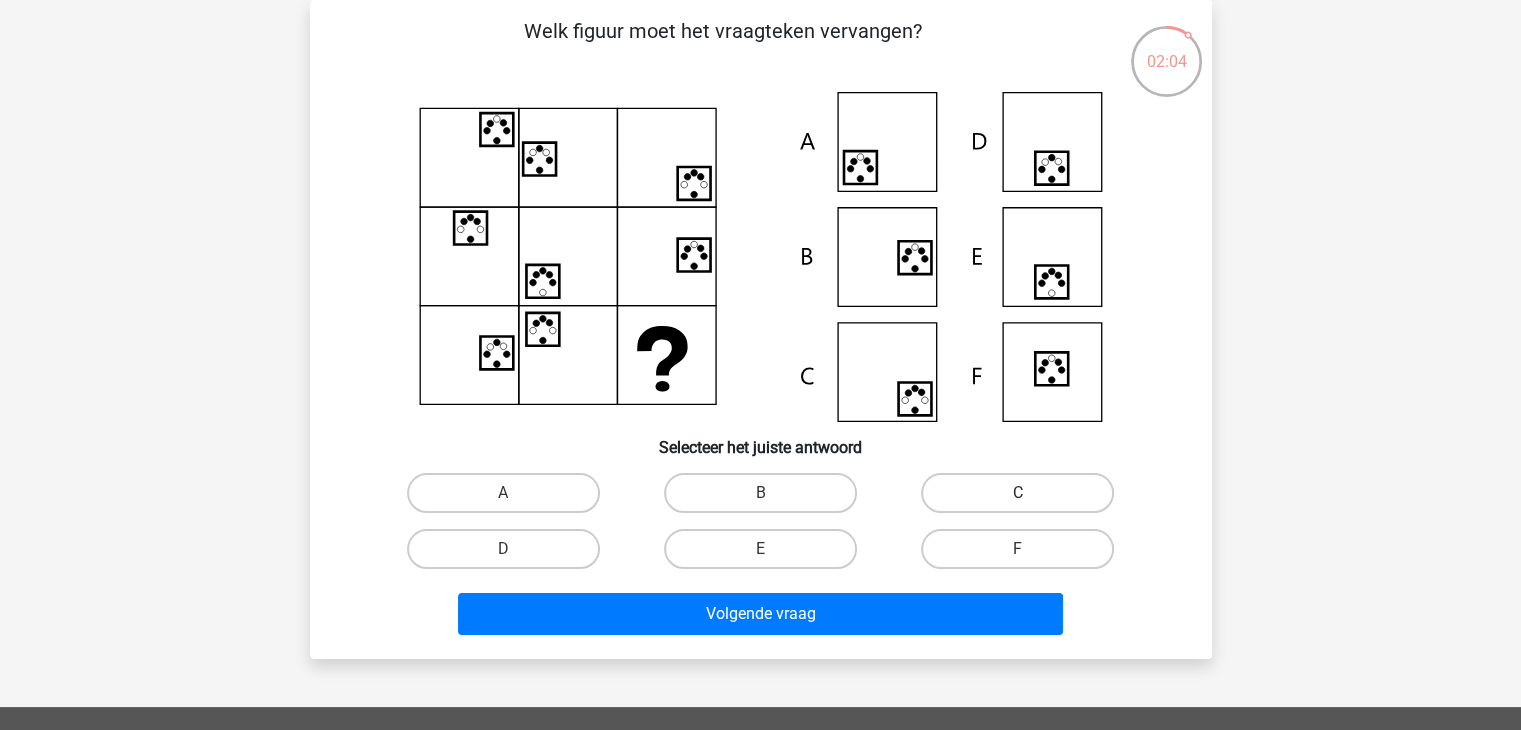 click on "C" at bounding box center (1017, 493) 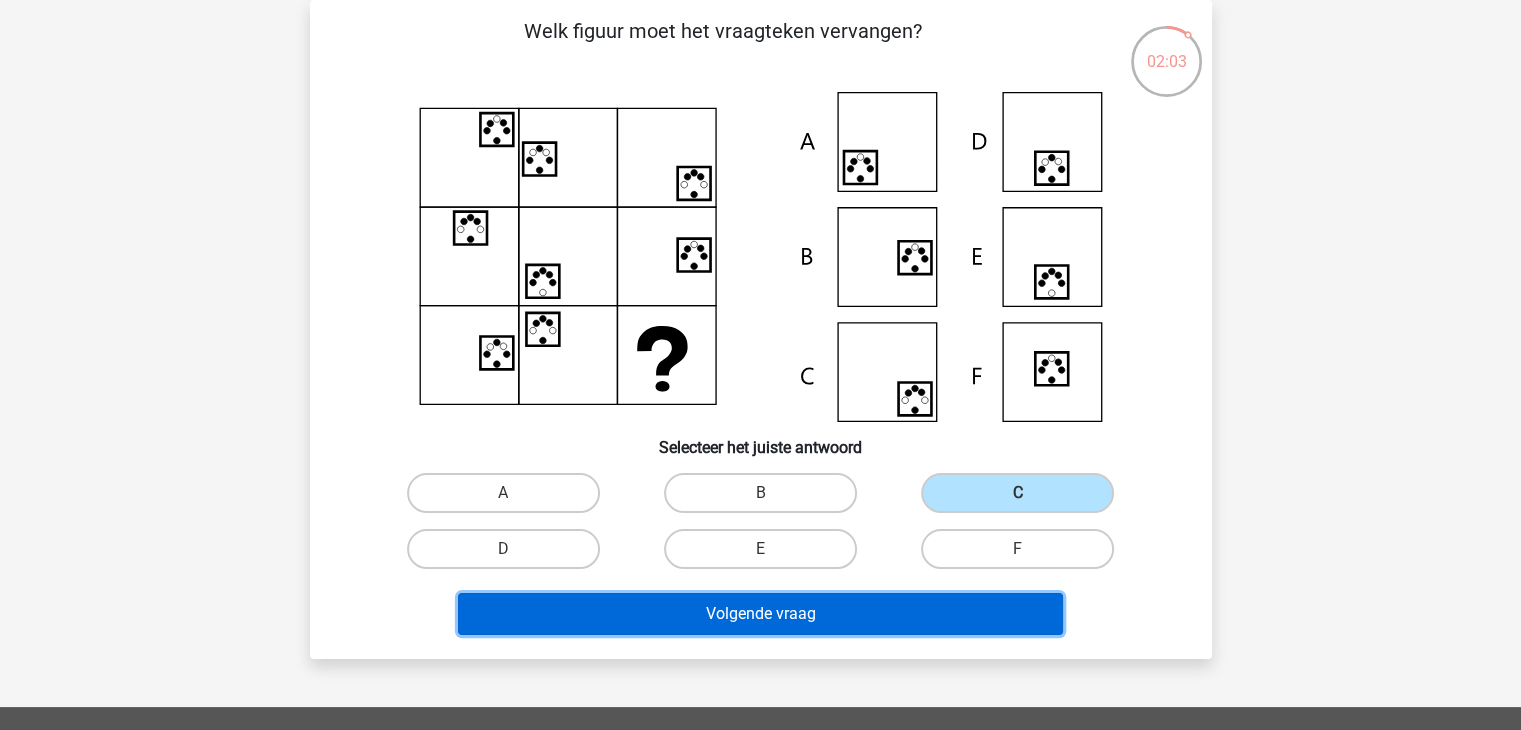 click on "Volgende vraag" at bounding box center [760, 614] 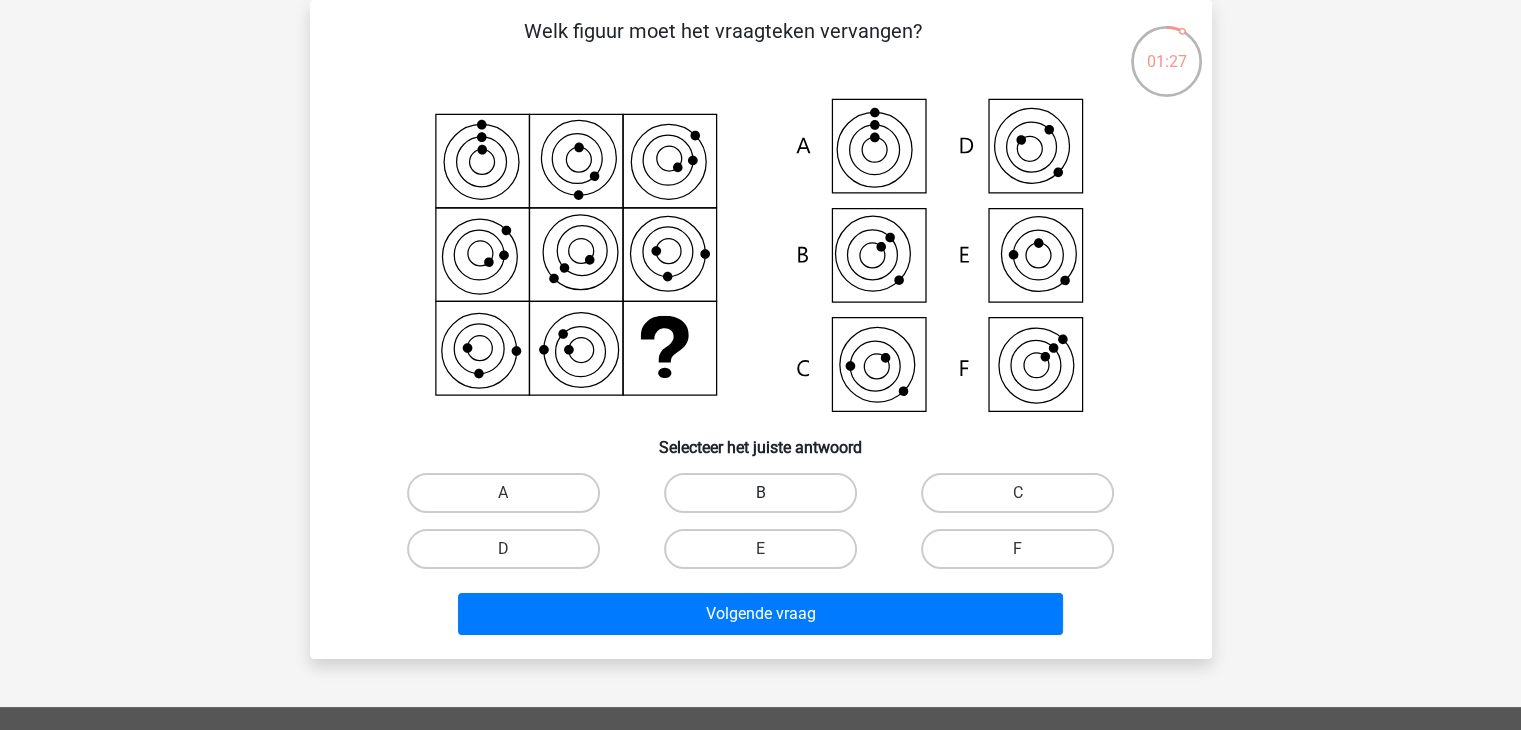 click on "B" at bounding box center (760, 493) 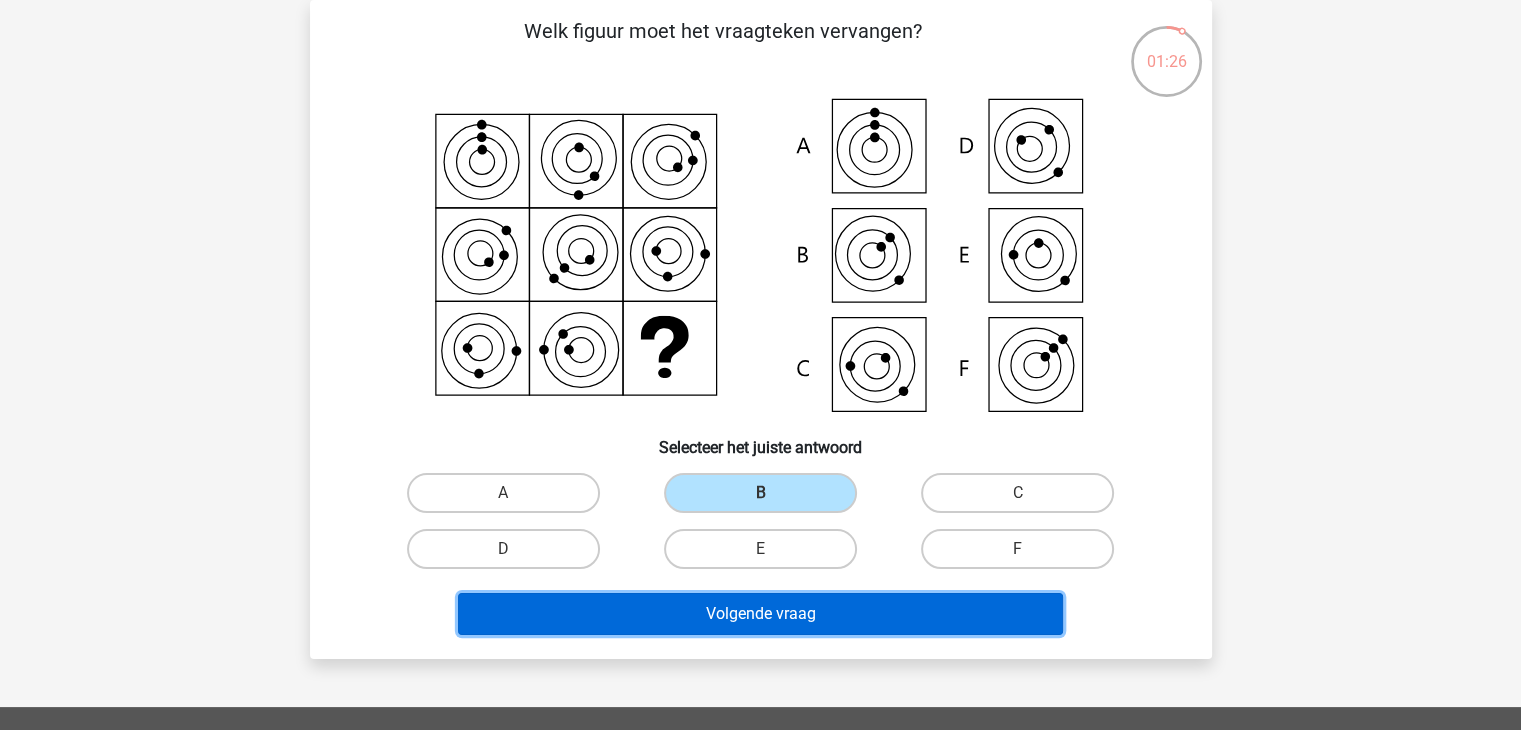click on "Volgende vraag" at bounding box center (760, 614) 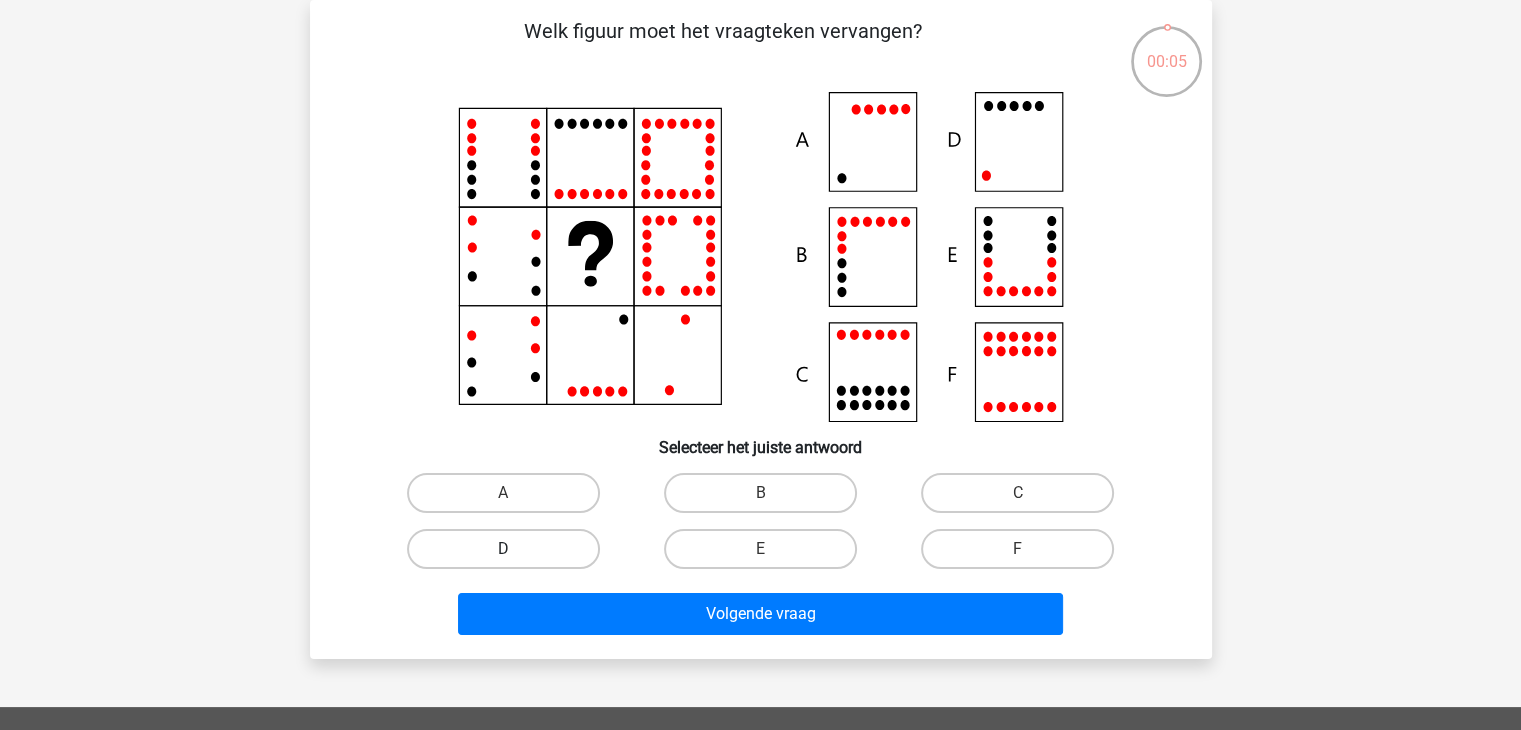 click on "D" at bounding box center [503, 549] 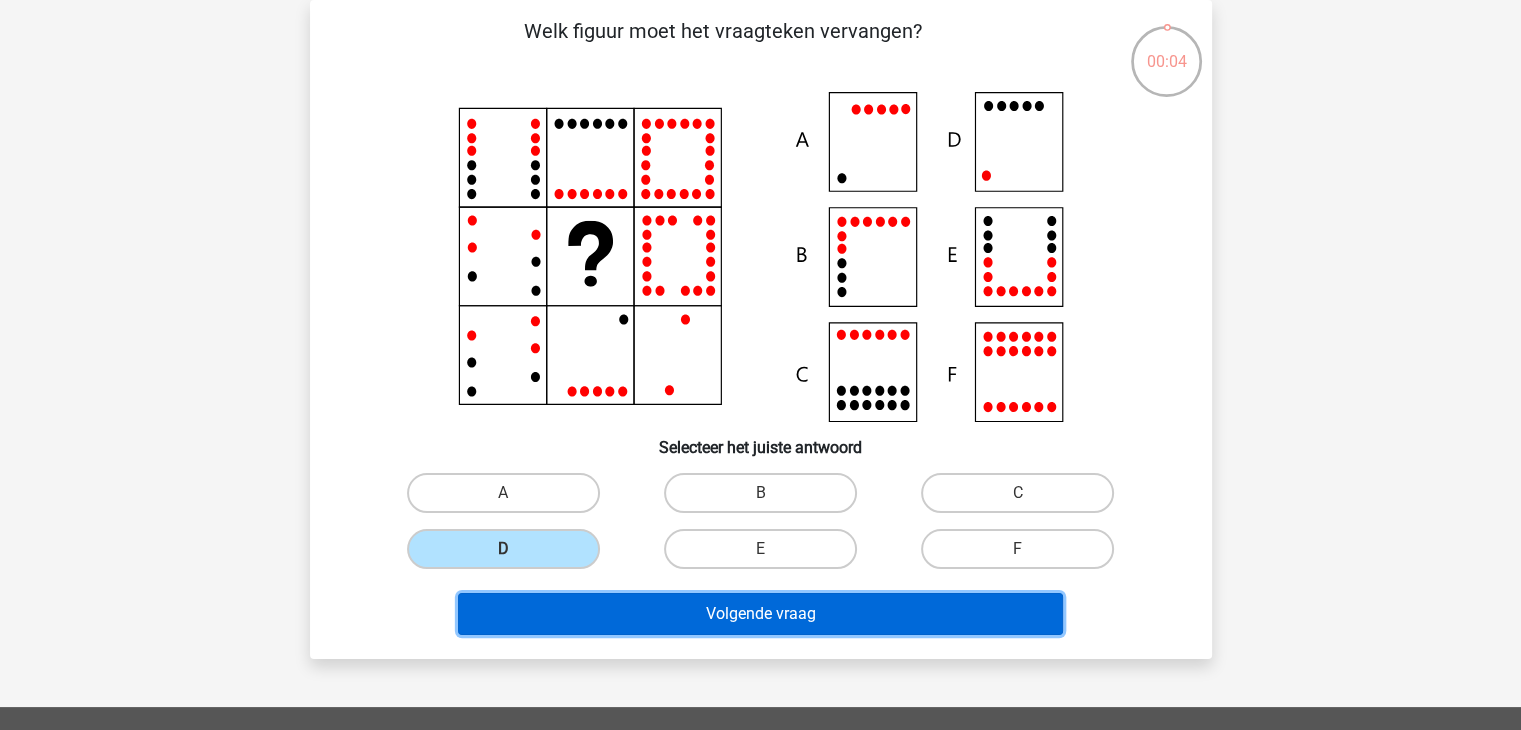 click on "Volgende vraag" at bounding box center (760, 614) 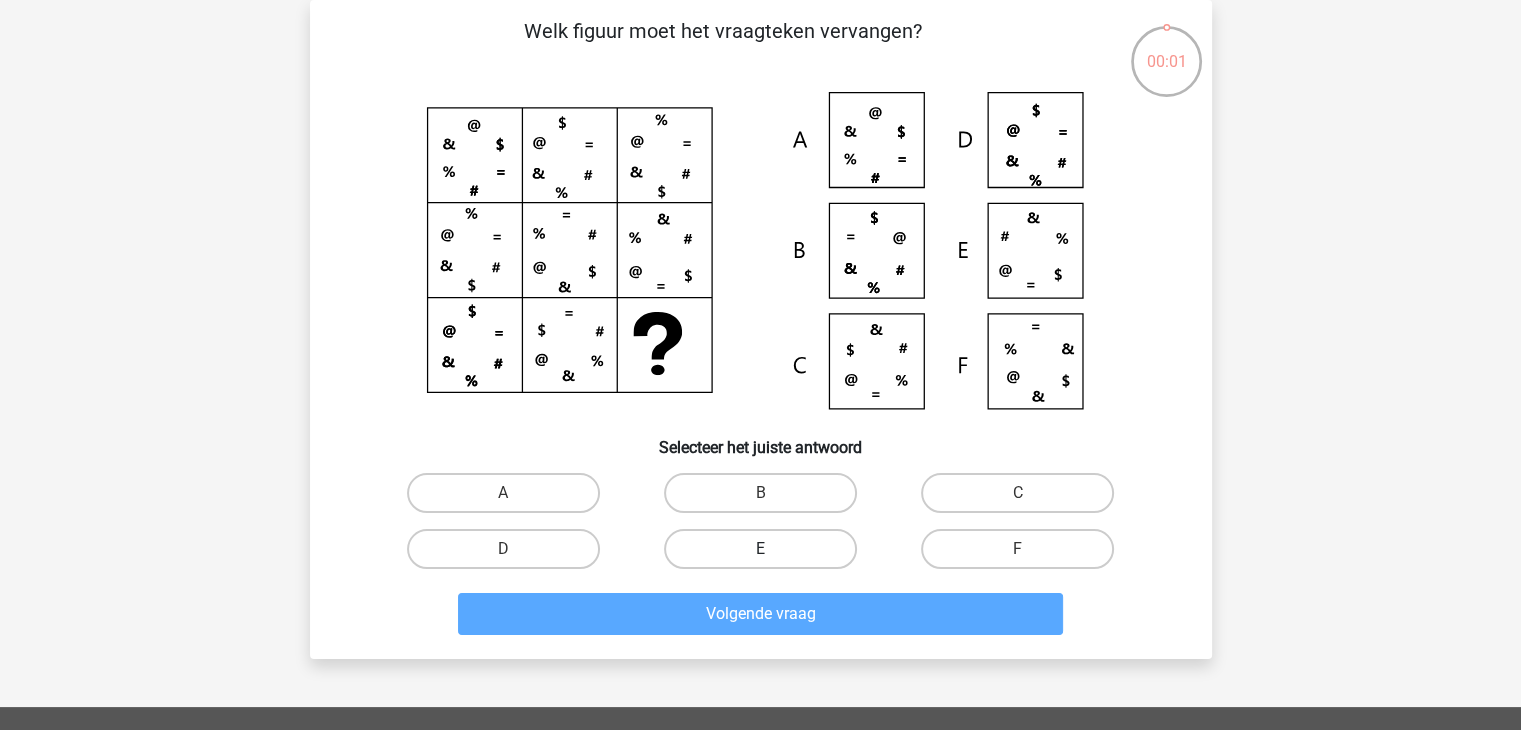 click on "E" at bounding box center (760, 549) 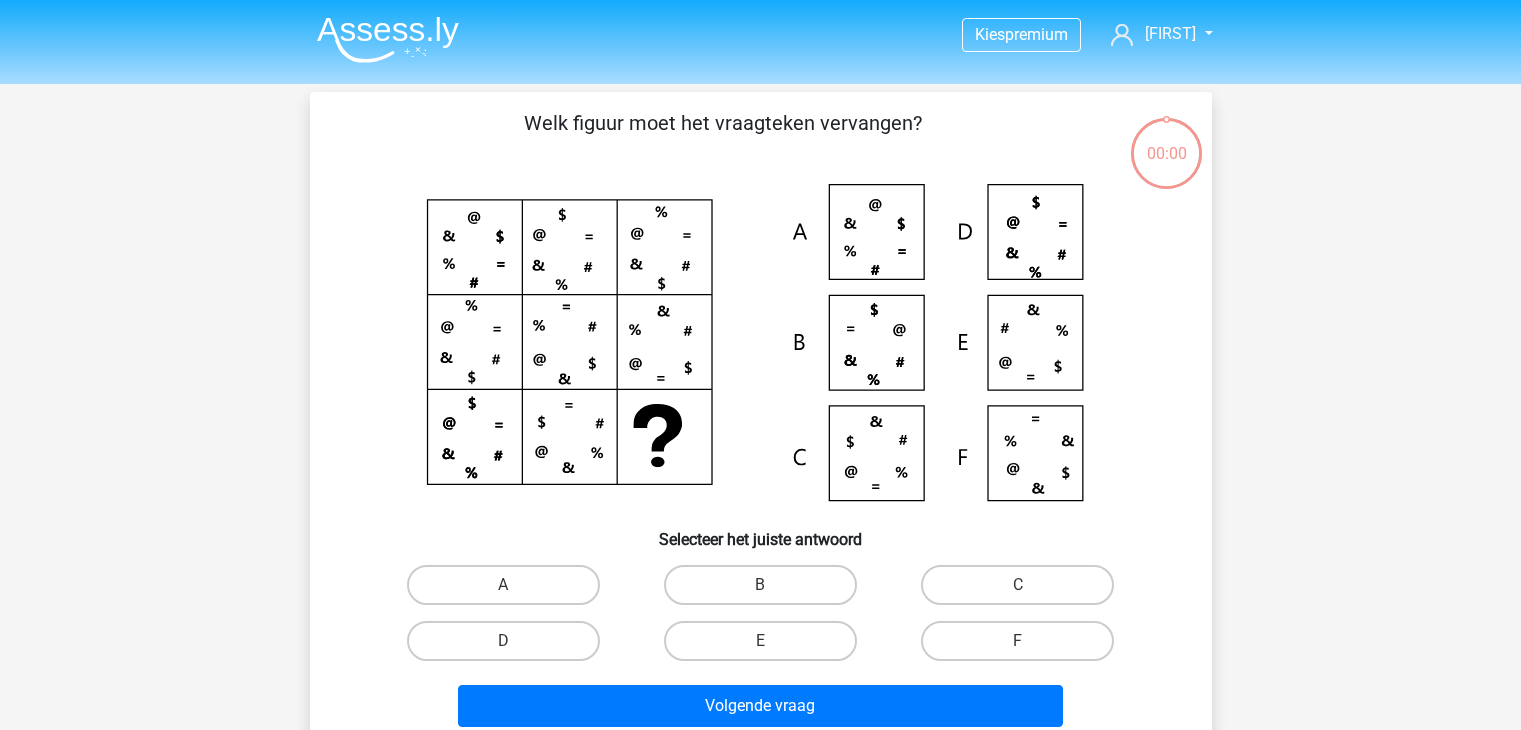 click on "Volgende vraag" at bounding box center [760, 706] 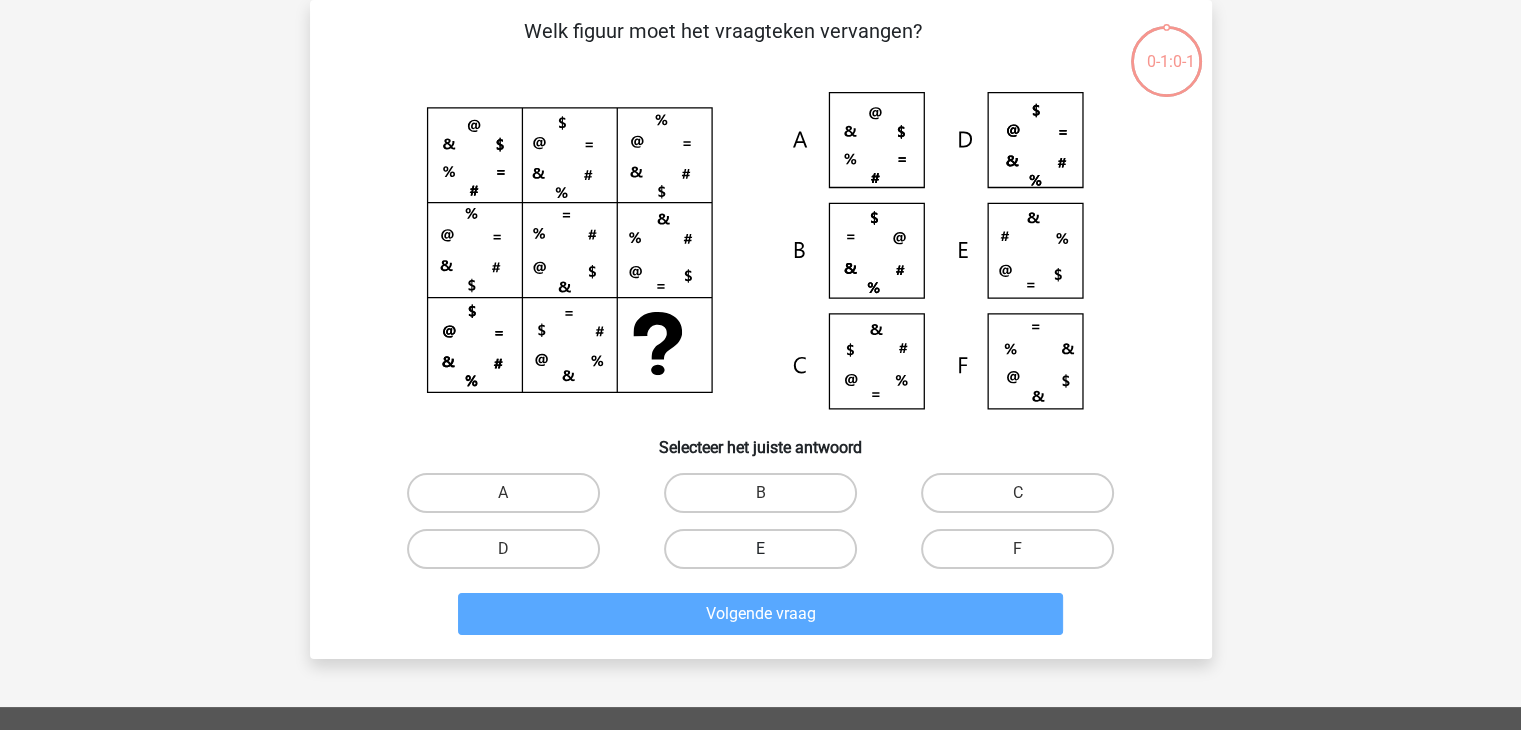 click on "E" at bounding box center [760, 549] 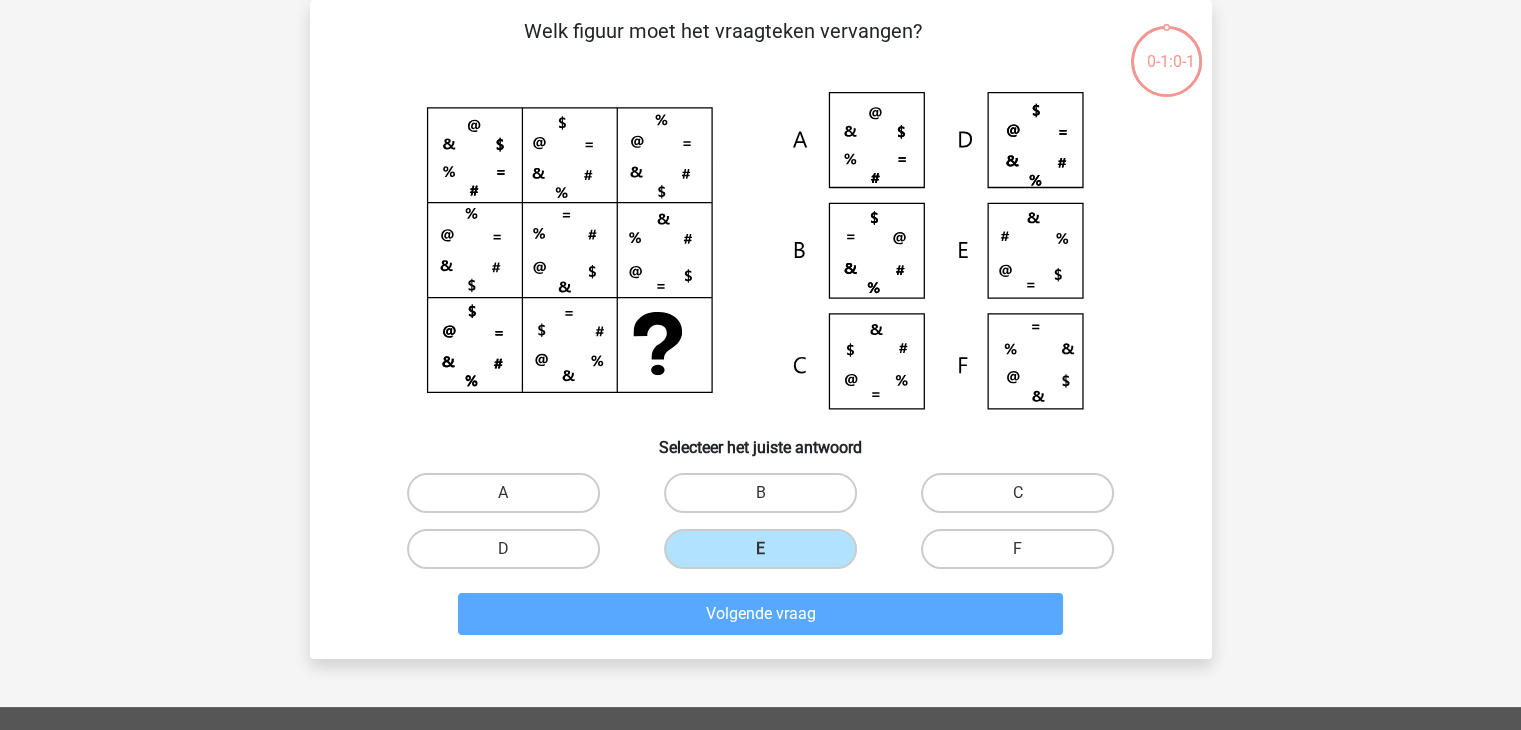 click on "Volgende vraag" at bounding box center [761, 610] 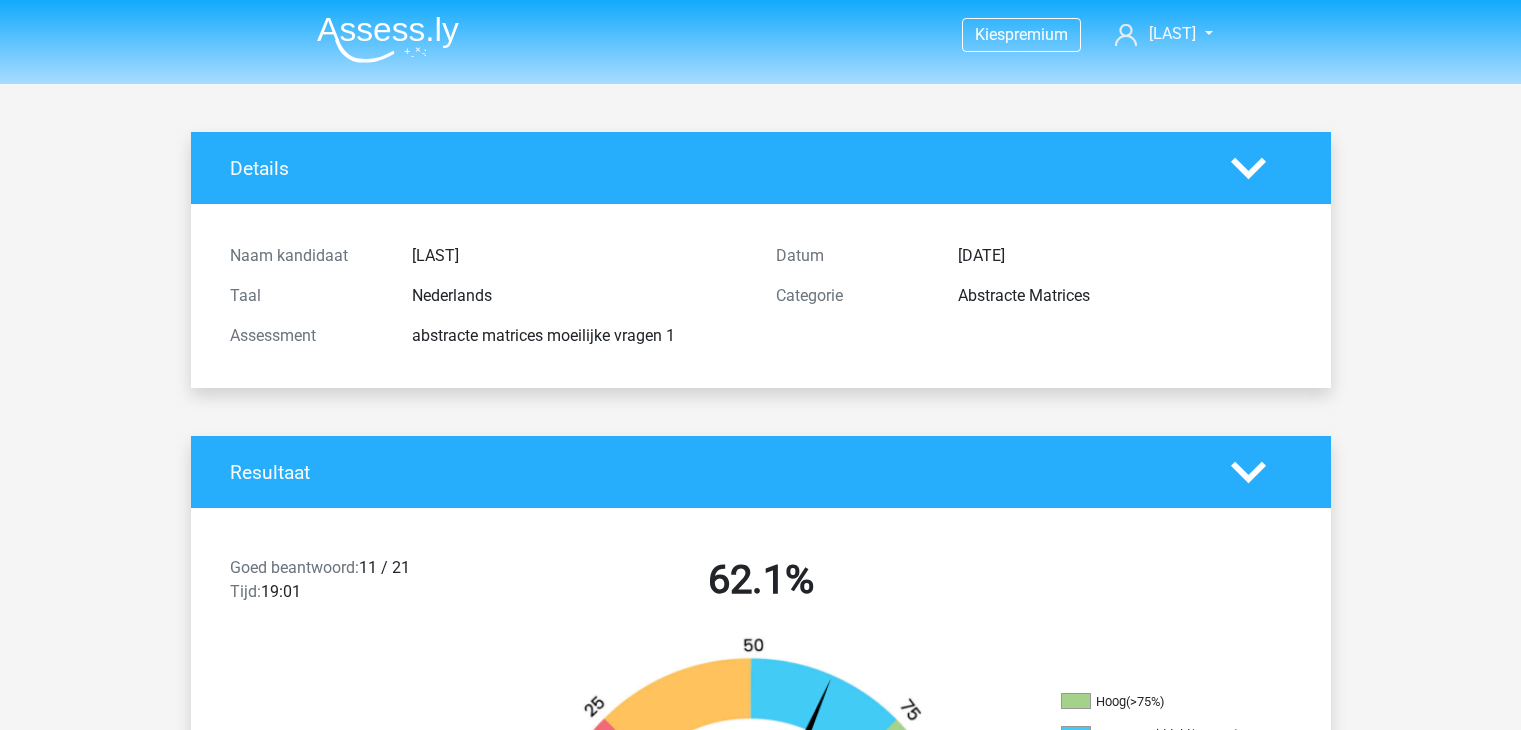 scroll, scrollTop: 0, scrollLeft: 0, axis: both 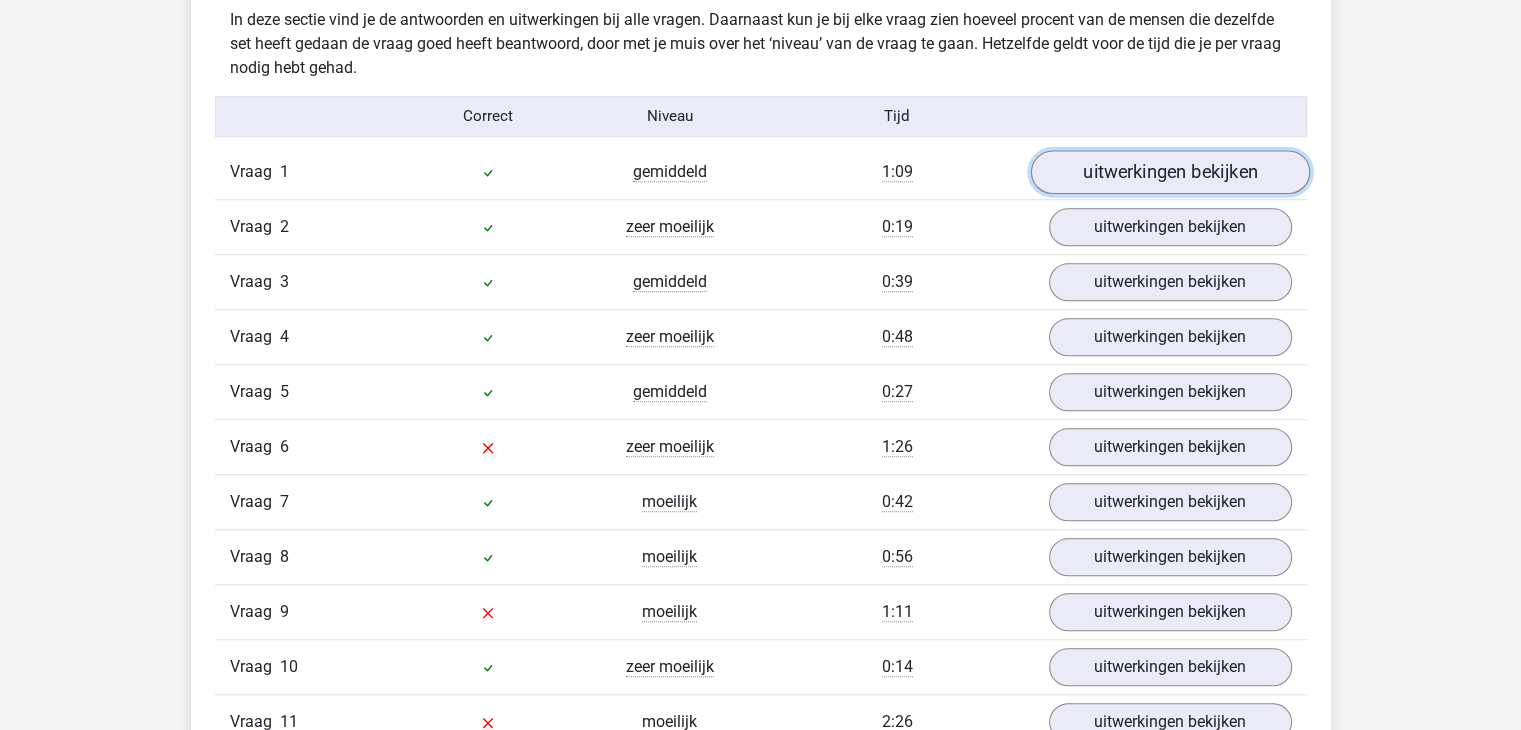 click on "uitwerkingen bekijken" at bounding box center [1169, 172] 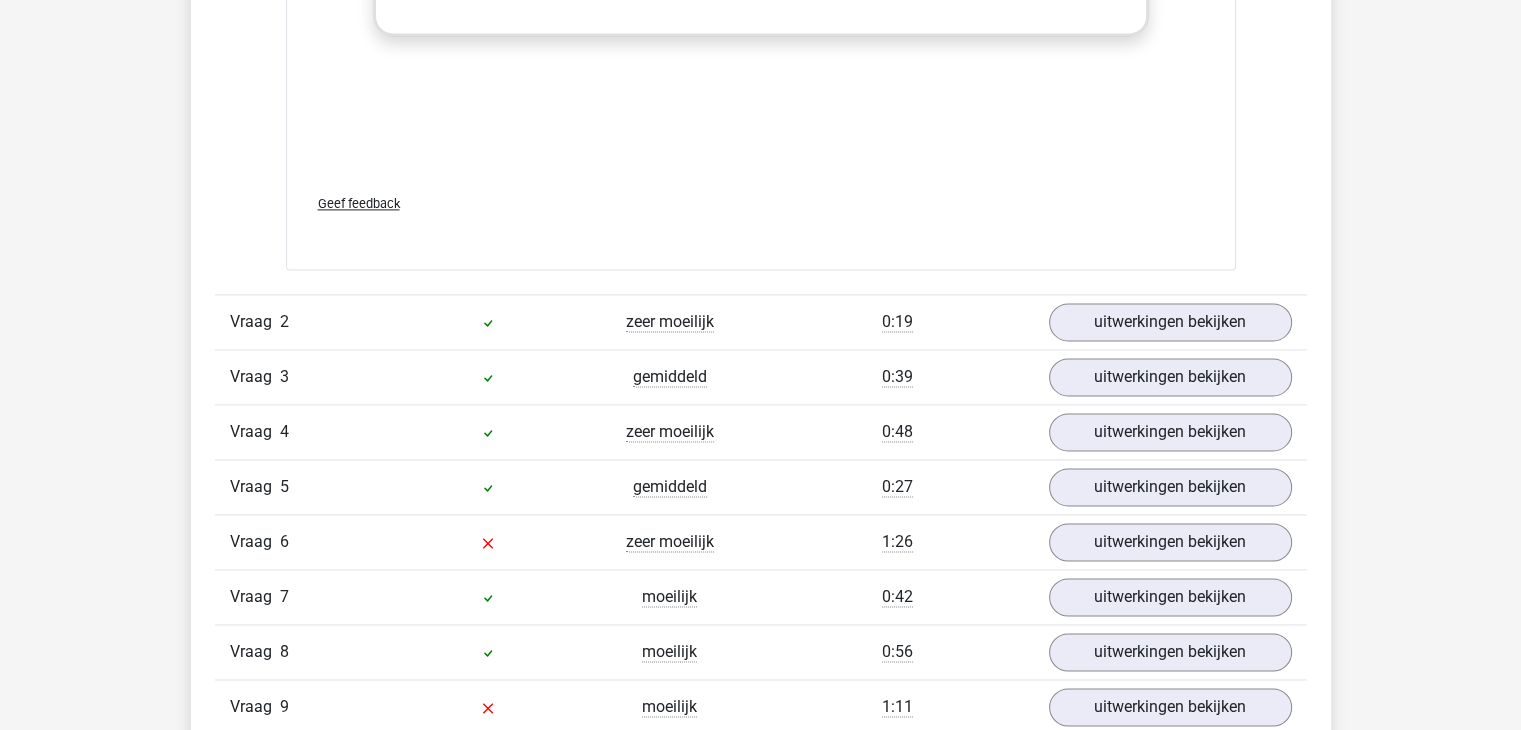 scroll, scrollTop: 2886, scrollLeft: 0, axis: vertical 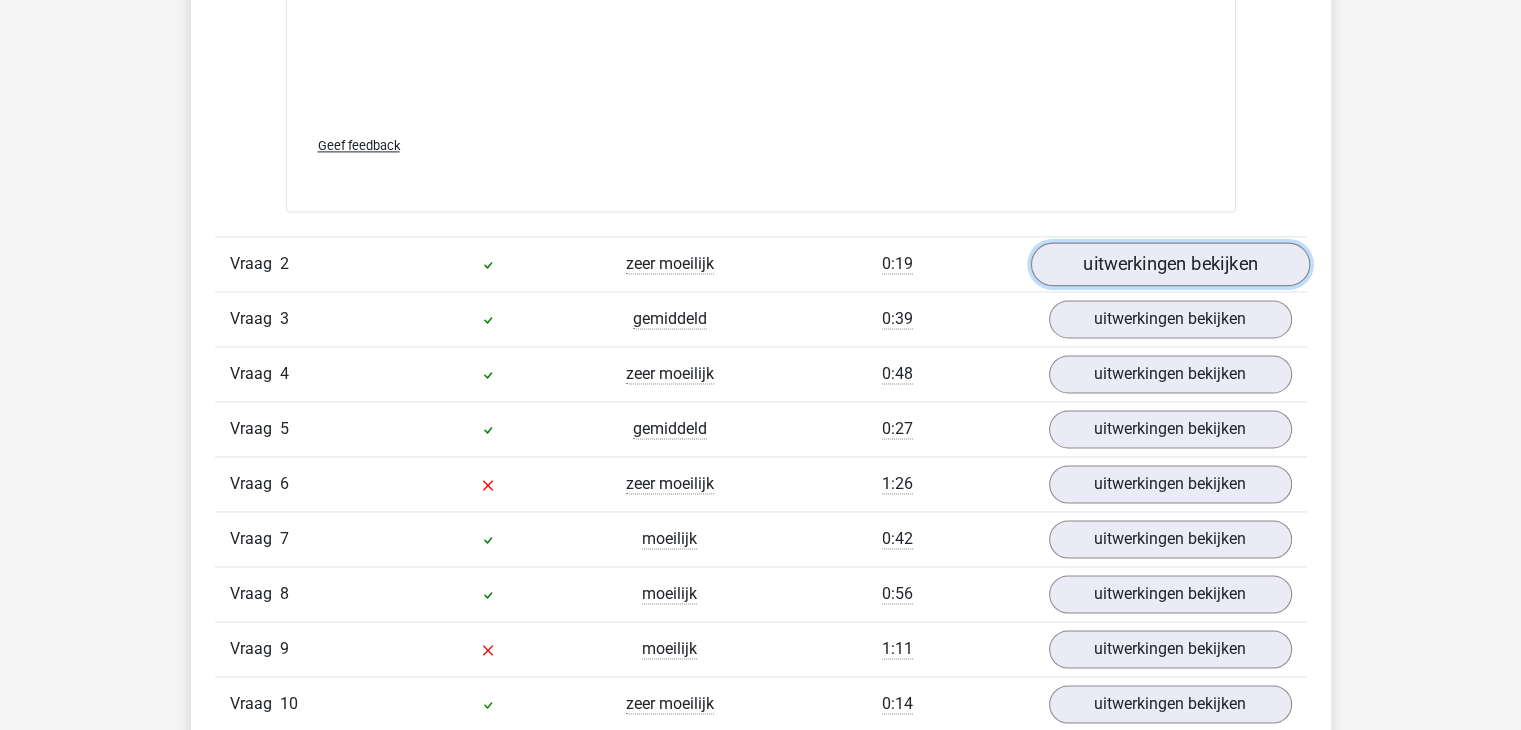 click on "uitwerkingen bekijken" at bounding box center (1169, 264) 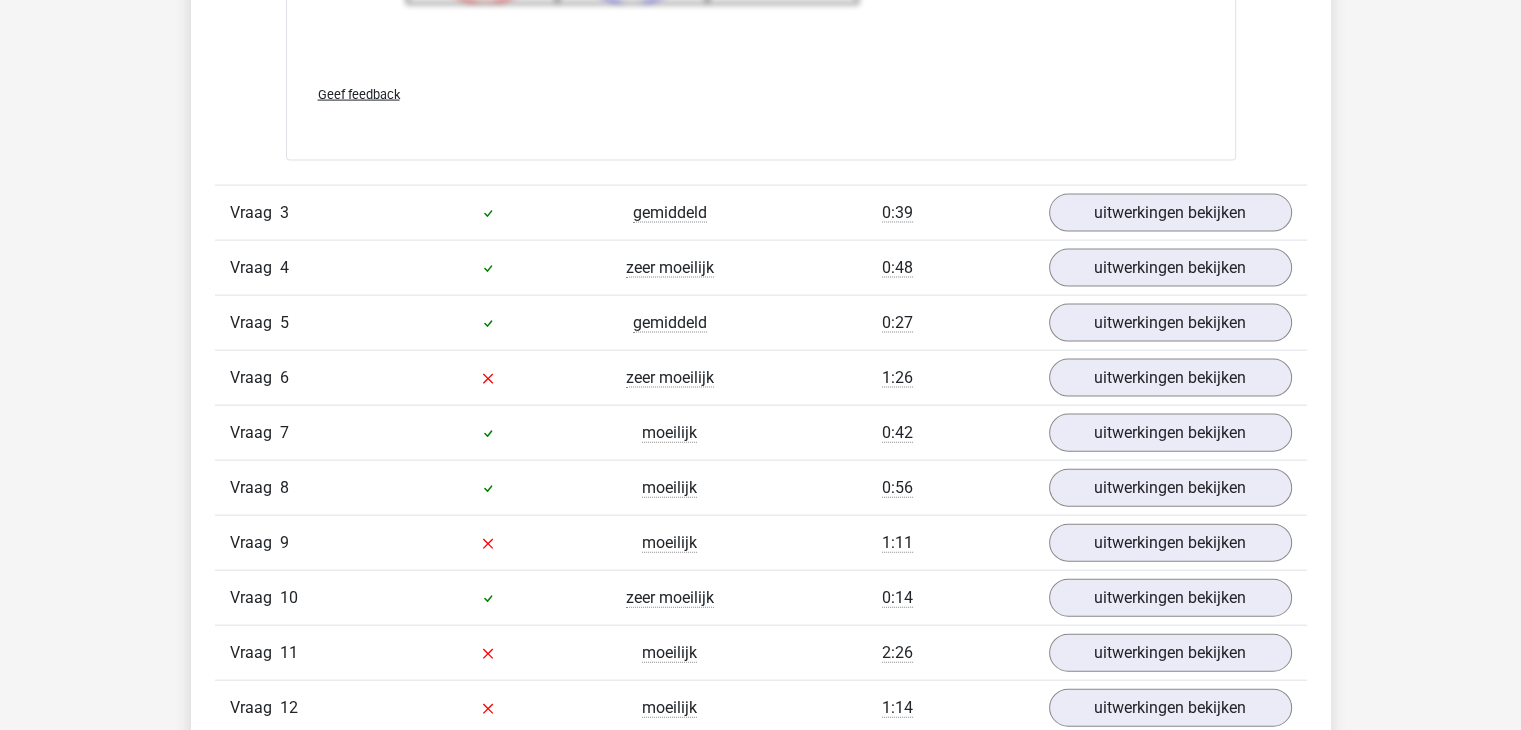 scroll, scrollTop: 4379, scrollLeft: 0, axis: vertical 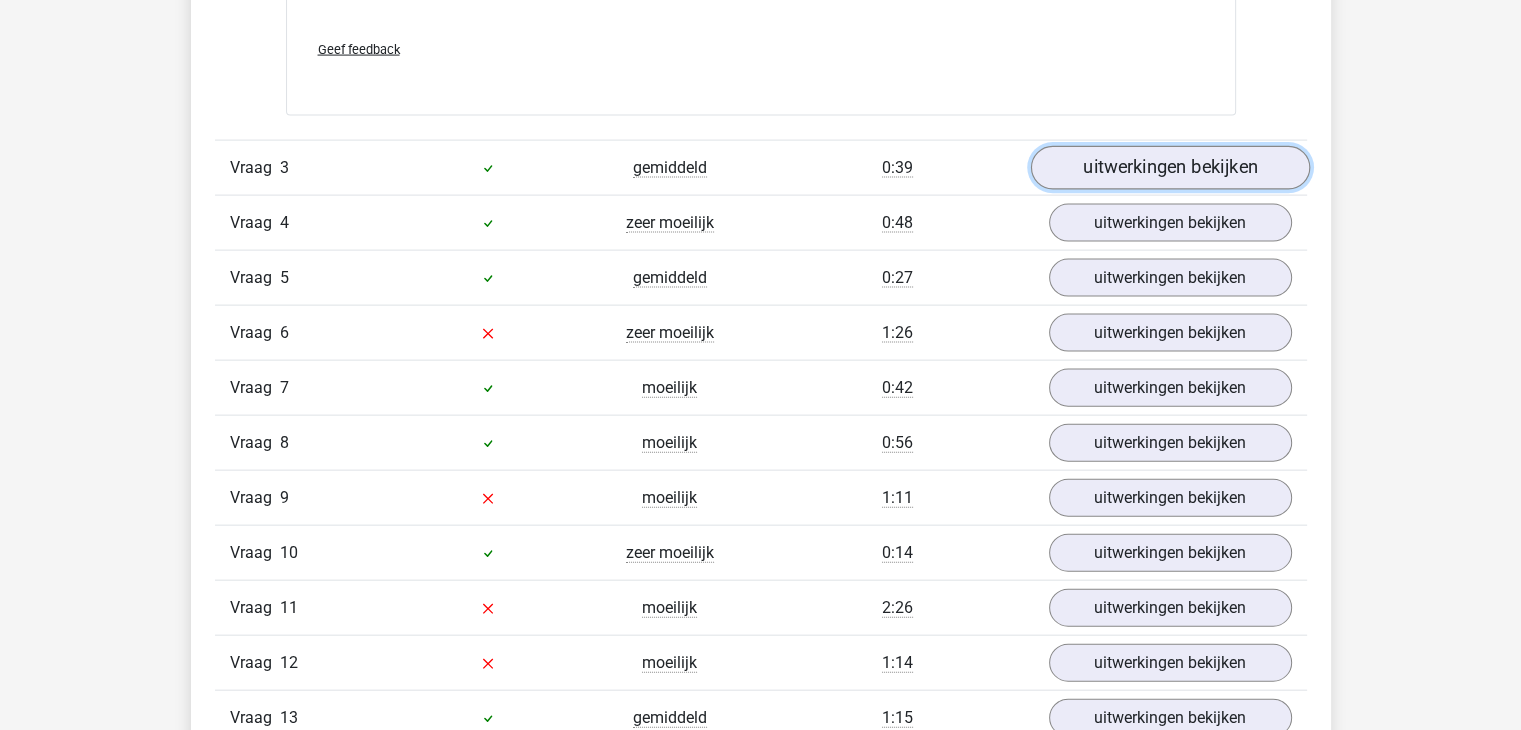 click on "uitwerkingen bekijken" at bounding box center [1169, 169] 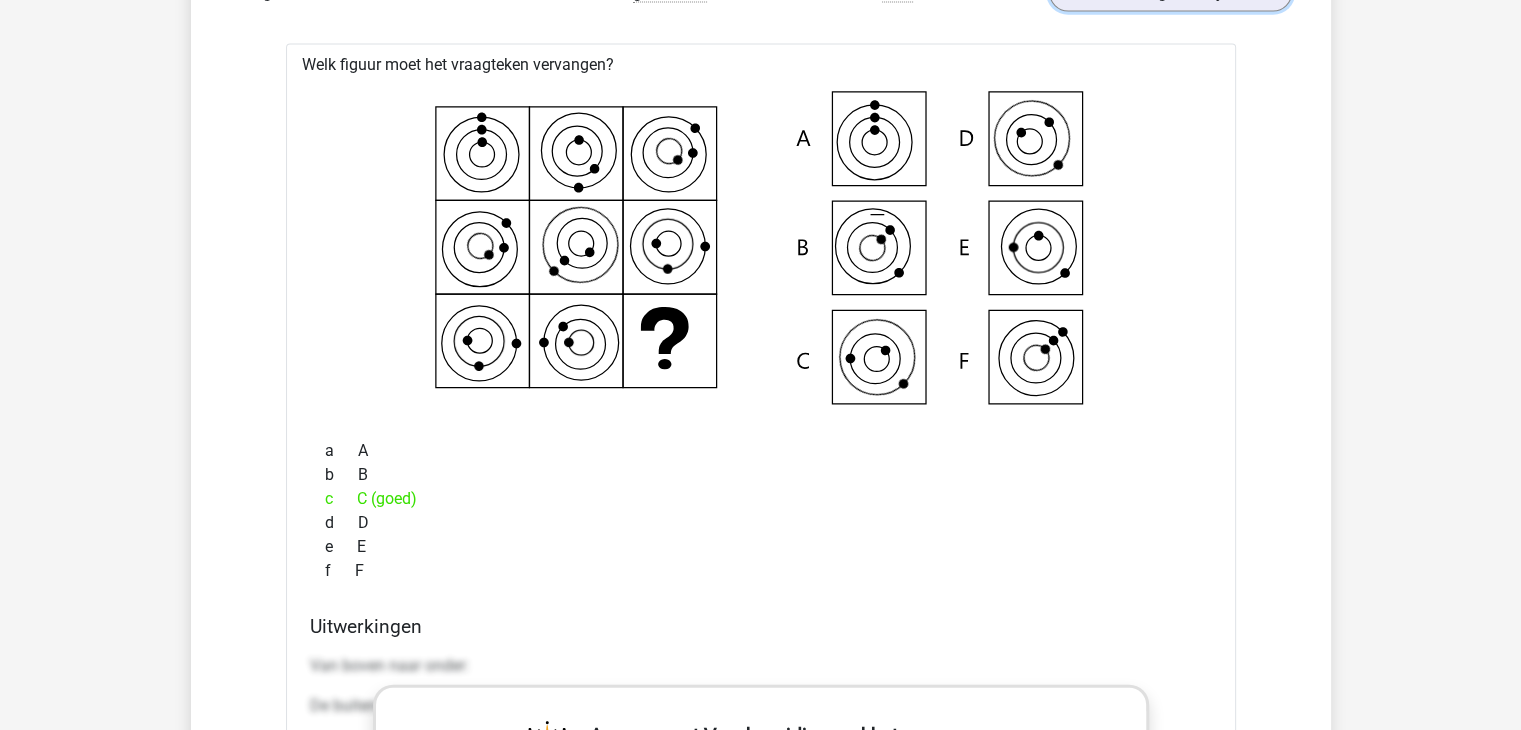 scroll, scrollTop: 4543, scrollLeft: 0, axis: vertical 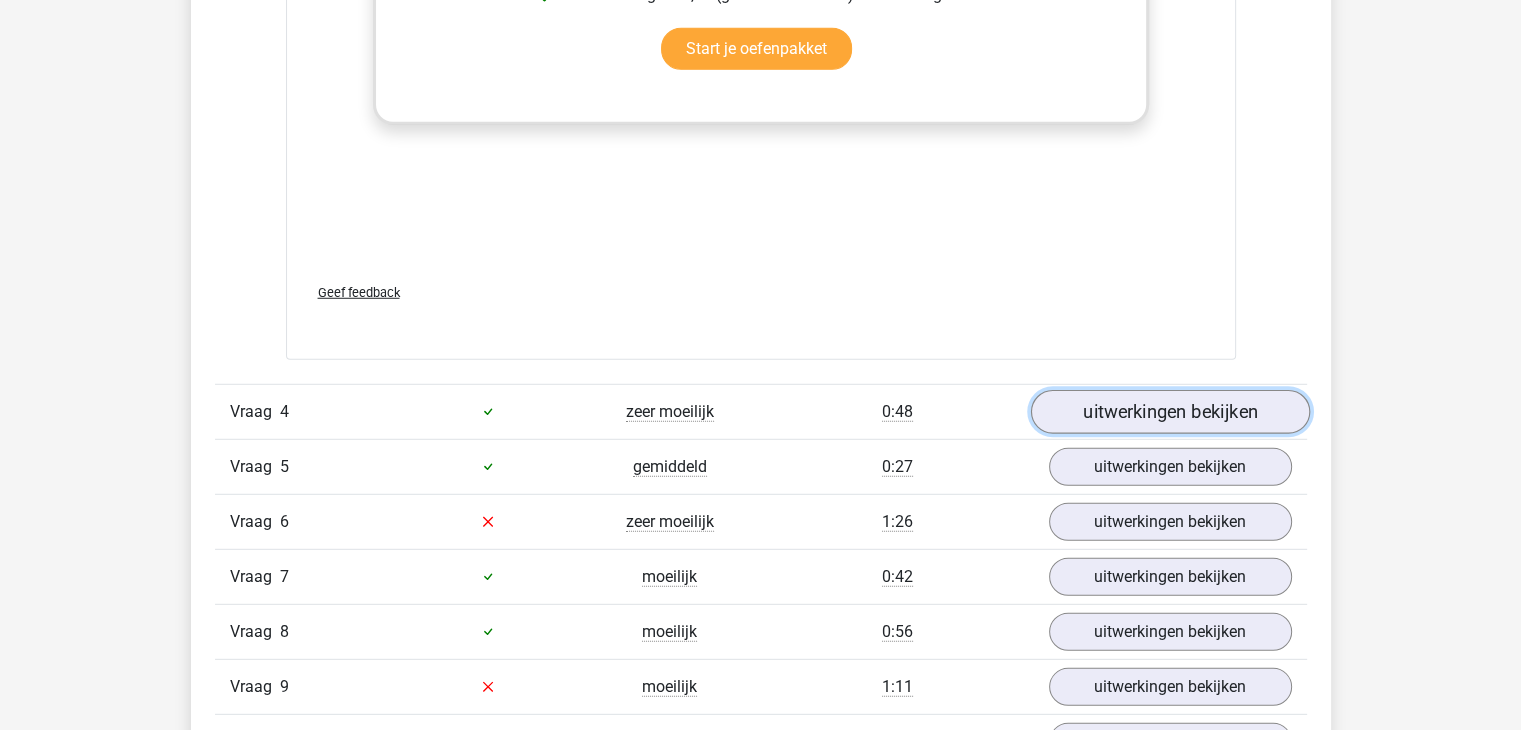 click on "uitwerkingen bekijken" at bounding box center [1169, 412] 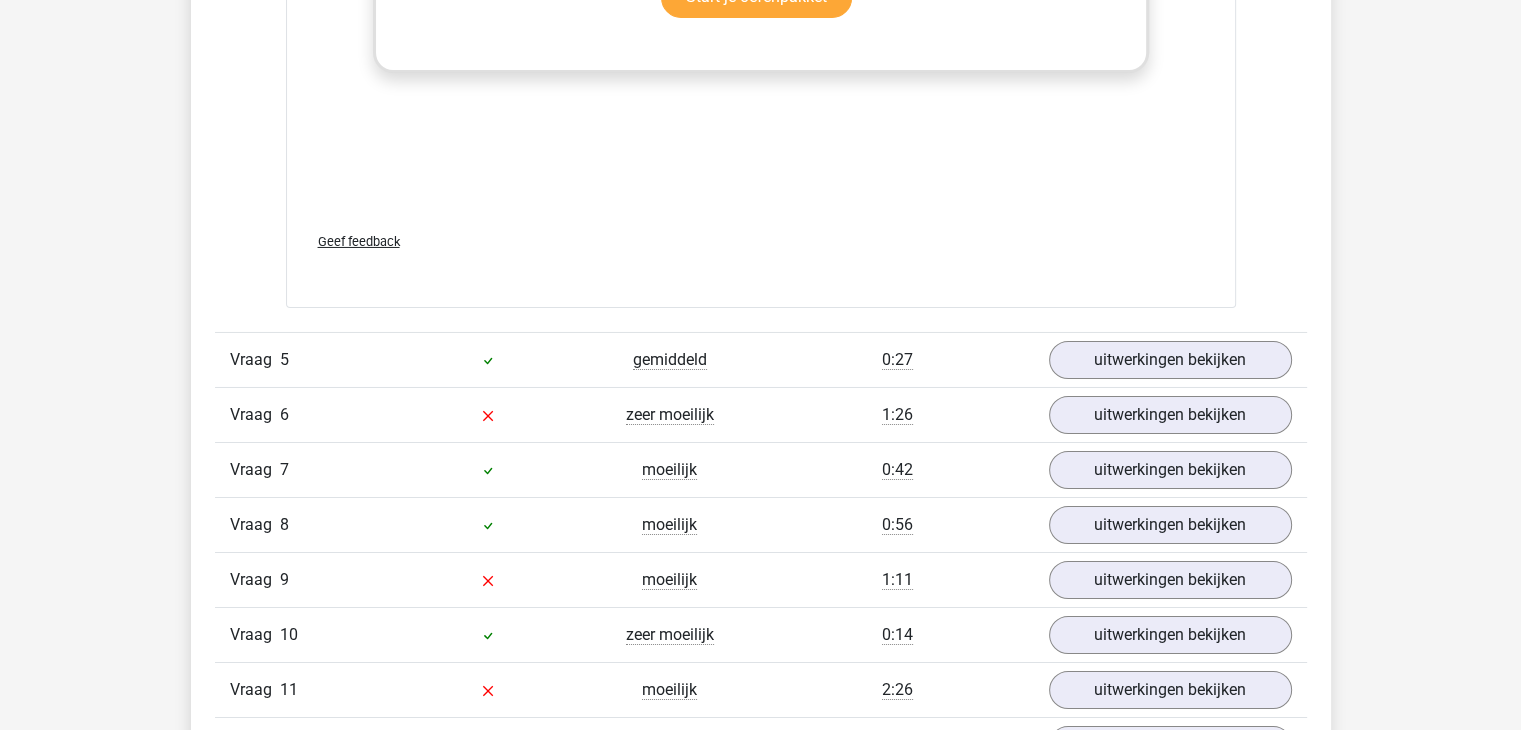 scroll, scrollTop: 7030, scrollLeft: 0, axis: vertical 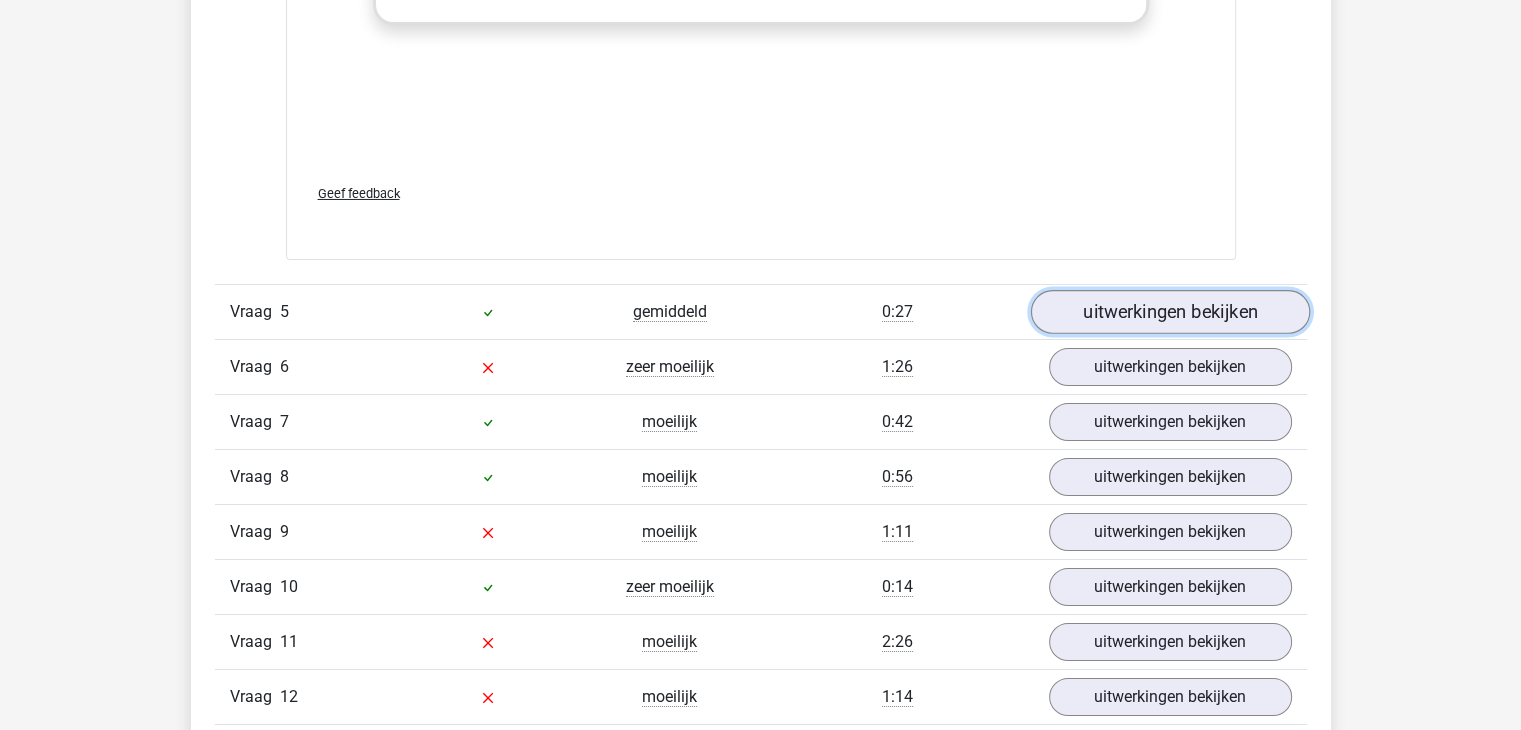 click on "uitwerkingen bekijken" at bounding box center [1169, 312] 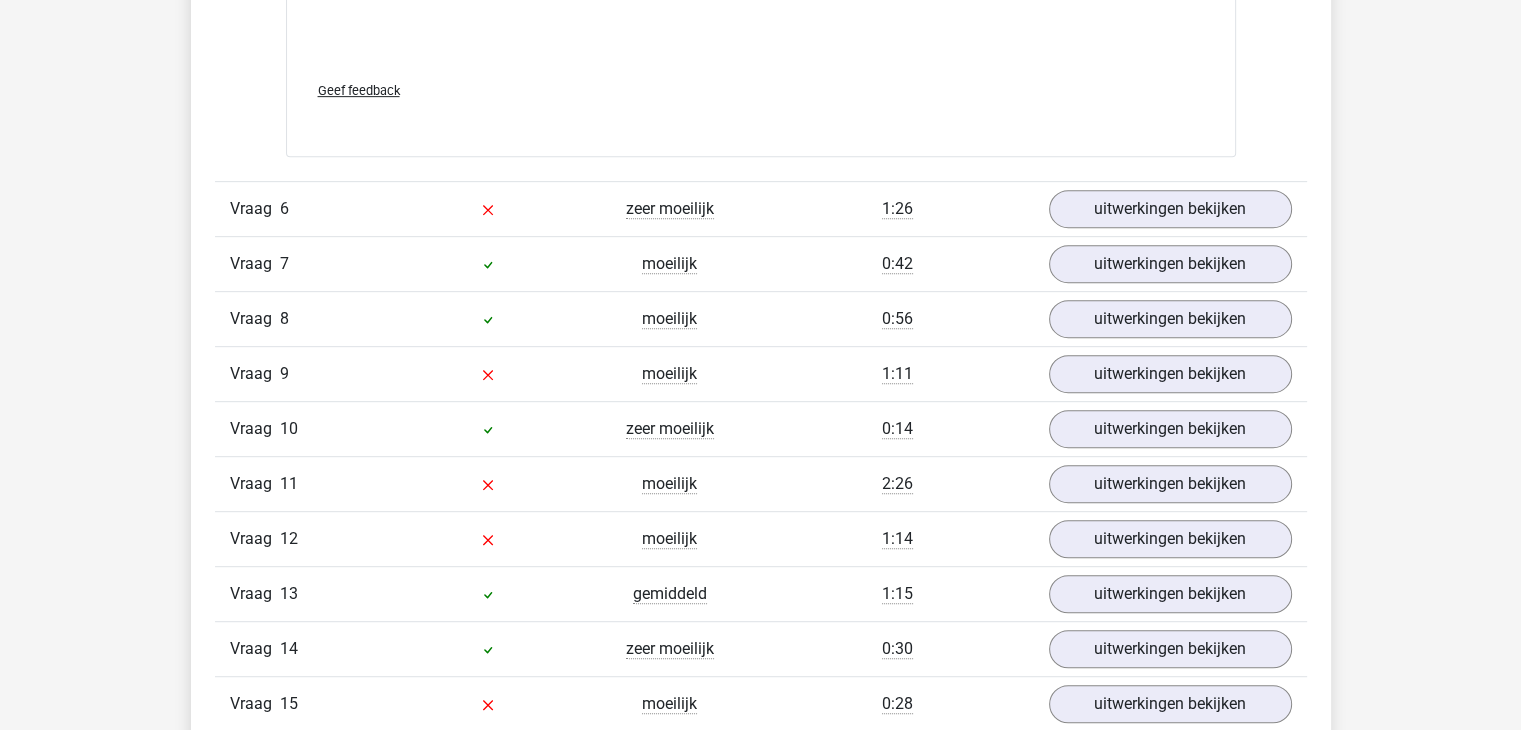 scroll, scrollTop: 8557, scrollLeft: 0, axis: vertical 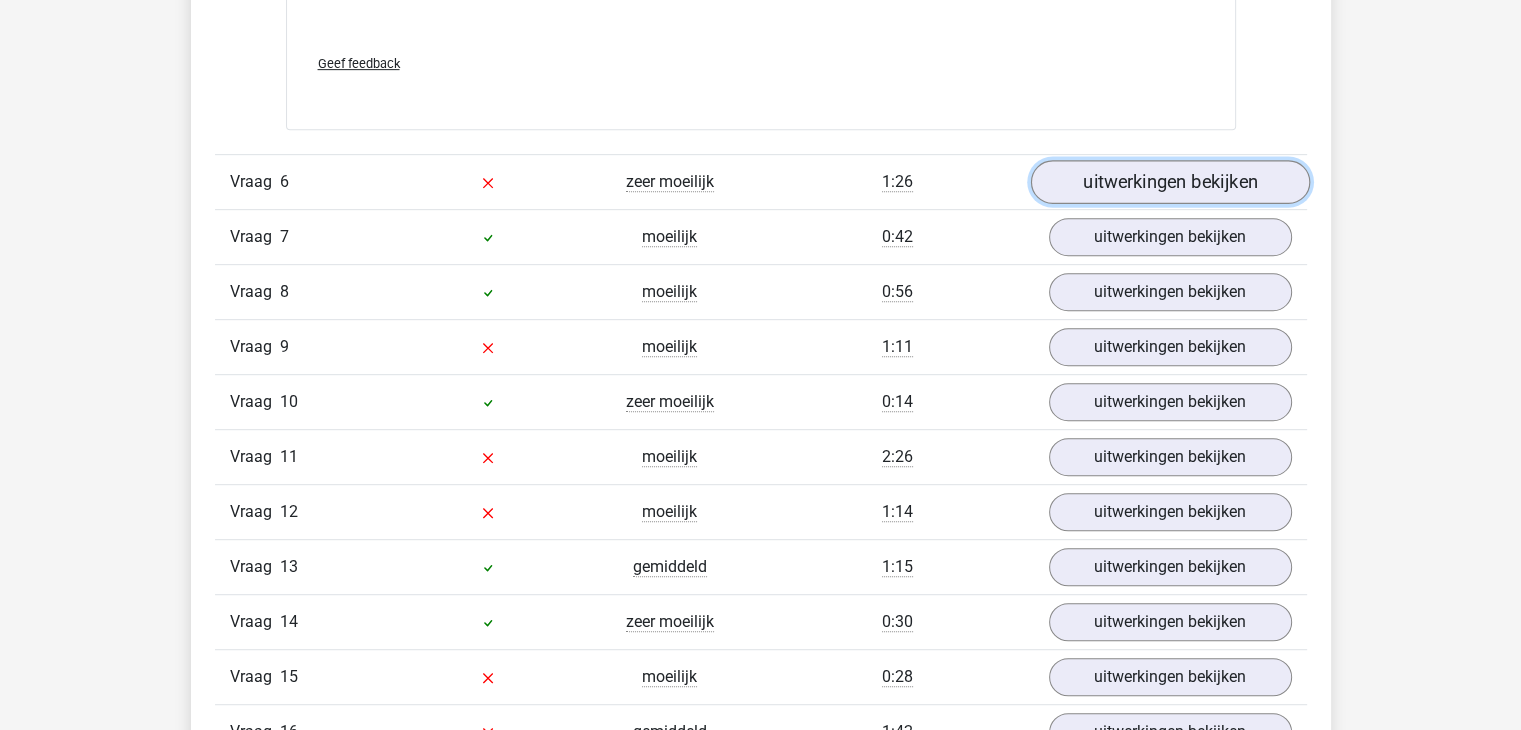 click on "uitwerkingen bekijken" at bounding box center (1169, 182) 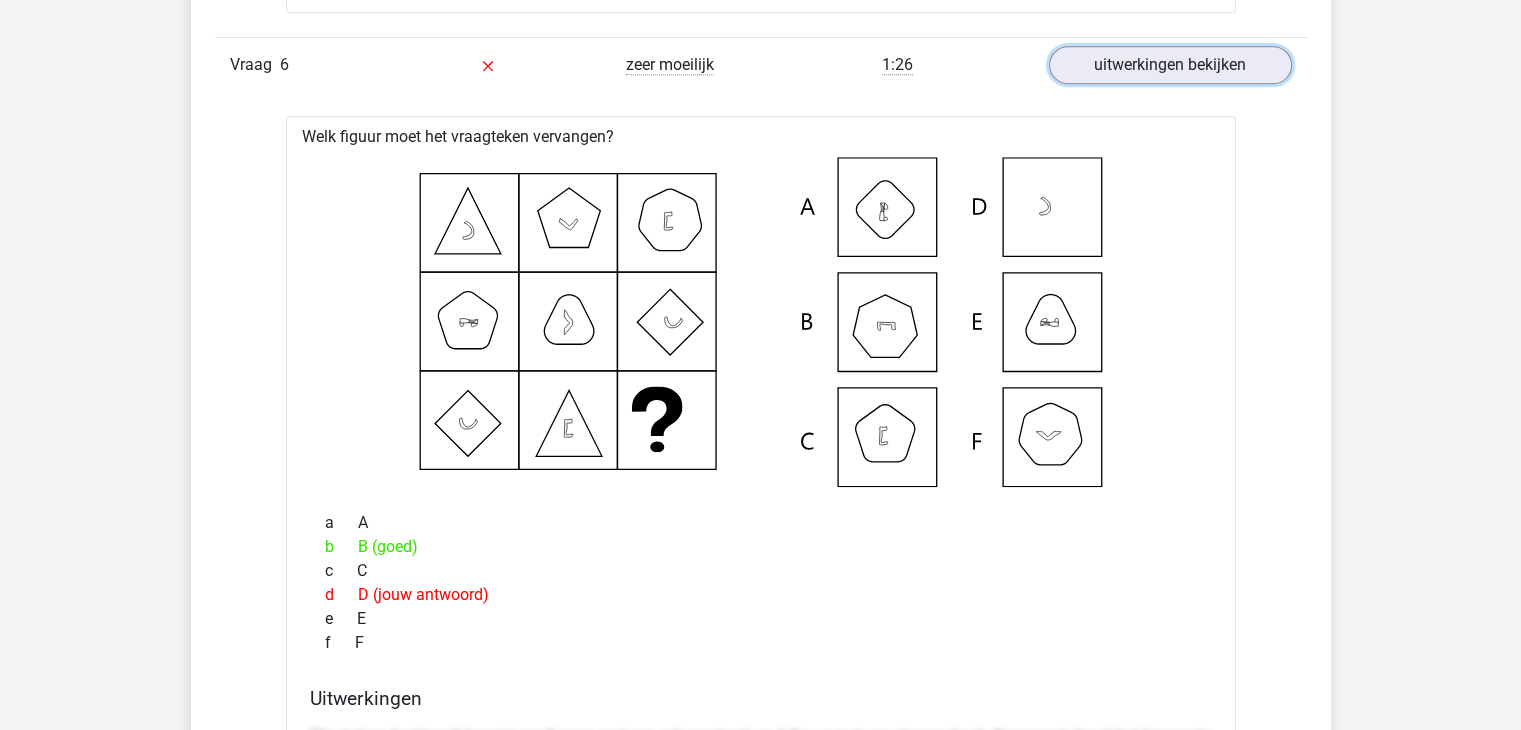 scroll, scrollTop: 8764, scrollLeft: 0, axis: vertical 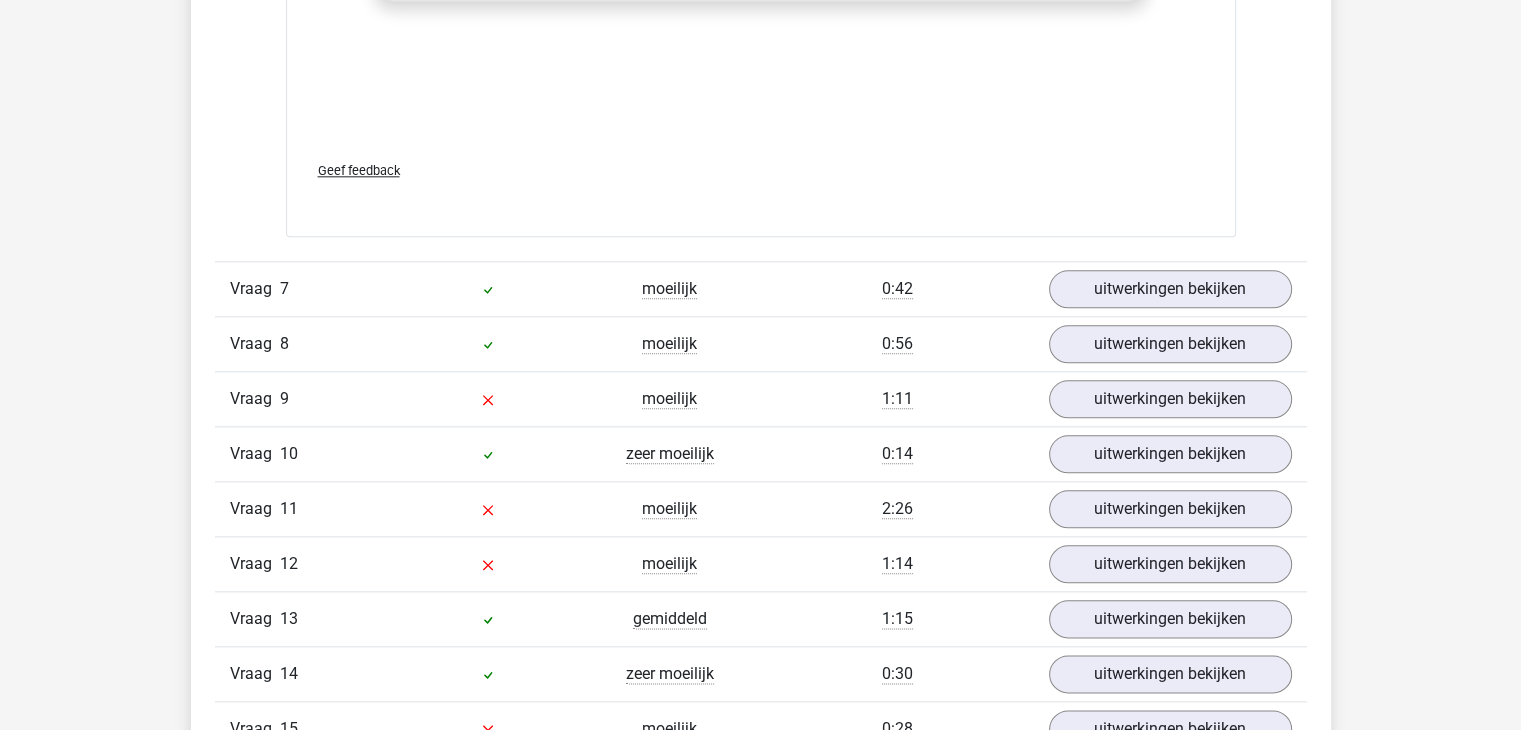 click on "Vraag
7
moeilijk
0:42
uitwerkingen bekijken" at bounding box center [761, 288] 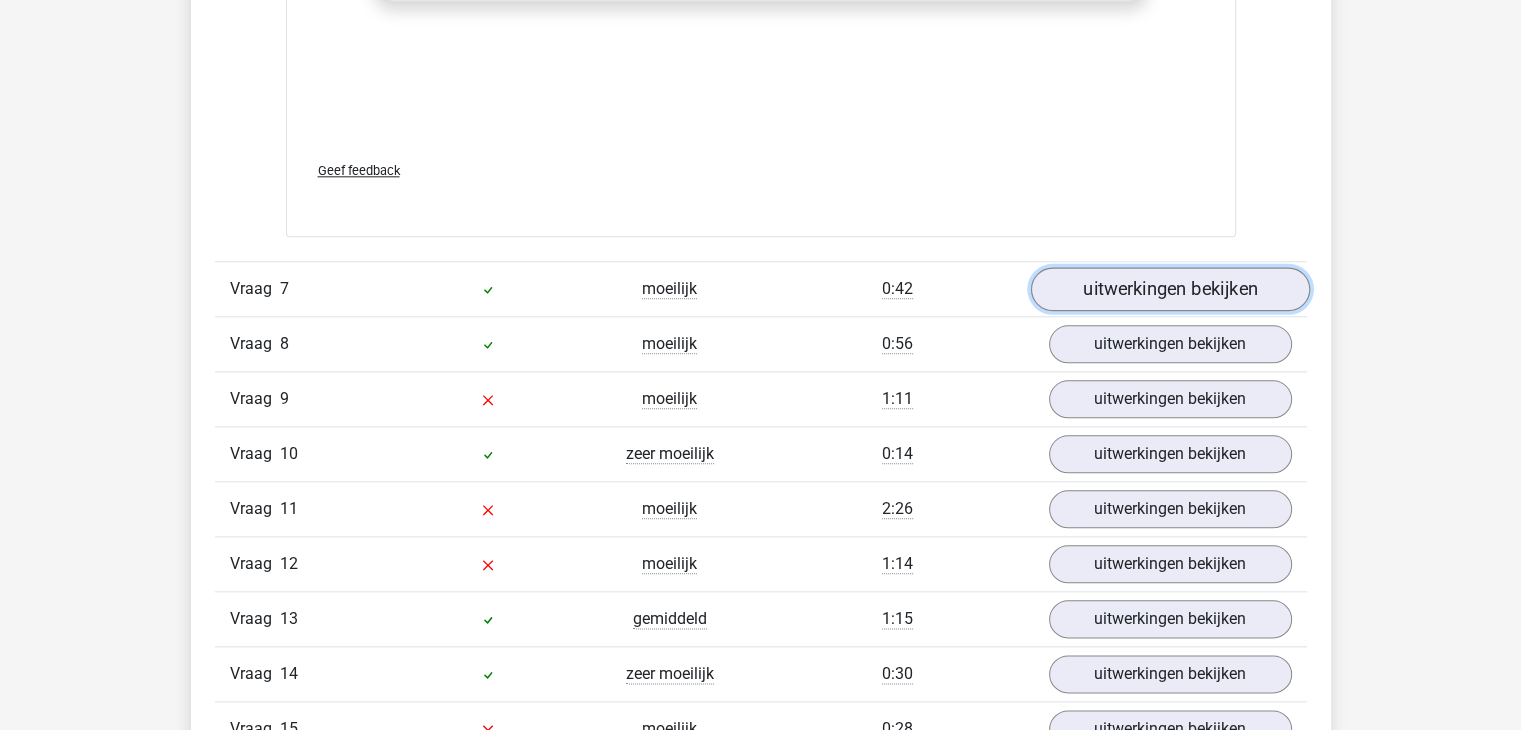 click on "uitwerkingen bekijken" at bounding box center [1169, 289] 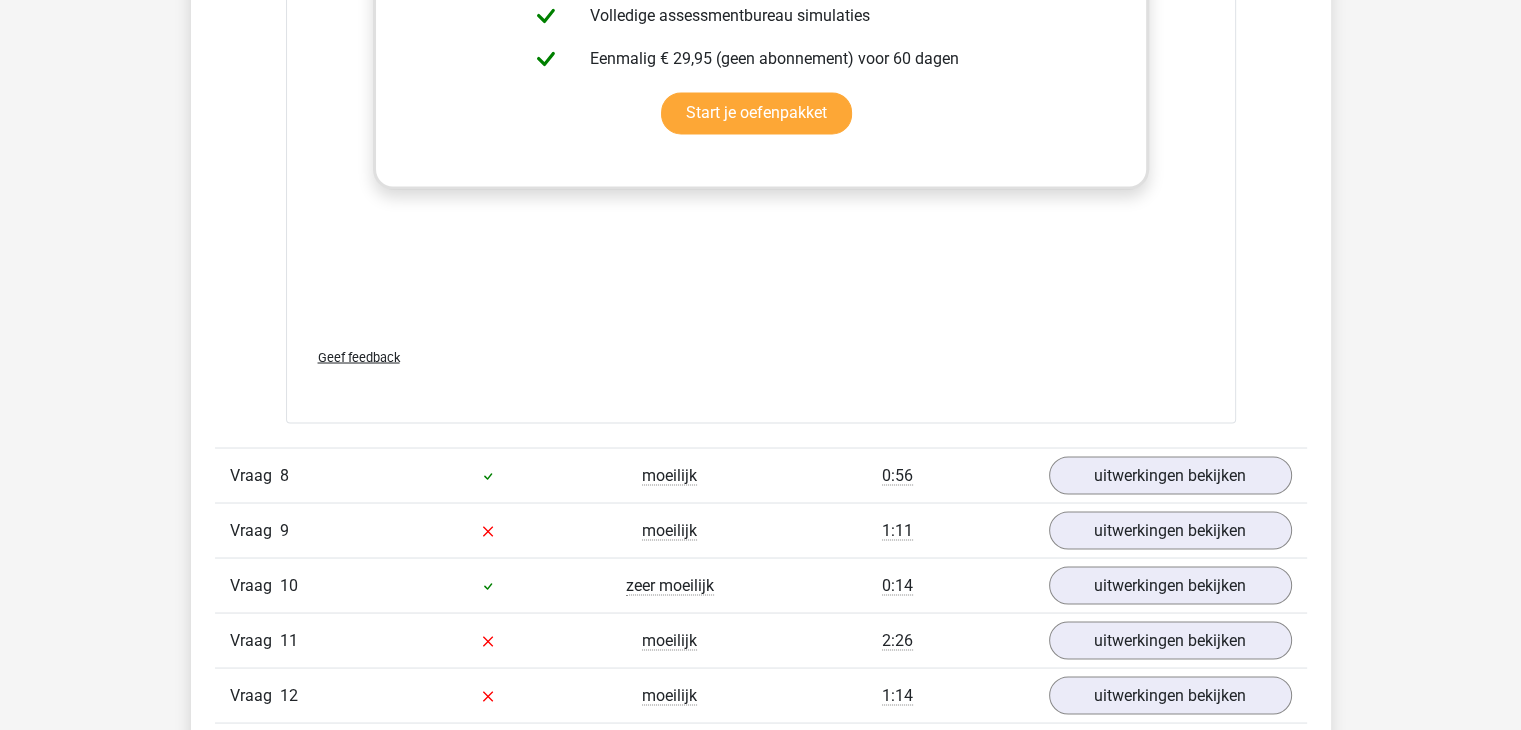 scroll, scrollTop: 11075, scrollLeft: 0, axis: vertical 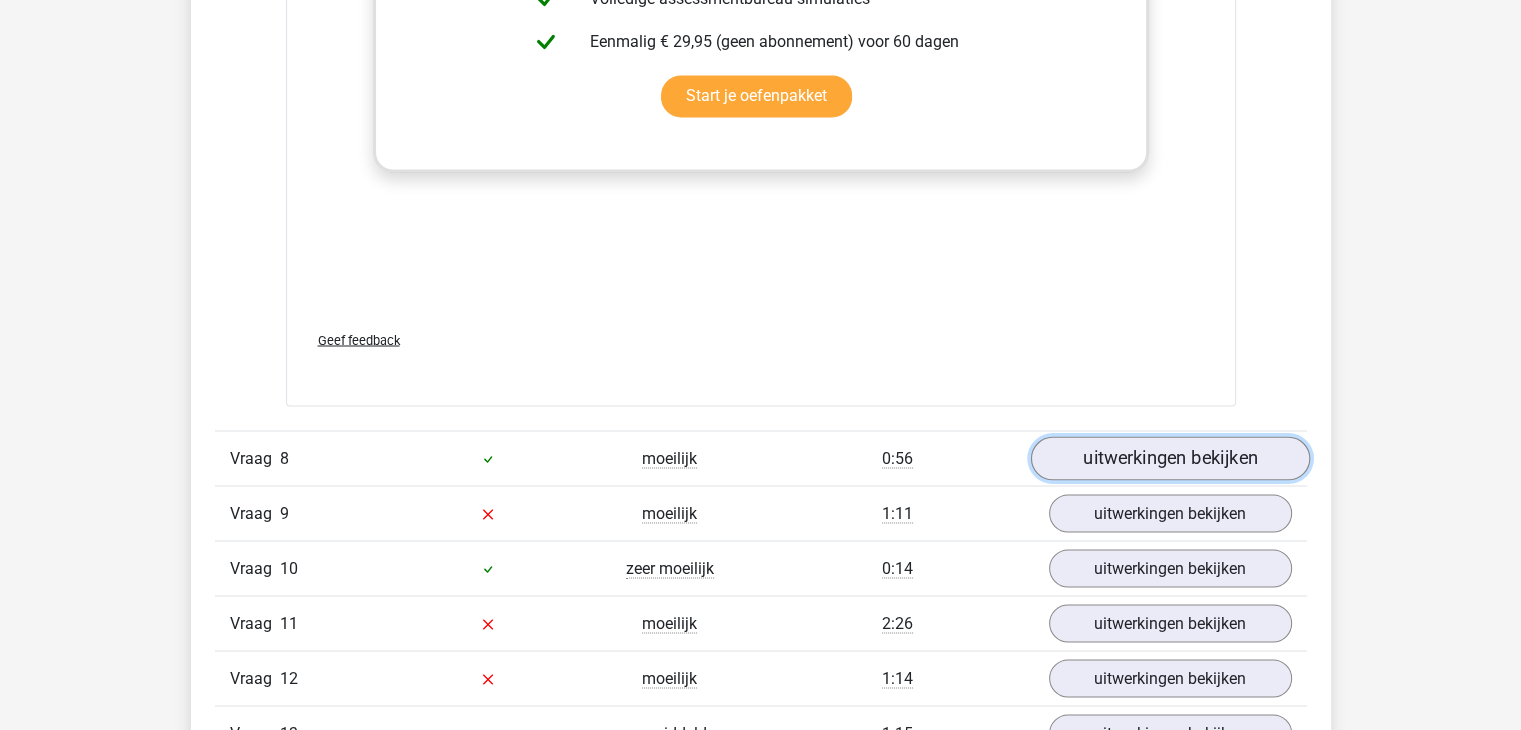 click on "uitwerkingen bekijken" at bounding box center [1169, 459] 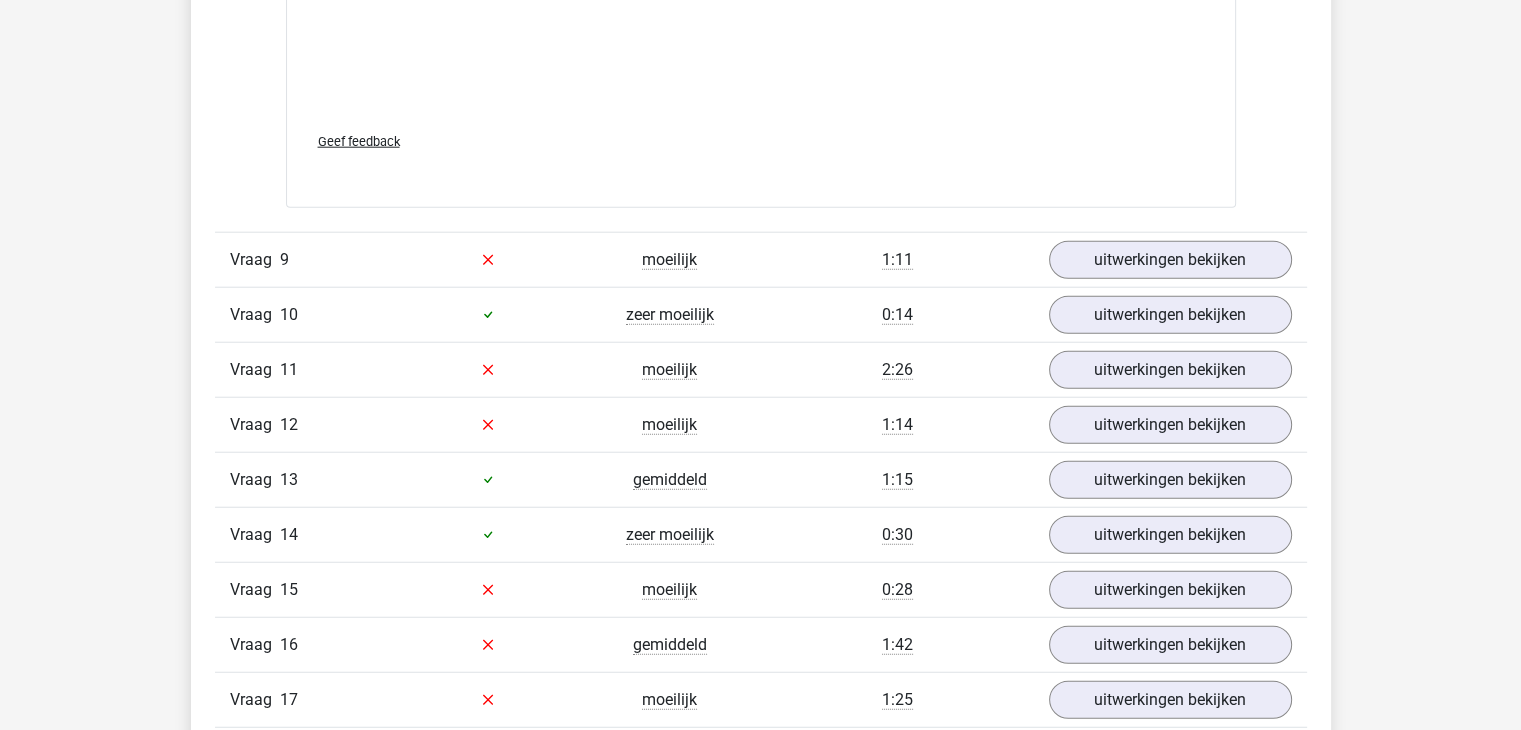 scroll, scrollTop: 12689, scrollLeft: 0, axis: vertical 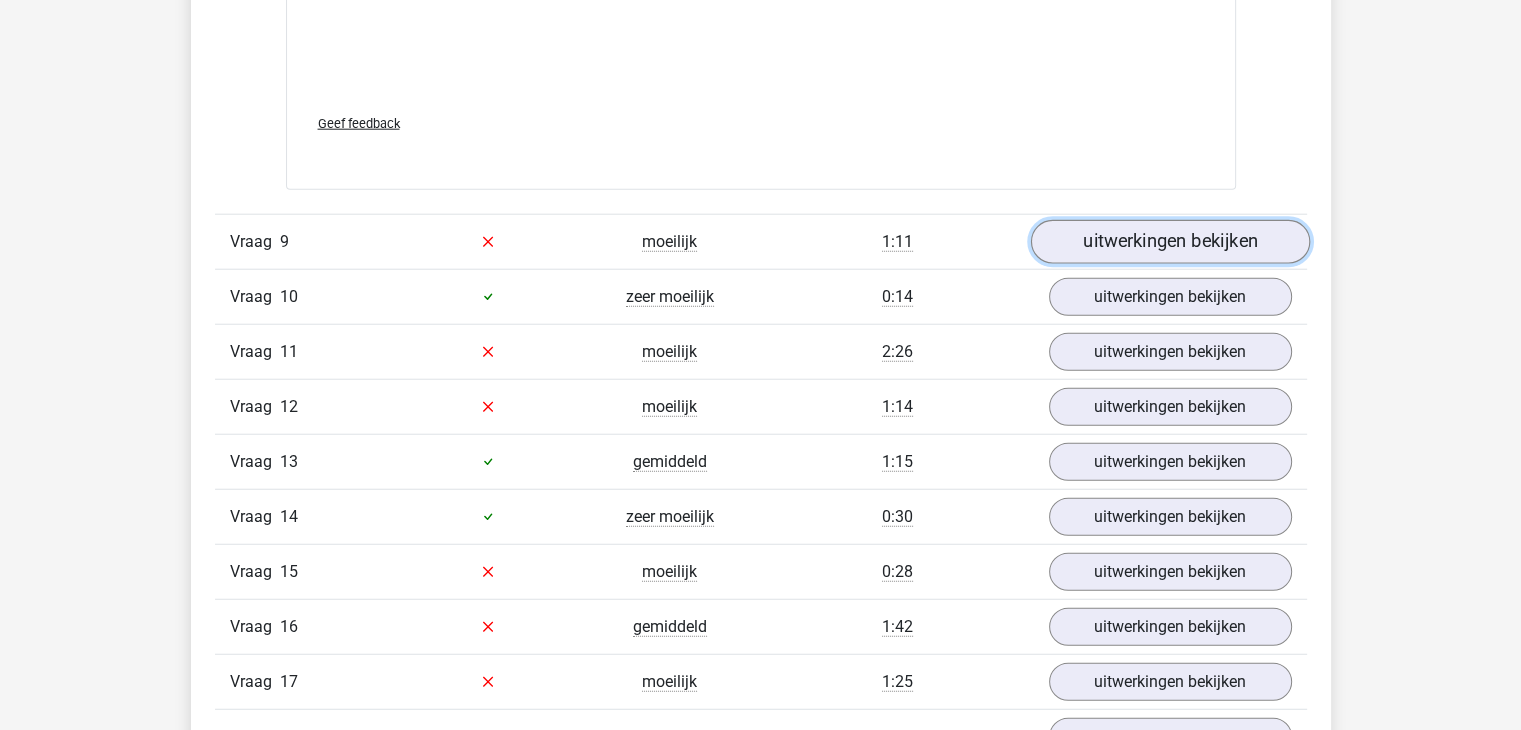 click on "uitwerkingen bekijken" at bounding box center [1169, 242] 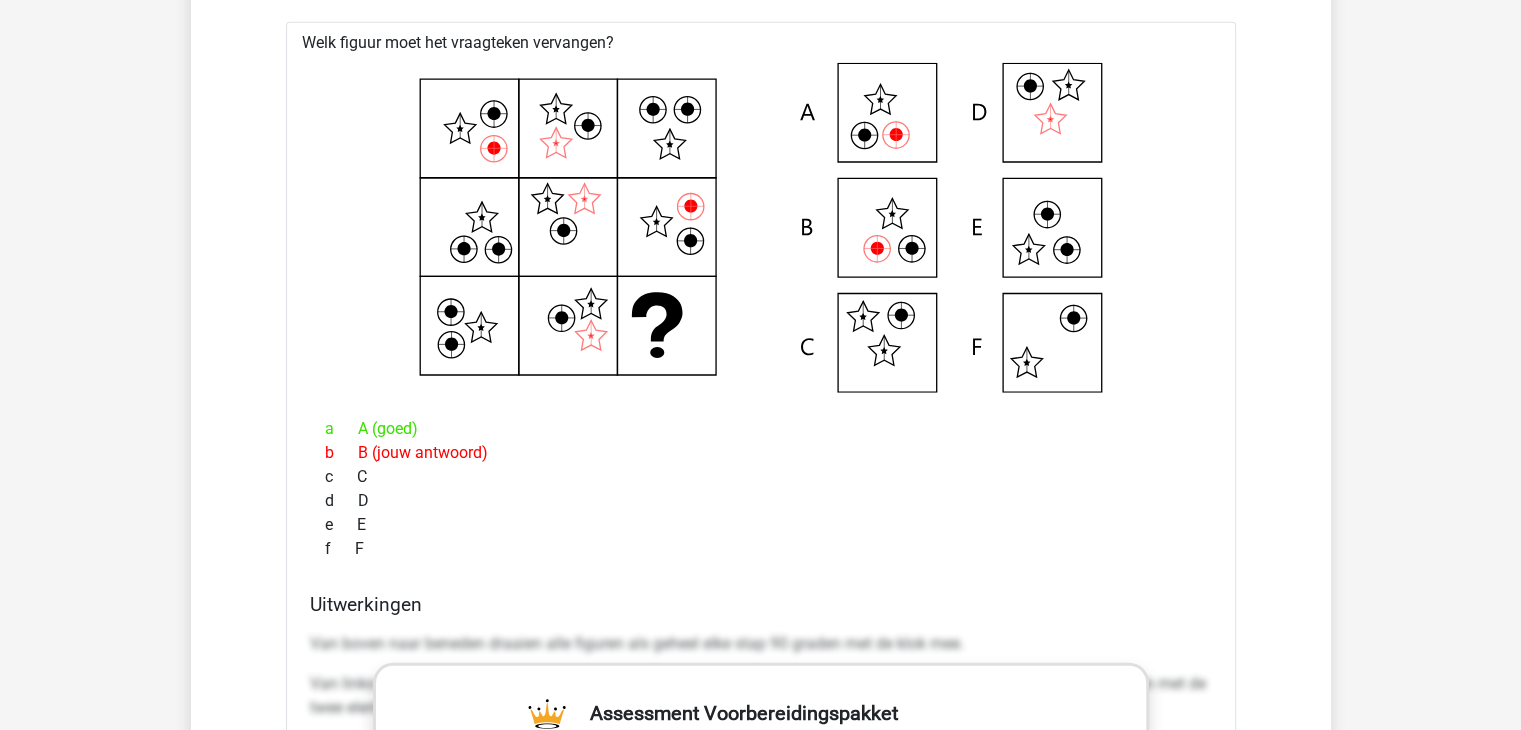 scroll, scrollTop: 12941, scrollLeft: 0, axis: vertical 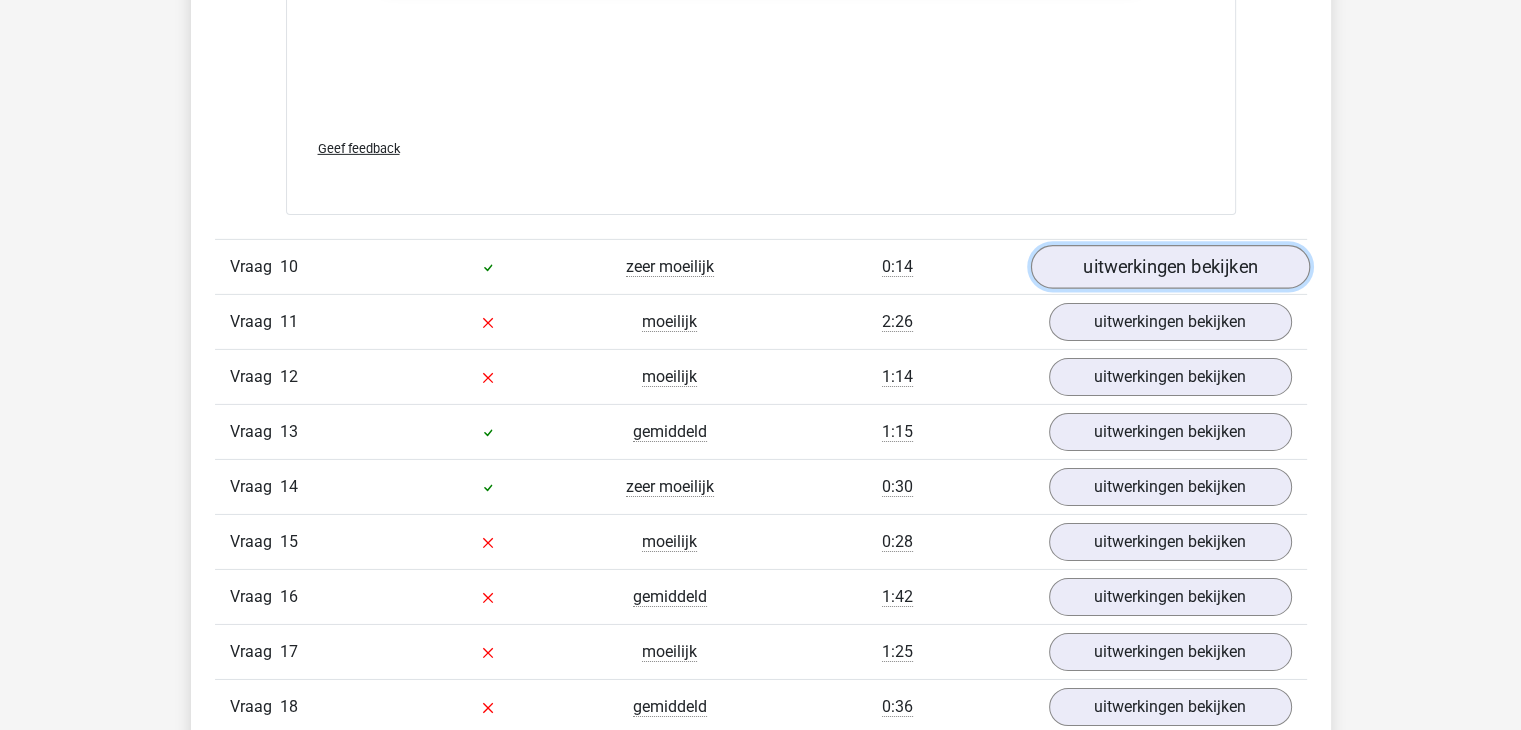 click on "uitwerkingen bekijken" at bounding box center [1169, 267] 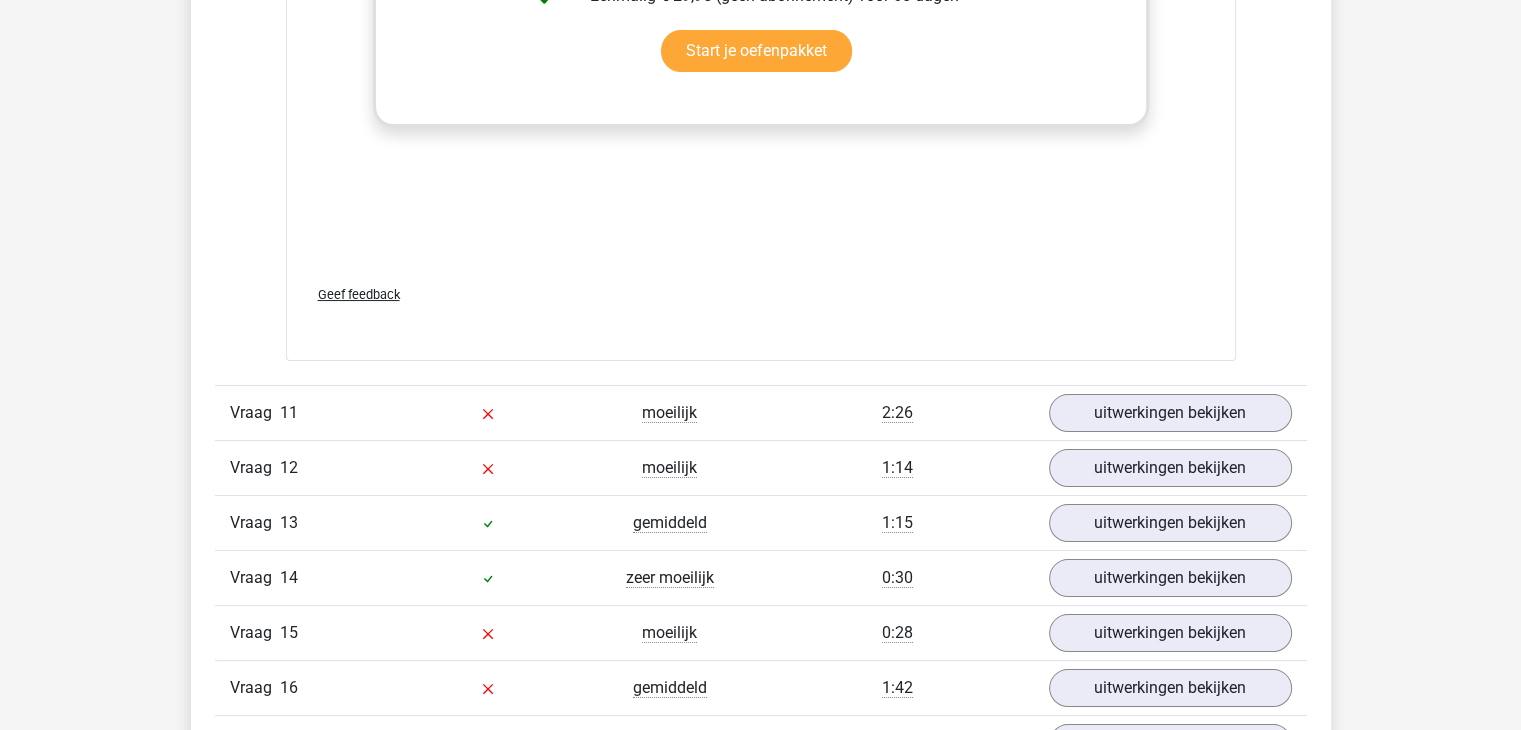 scroll, scrollTop: 15333, scrollLeft: 0, axis: vertical 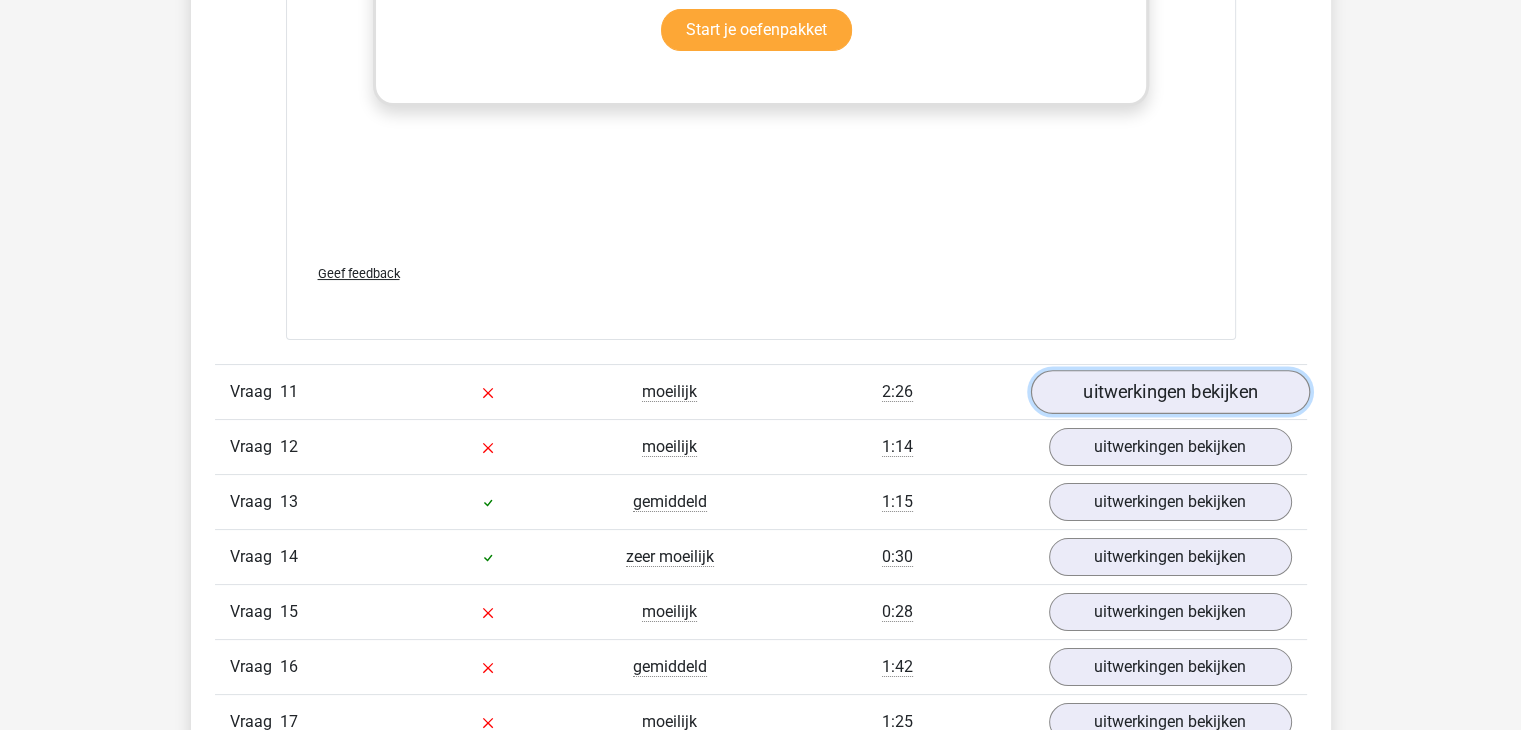 click on "uitwerkingen bekijken" at bounding box center (1169, 392) 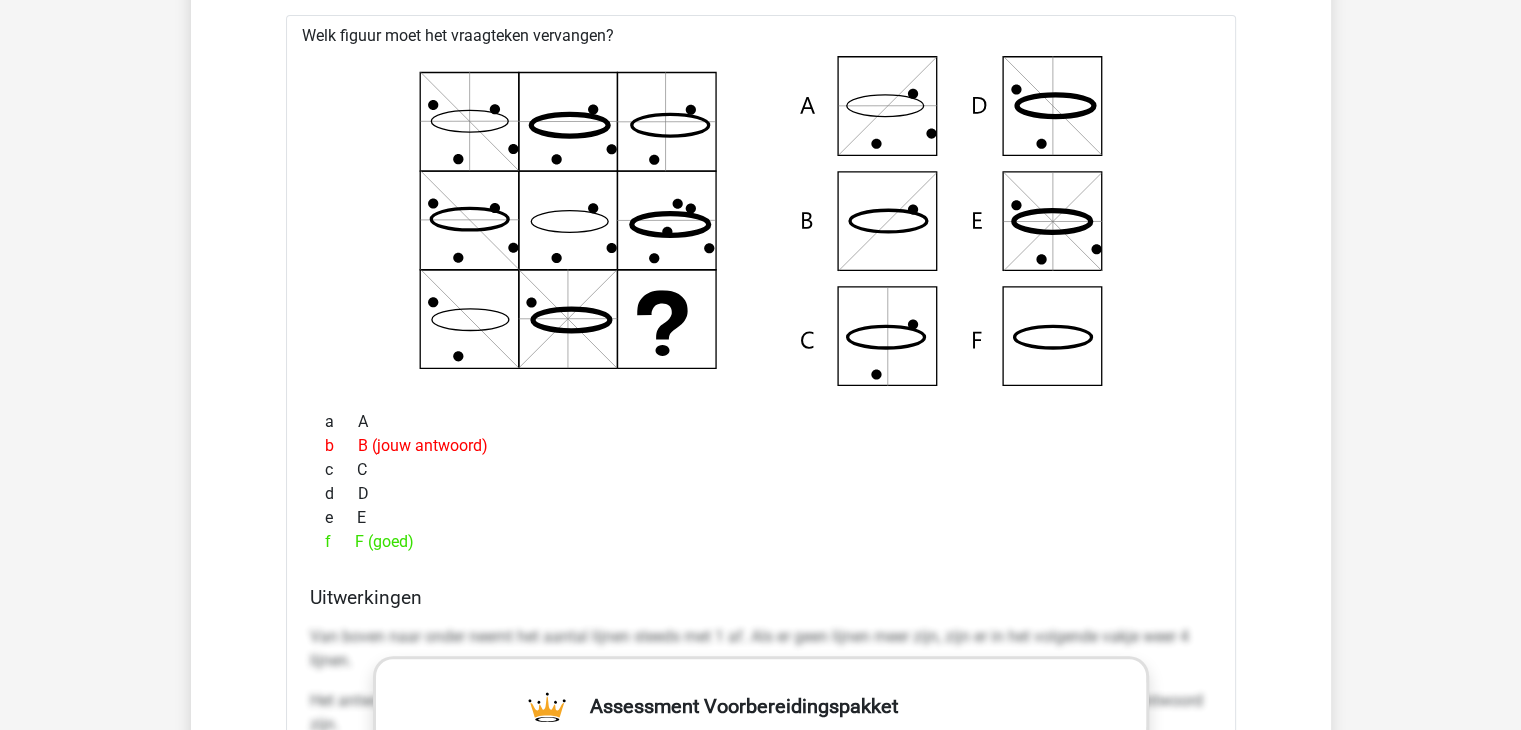 scroll, scrollTop: 15739, scrollLeft: 0, axis: vertical 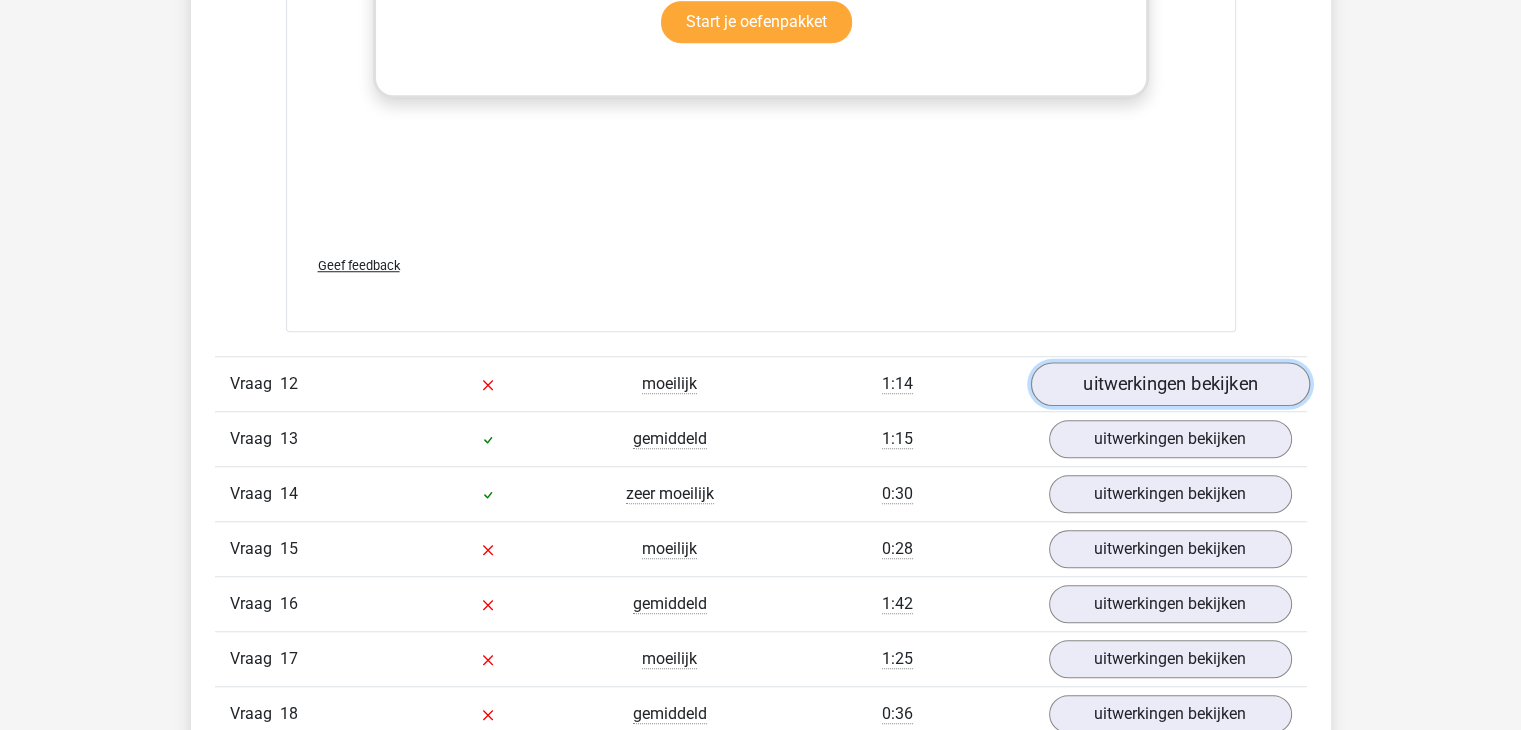 click on "uitwerkingen bekijken" at bounding box center (1169, 385) 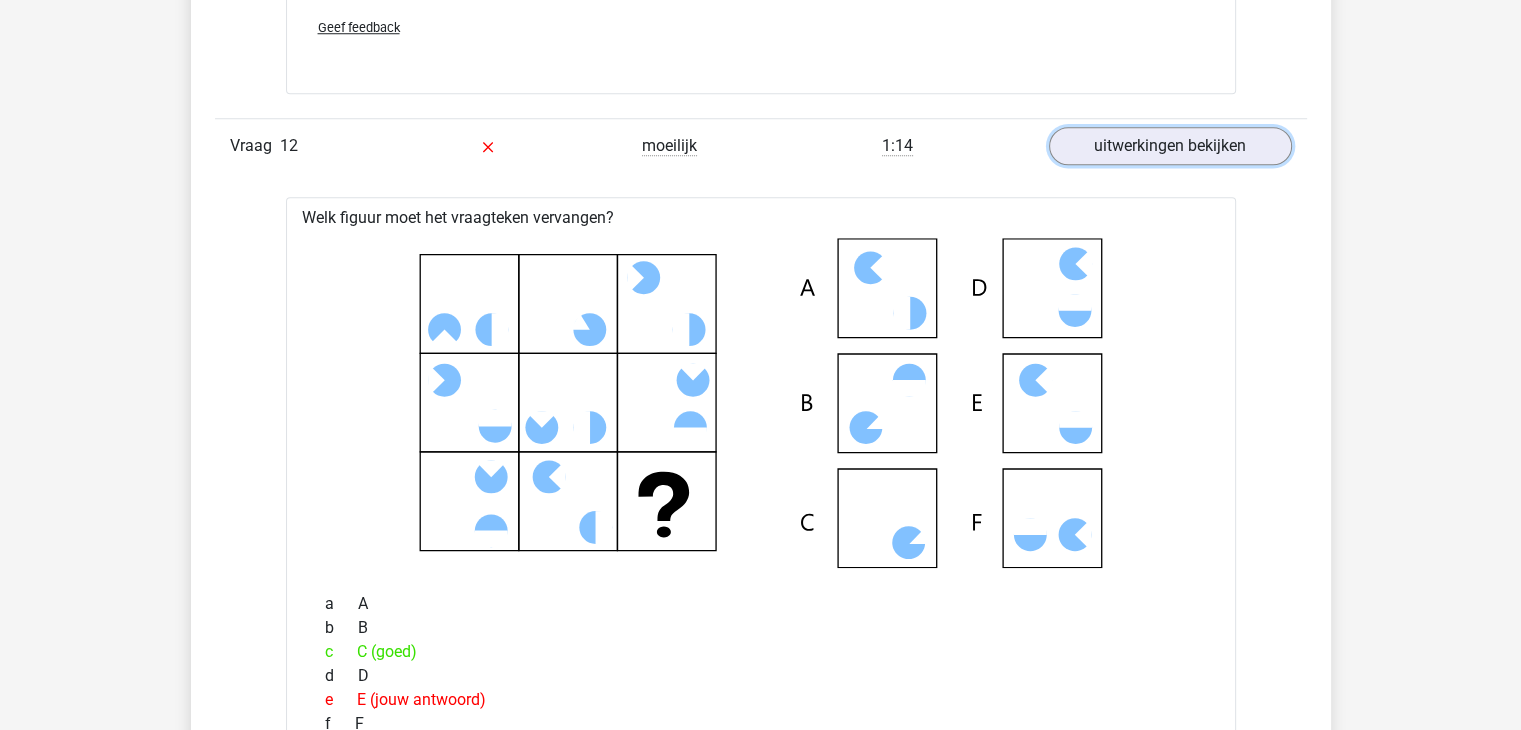 scroll, scrollTop: 17098, scrollLeft: 0, axis: vertical 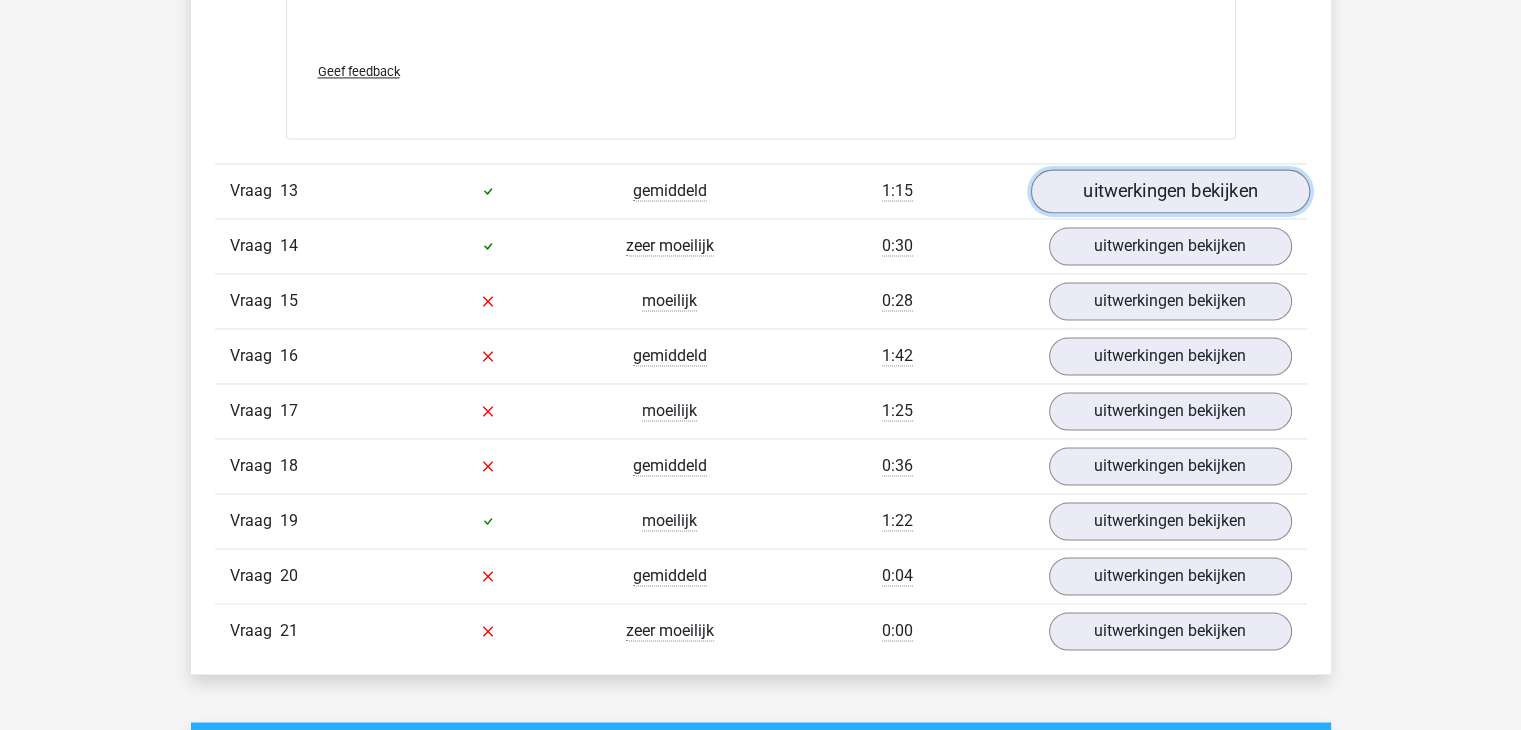 click on "uitwerkingen bekijken" at bounding box center [1169, 191] 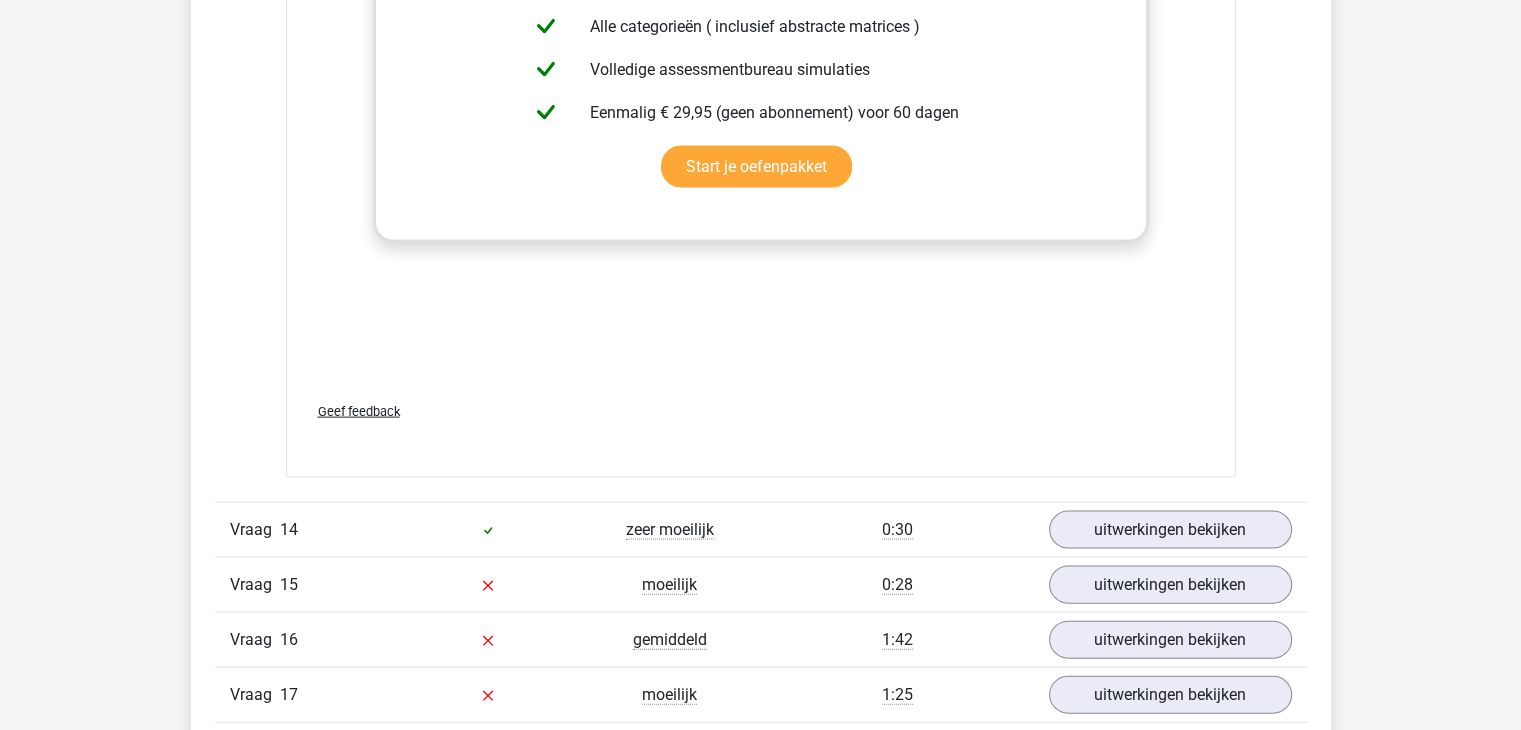 scroll, scrollTop: 19542, scrollLeft: 0, axis: vertical 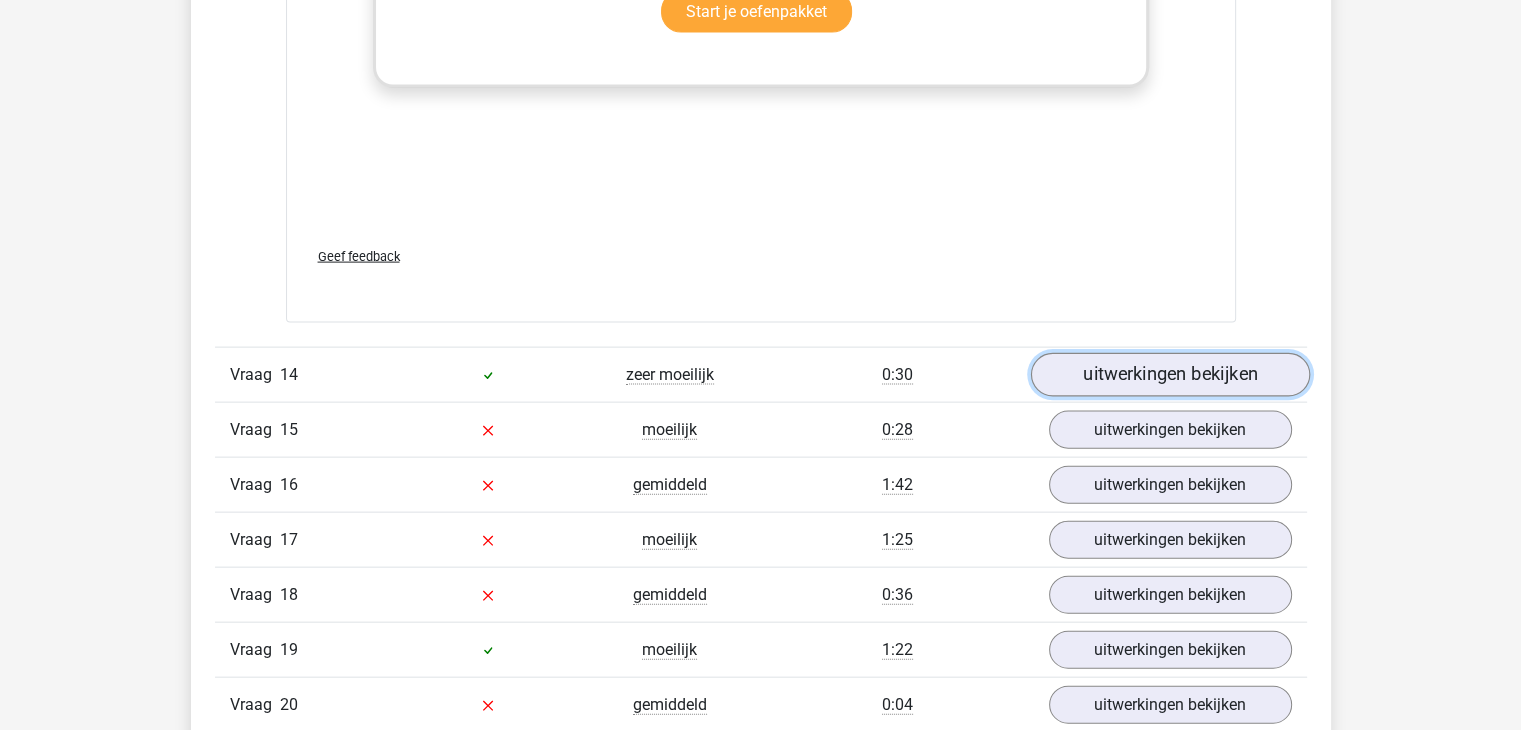 click on "uitwerkingen bekijken" at bounding box center [1169, 375] 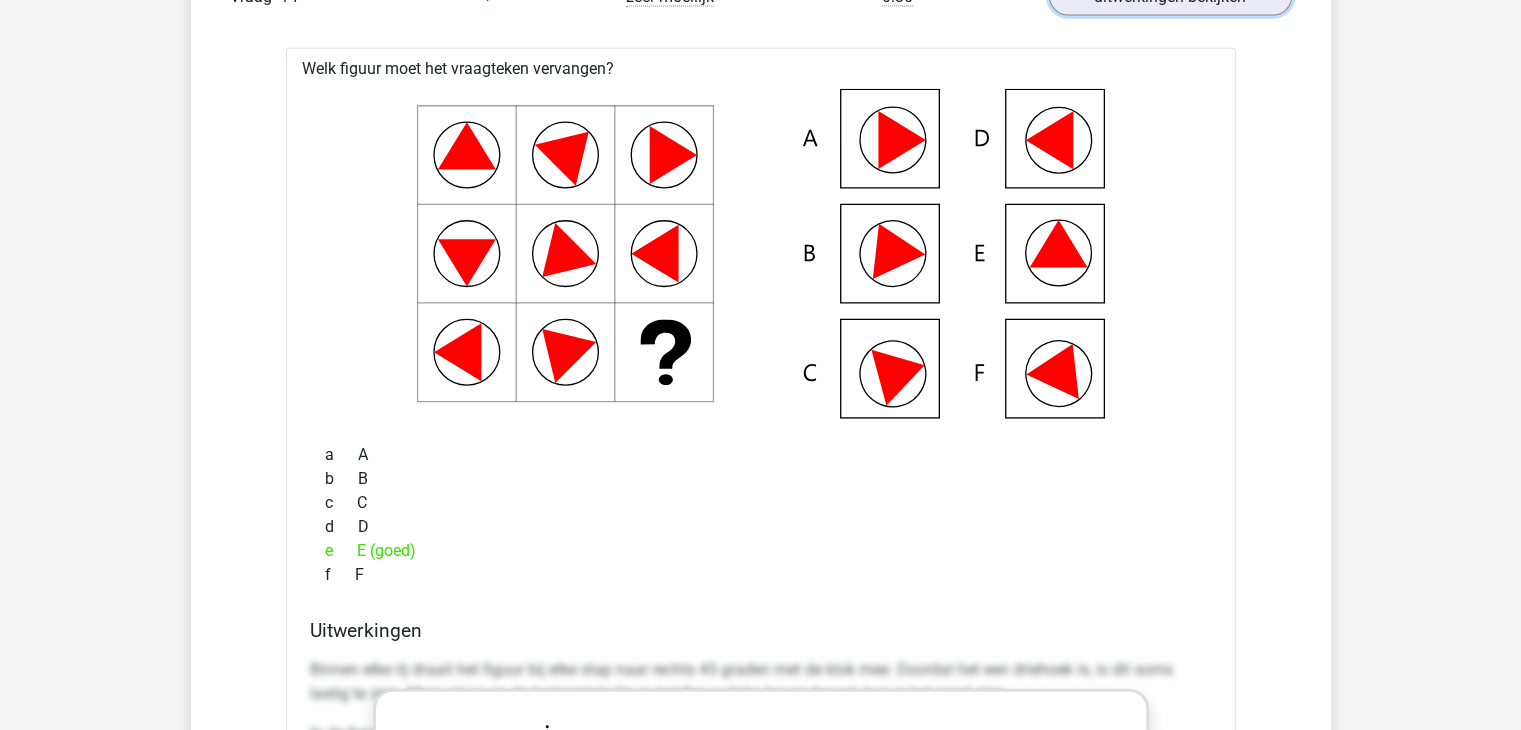 scroll, scrollTop: 19948, scrollLeft: 0, axis: vertical 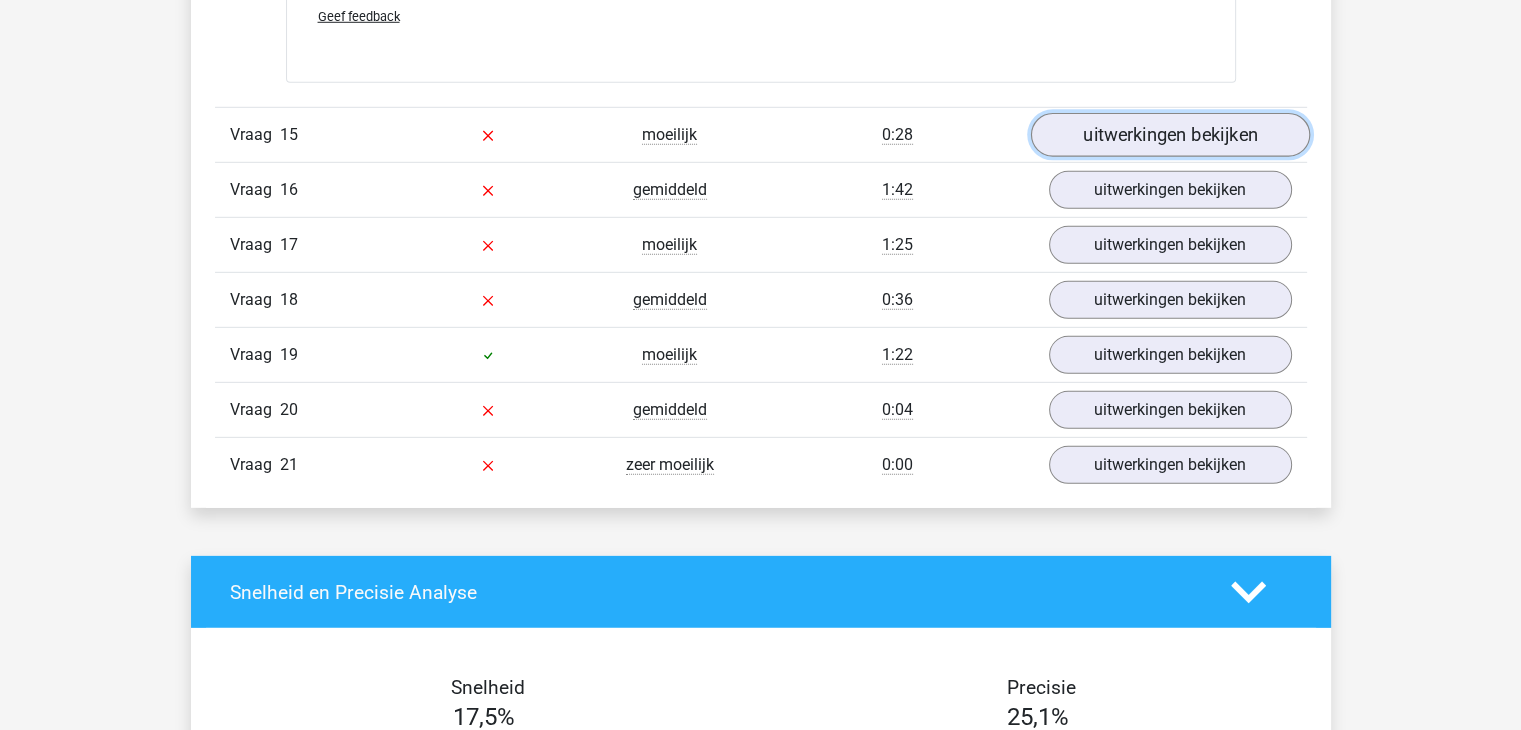 click on "uitwerkingen bekijken" at bounding box center [1169, 135] 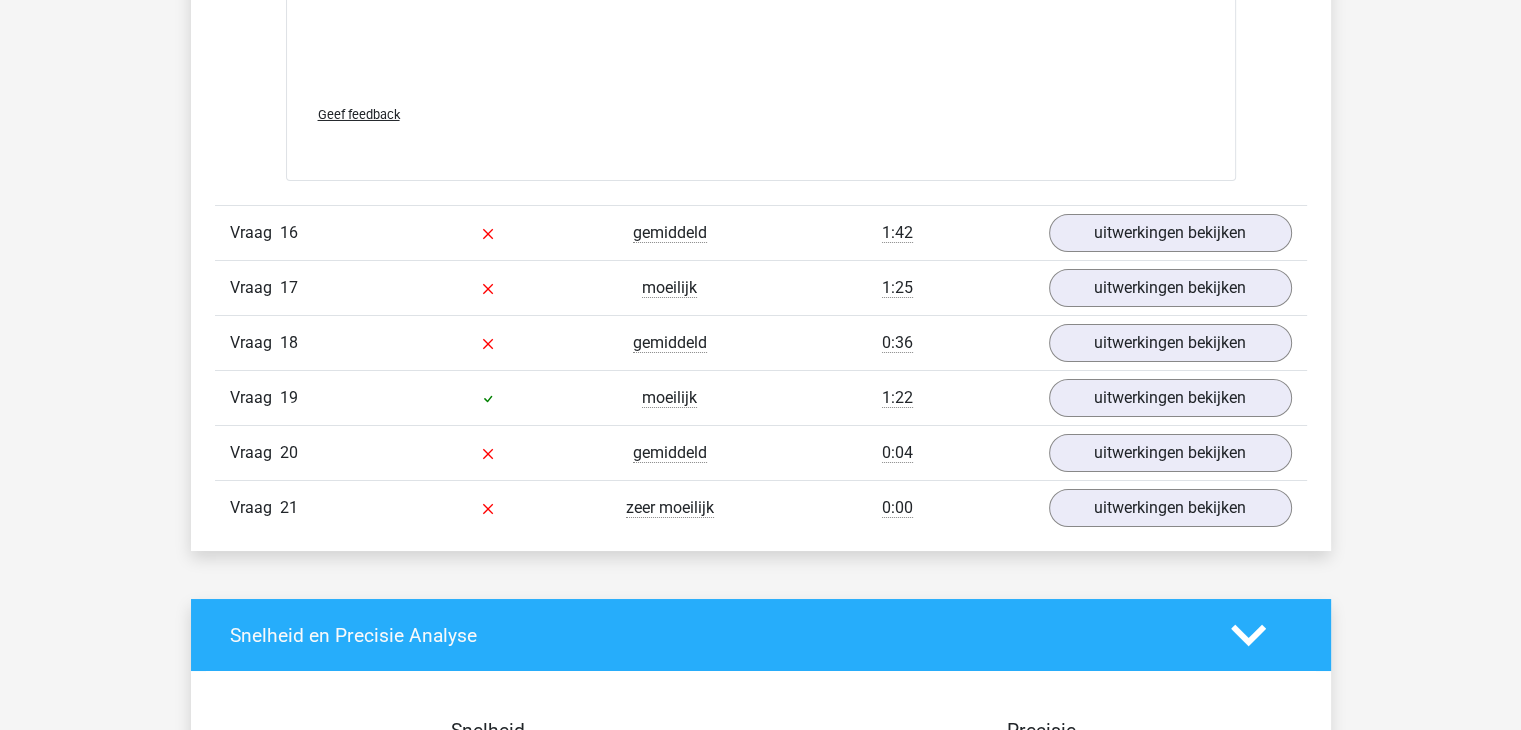 scroll, scrollTop: 22507, scrollLeft: 0, axis: vertical 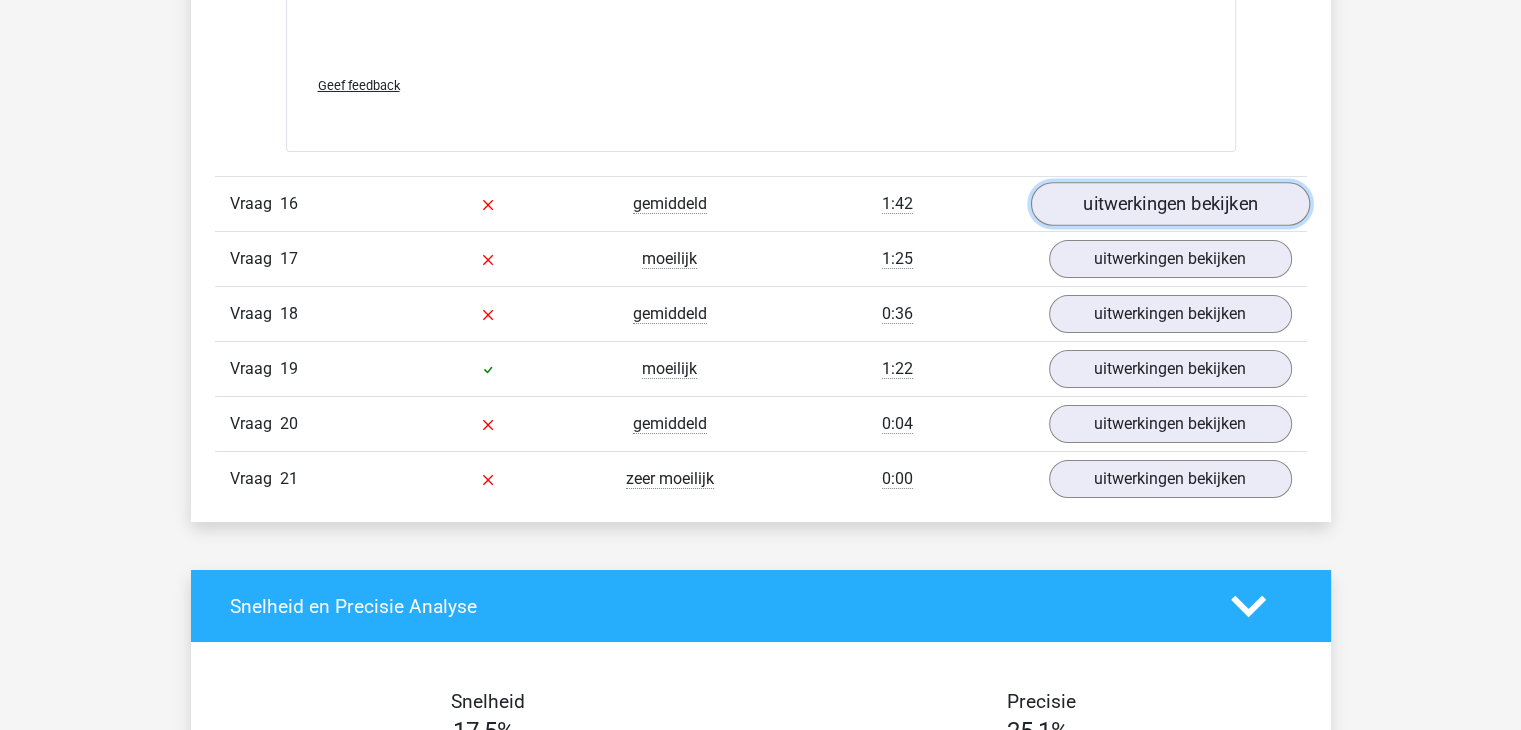 click on "uitwerkingen bekijken" at bounding box center [1169, 204] 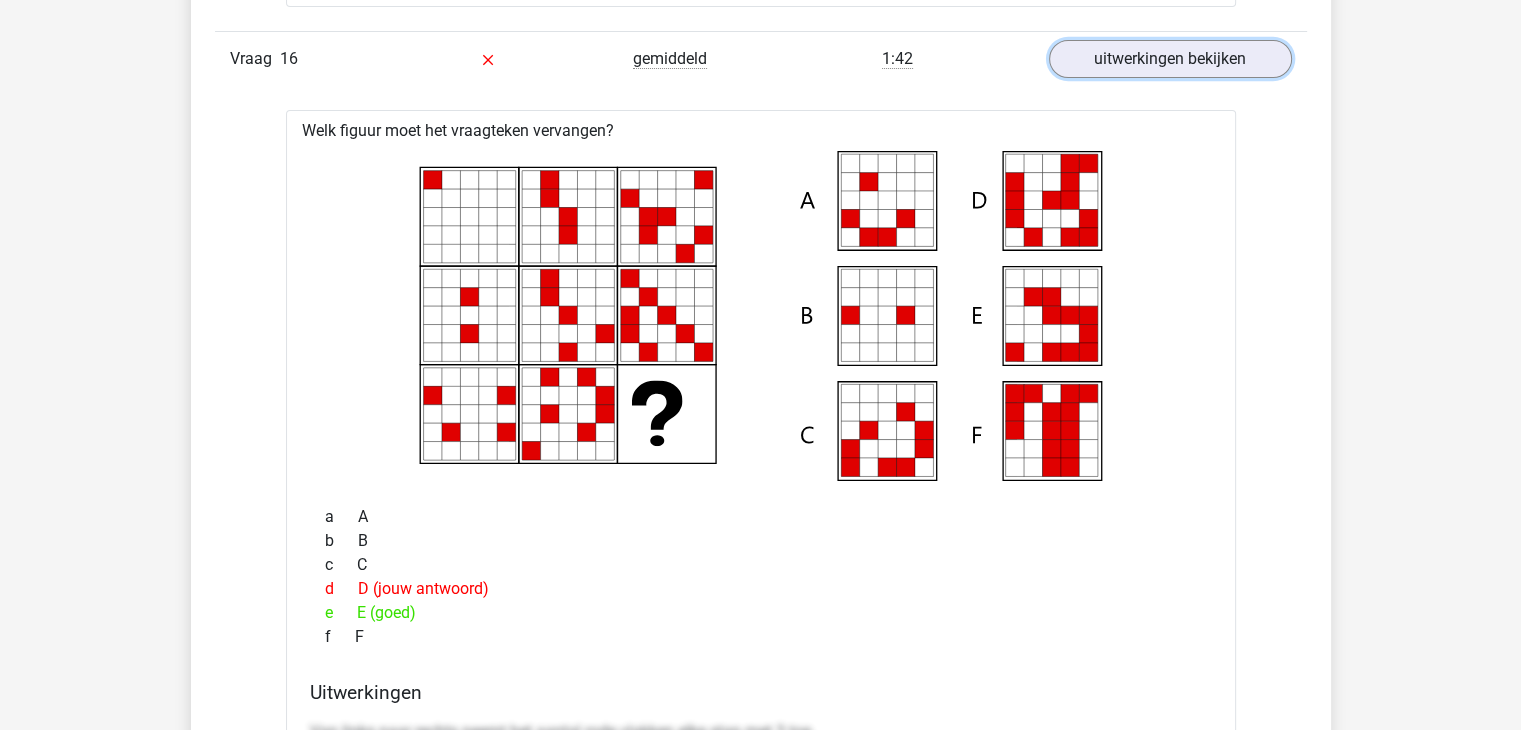 scroll, scrollTop: 22775, scrollLeft: 0, axis: vertical 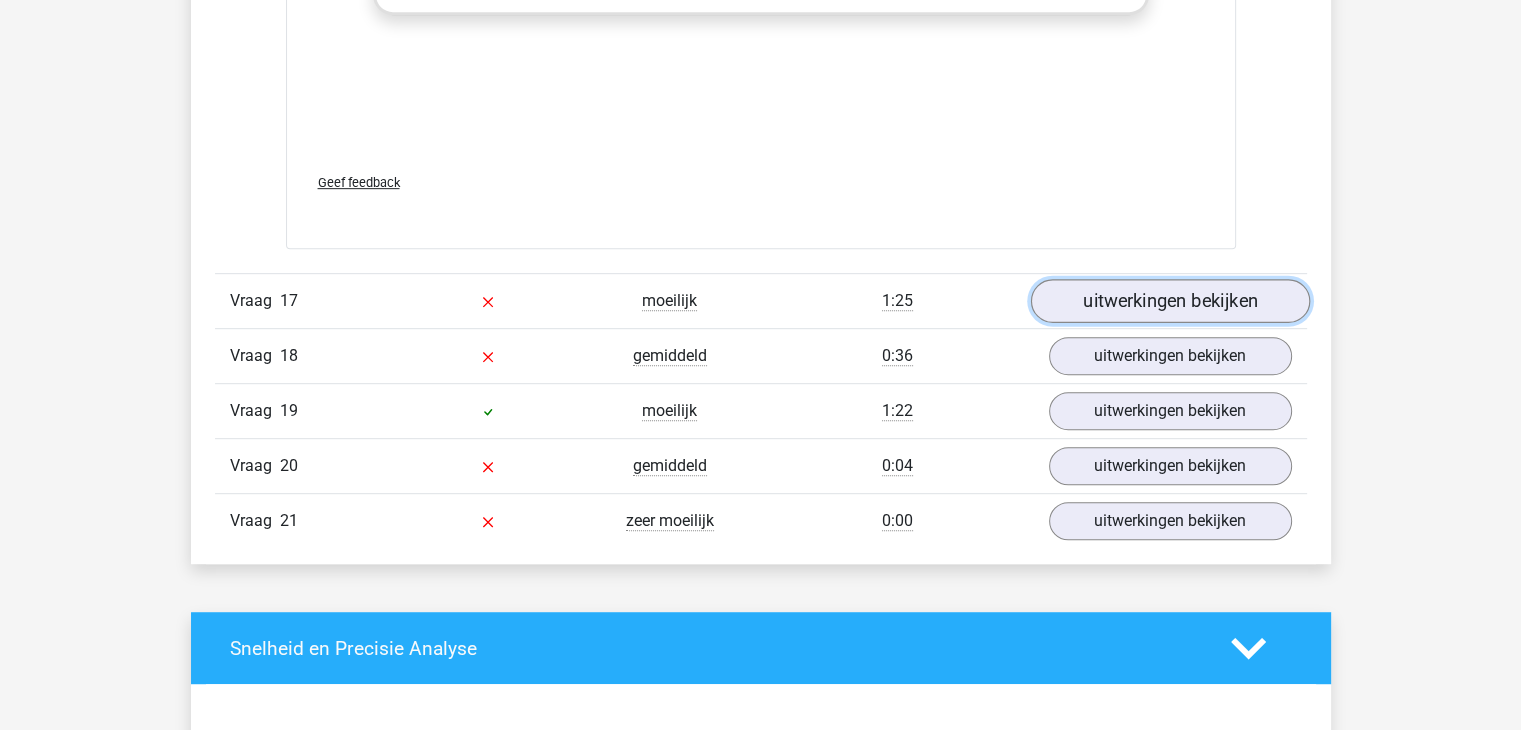 click on "uitwerkingen bekijken" at bounding box center (1169, 302) 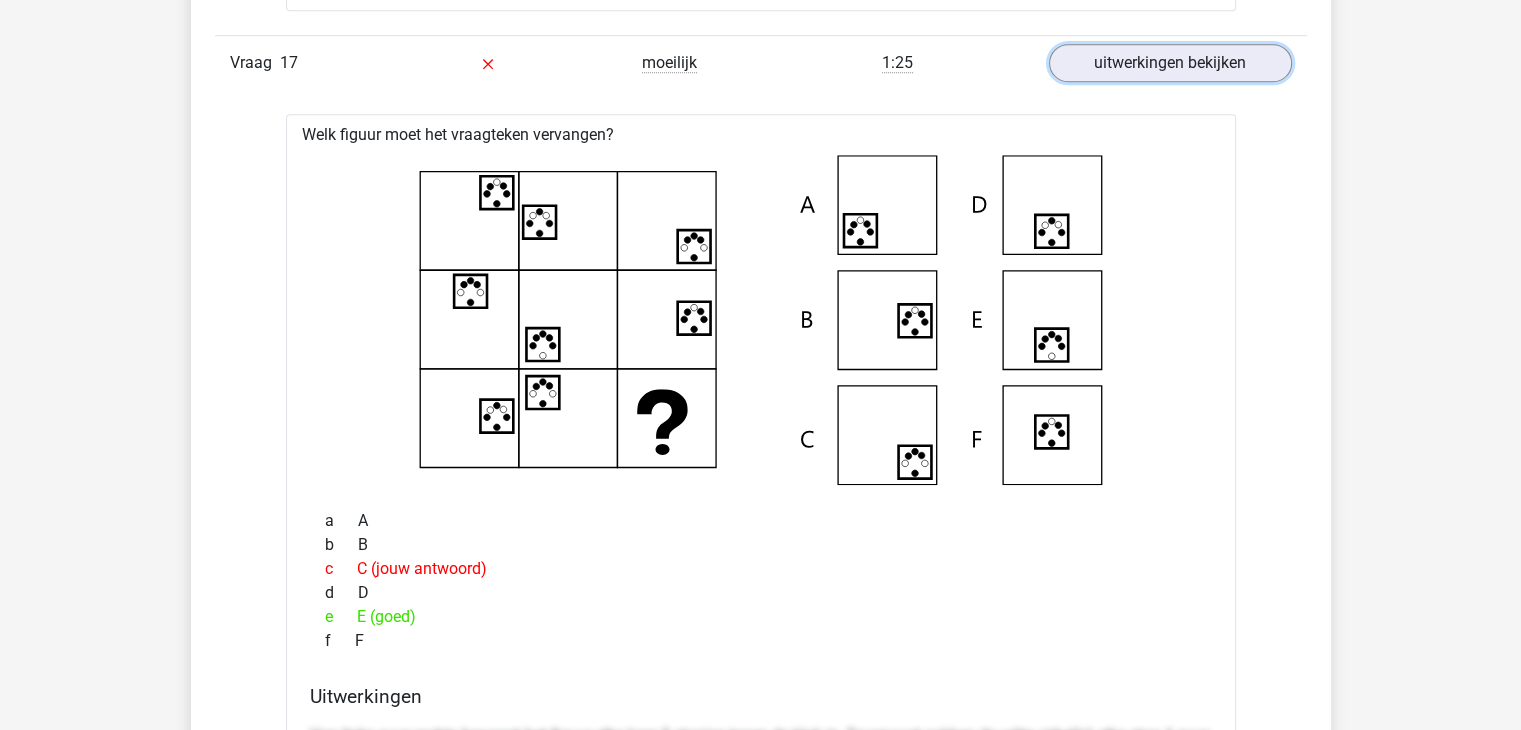 scroll, scrollTop: 24047, scrollLeft: 0, axis: vertical 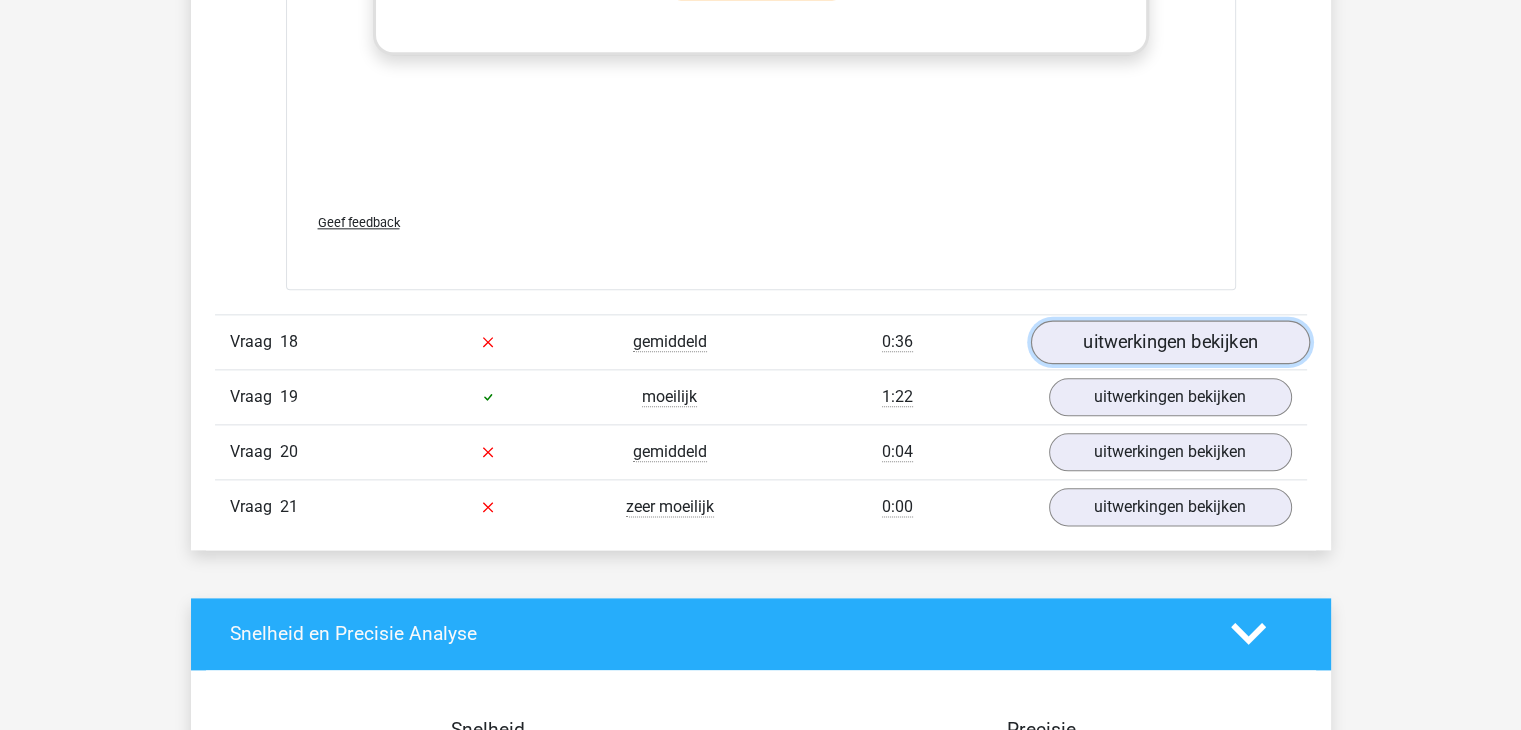 click on "uitwerkingen bekijken" at bounding box center (1169, 342) 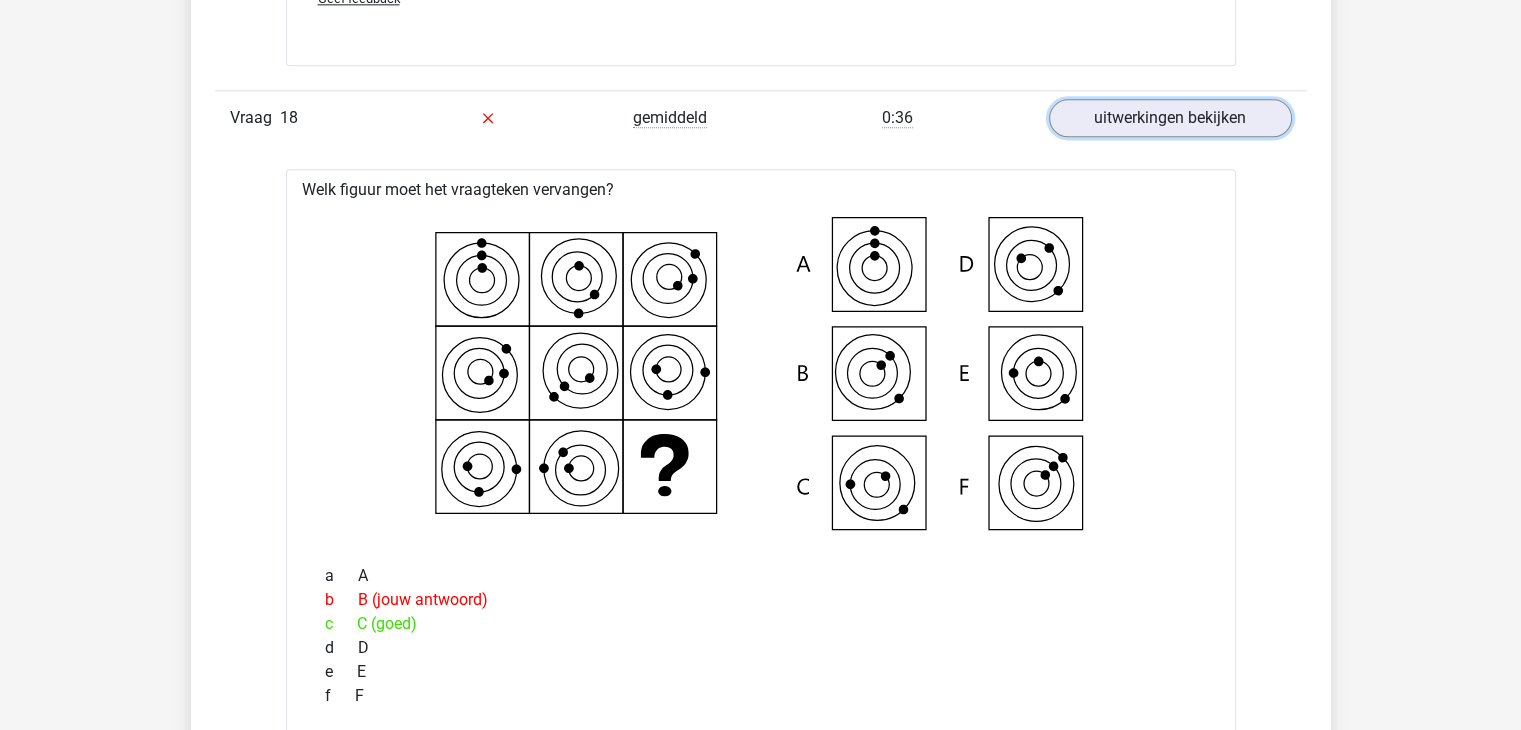scroll, scrollTop: 25404, scrollLeft: 0, axis: vertical 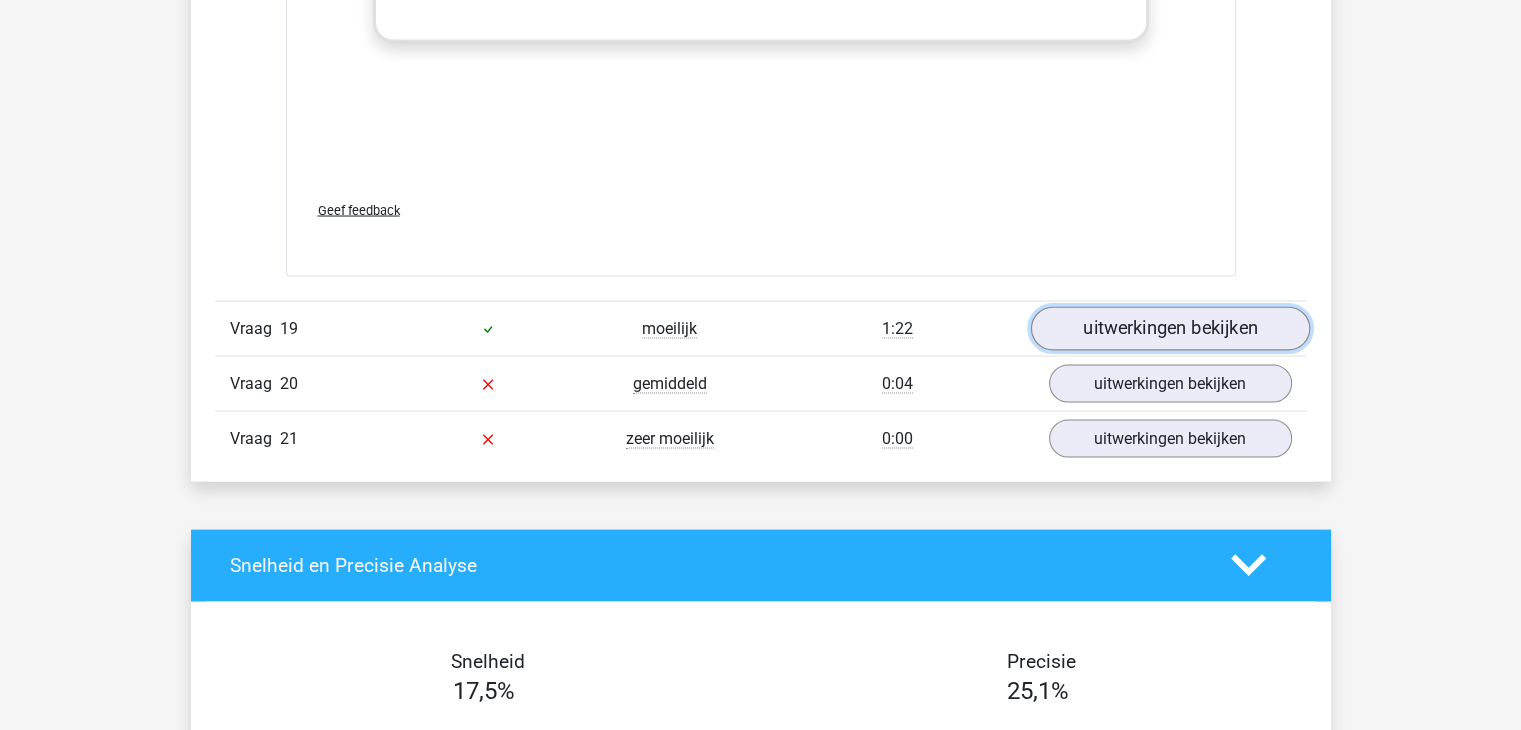 click on "uitwerkingen bekijken" at bounding box center [1169, 328] 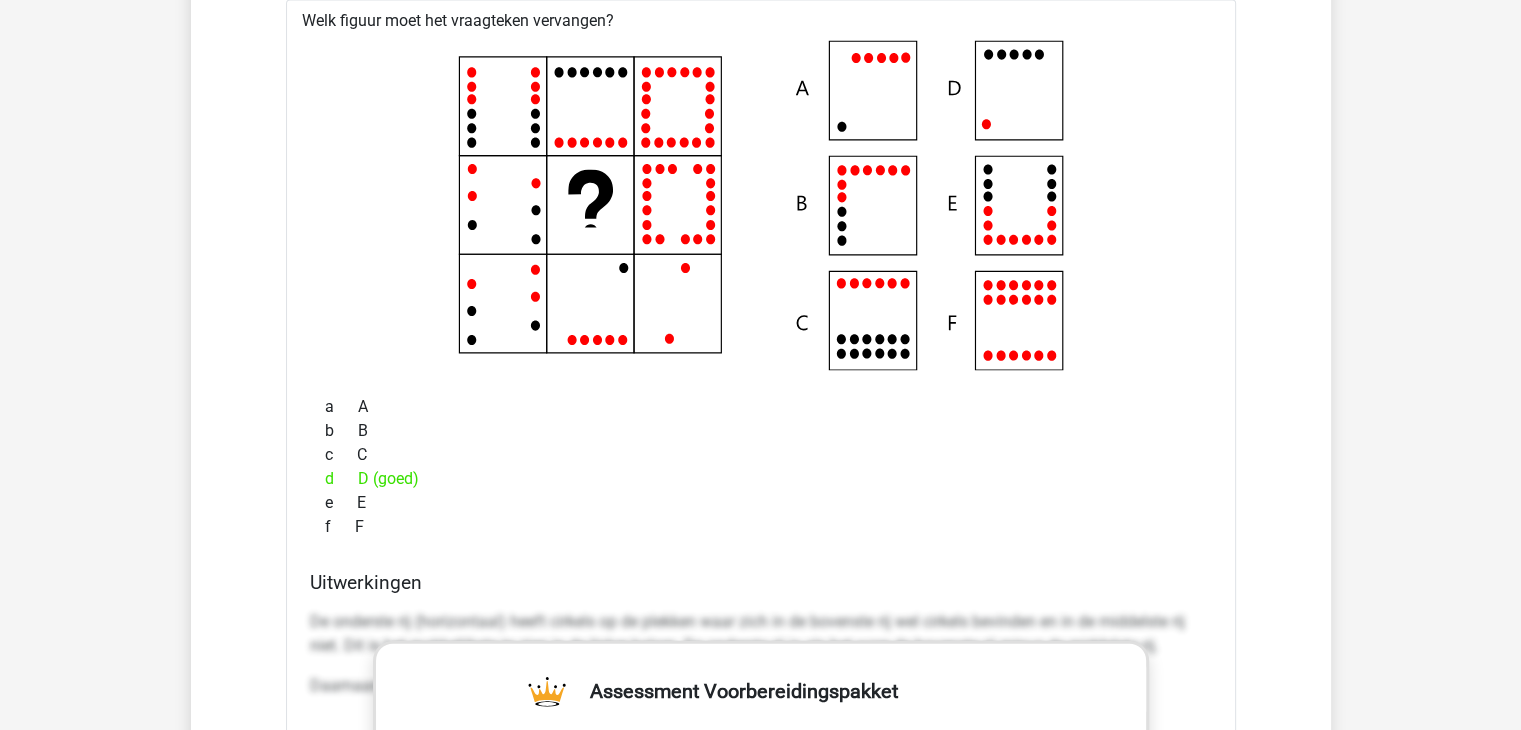 scroll, scrollTop: 27024, scrollLeft: 0, axis: vertical 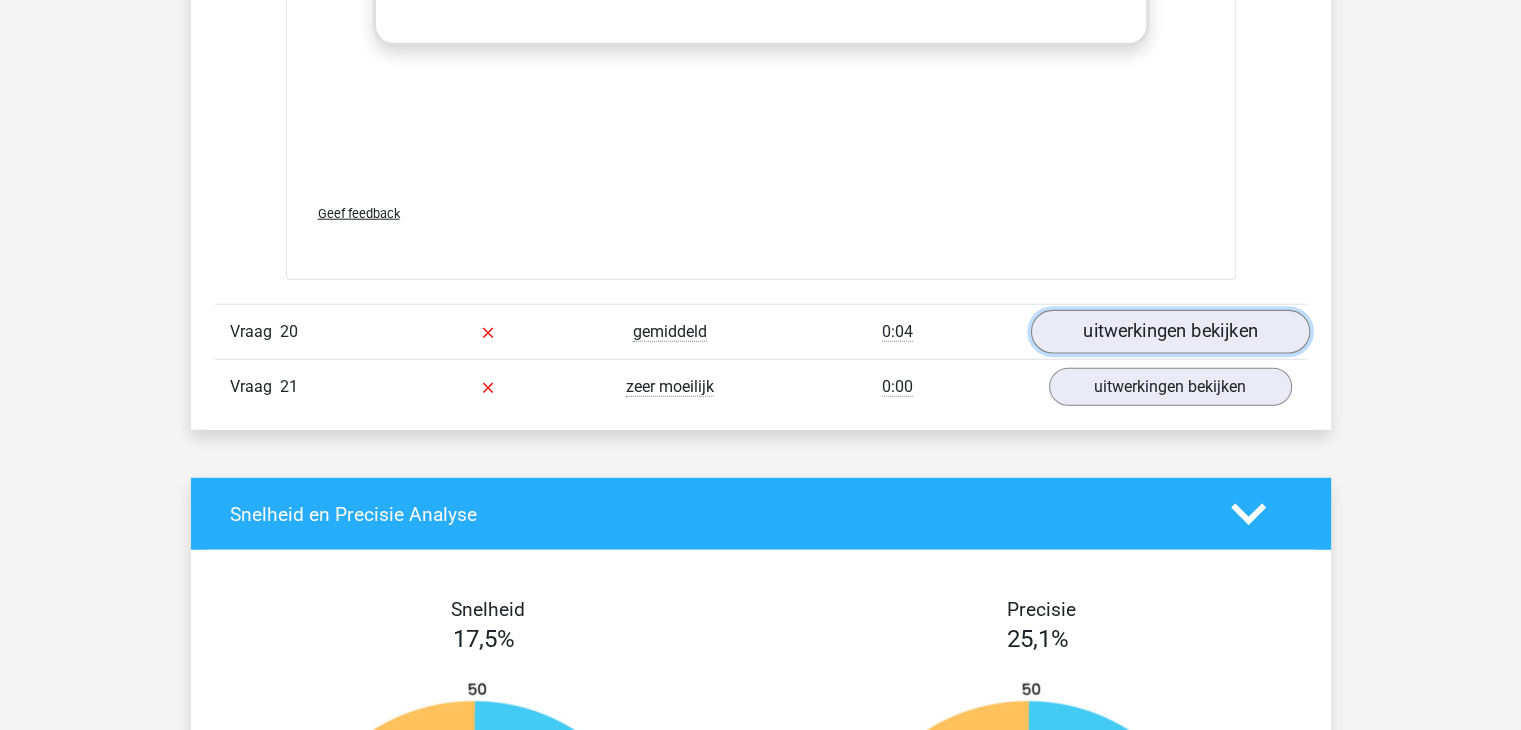click on "uitwerkingen bekijken" at bounding box center (1169, 332) 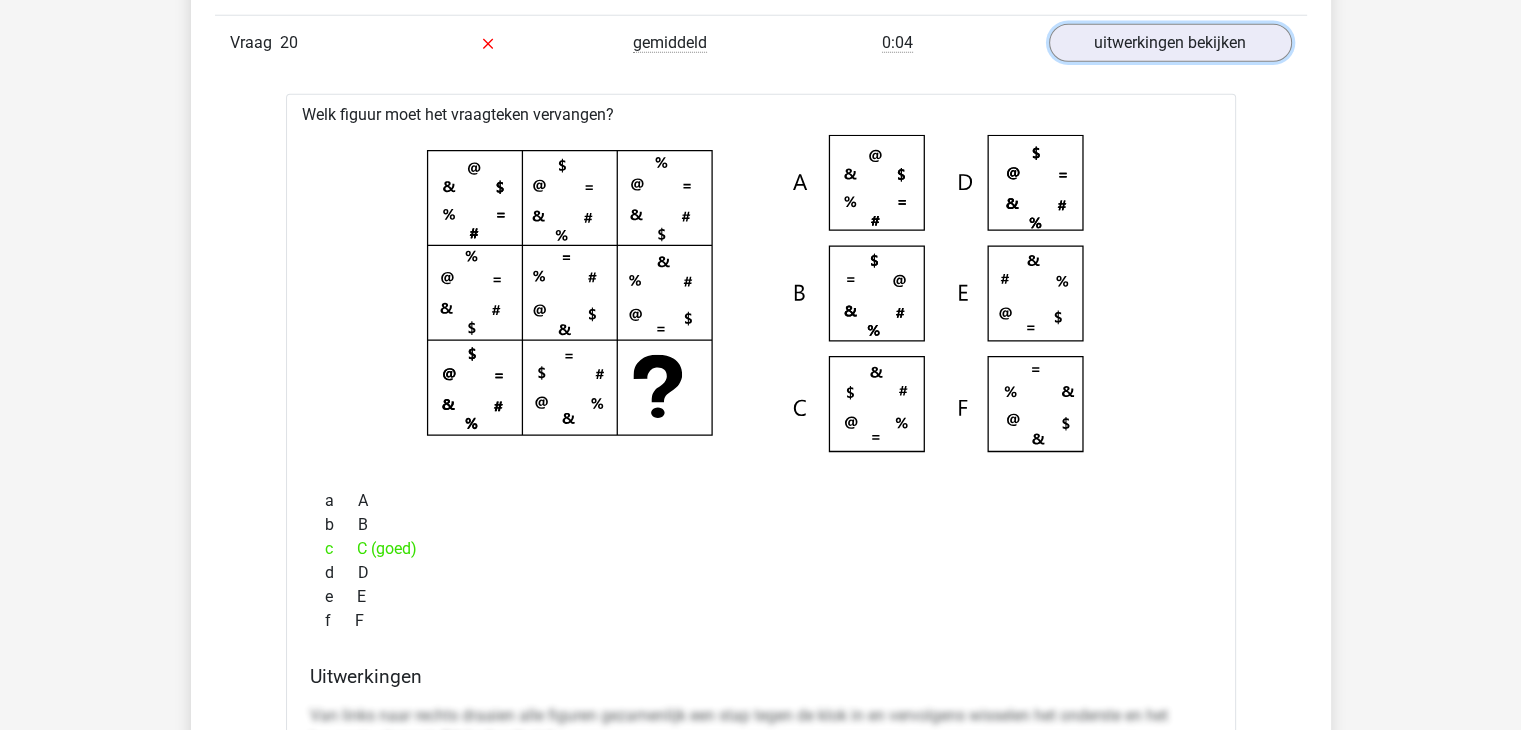 scroll, scrollTop: 28288, scrollLeft: 0, axis: vertical 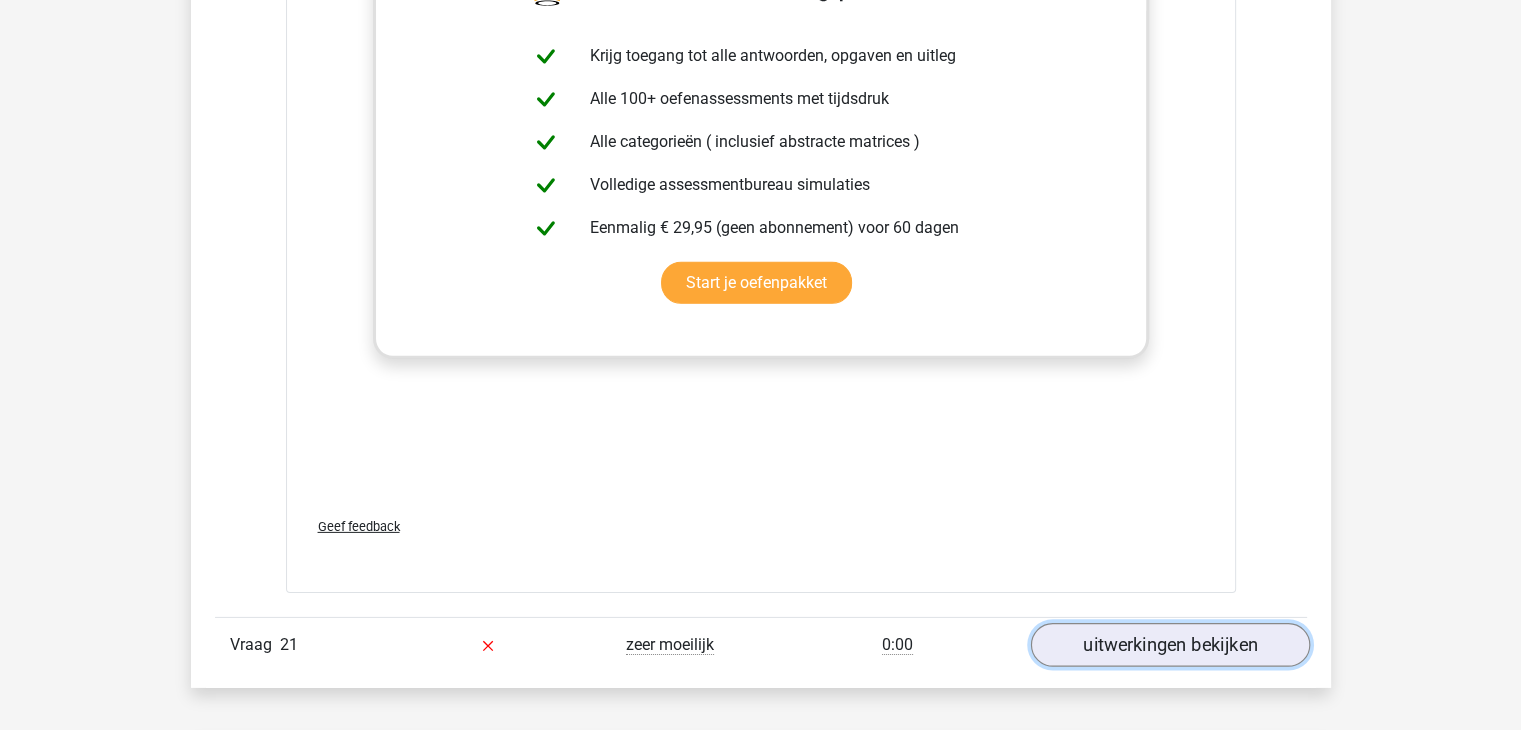 click on "uitwerkingen bekijken" at bounding box center (1169, 645) 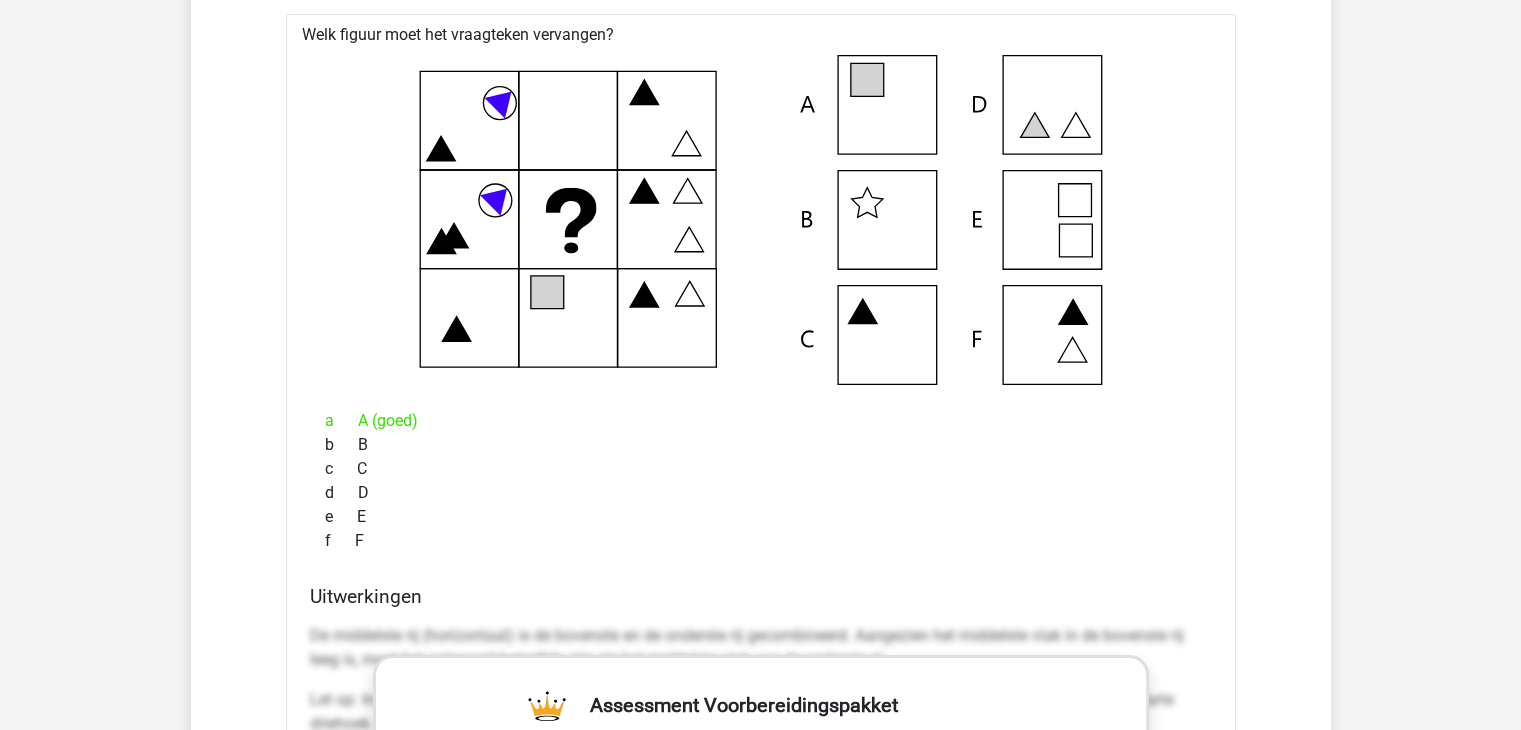 scroll, scrollTop: 29657, scrollLeft: 0, axis: vertical 